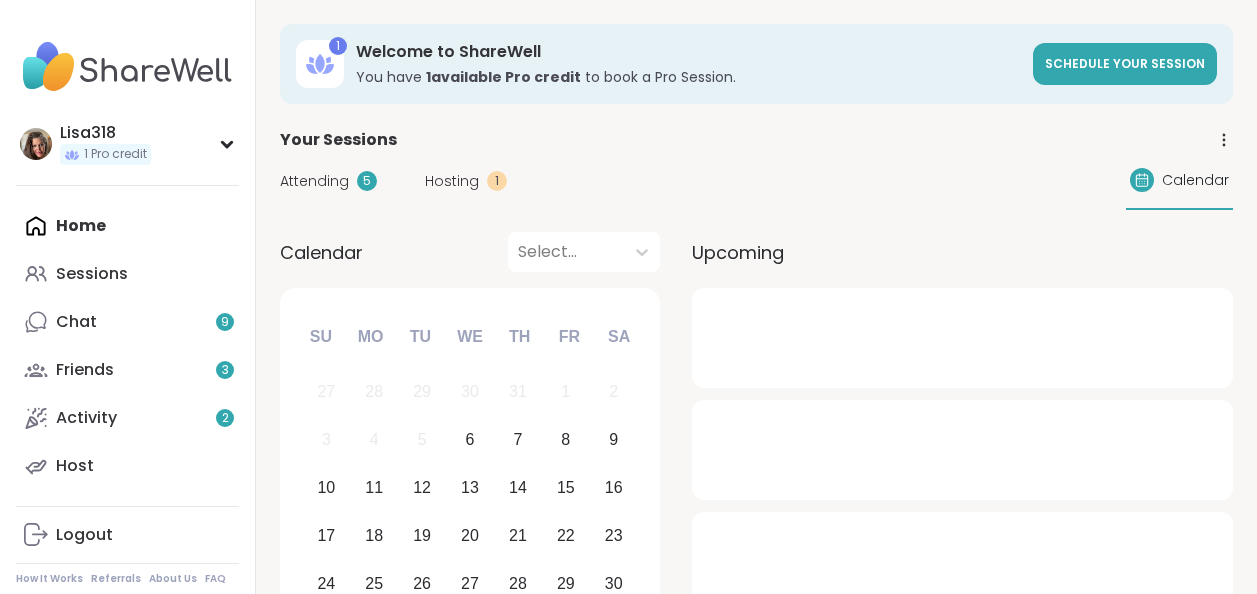 scroll, scrollTop: 0, scrollLeft: 0, axis: both 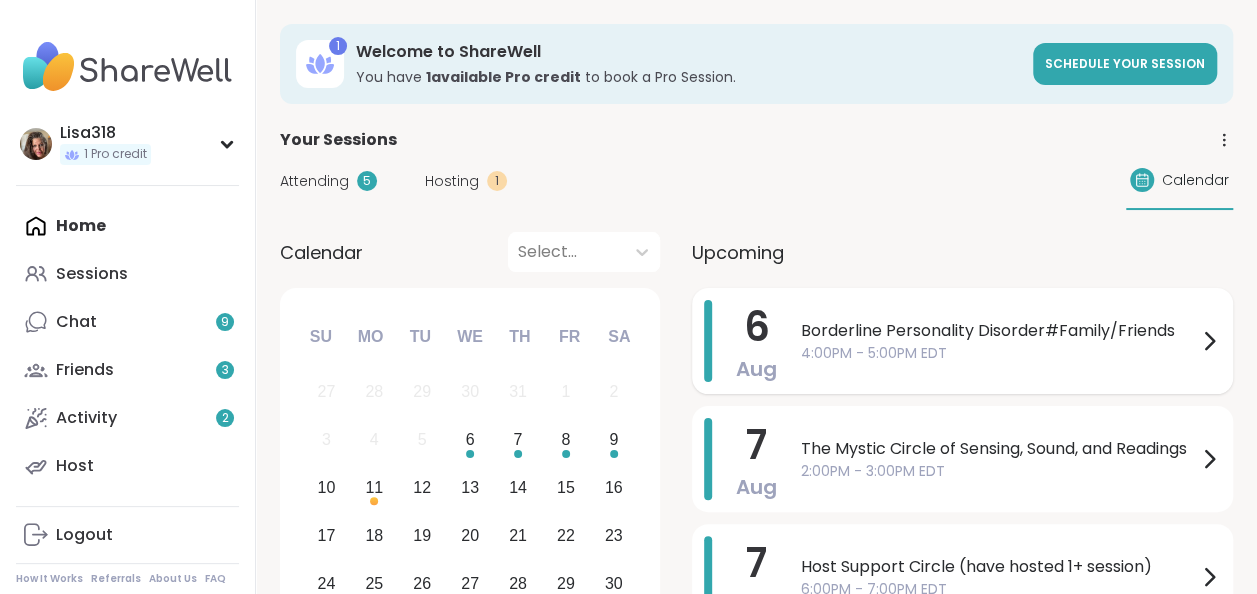 click on "Borderline Personality Disorder#Family/Friends" at bounding box center [999, 331] 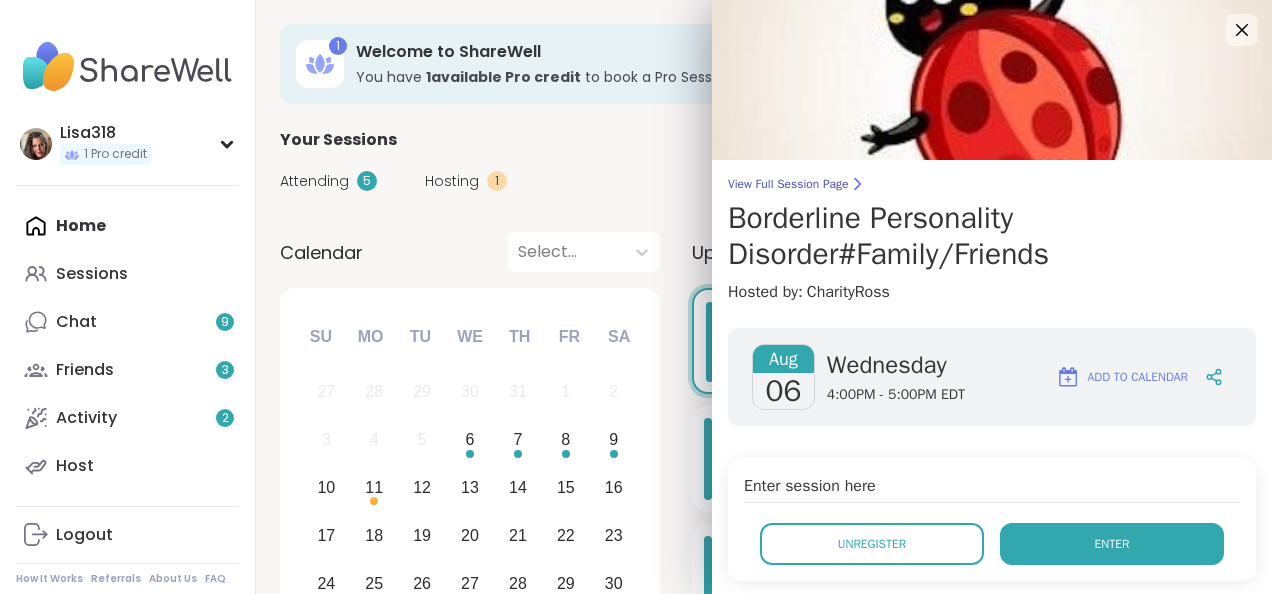 click on "Enter" at bounding box center [1112, 544] 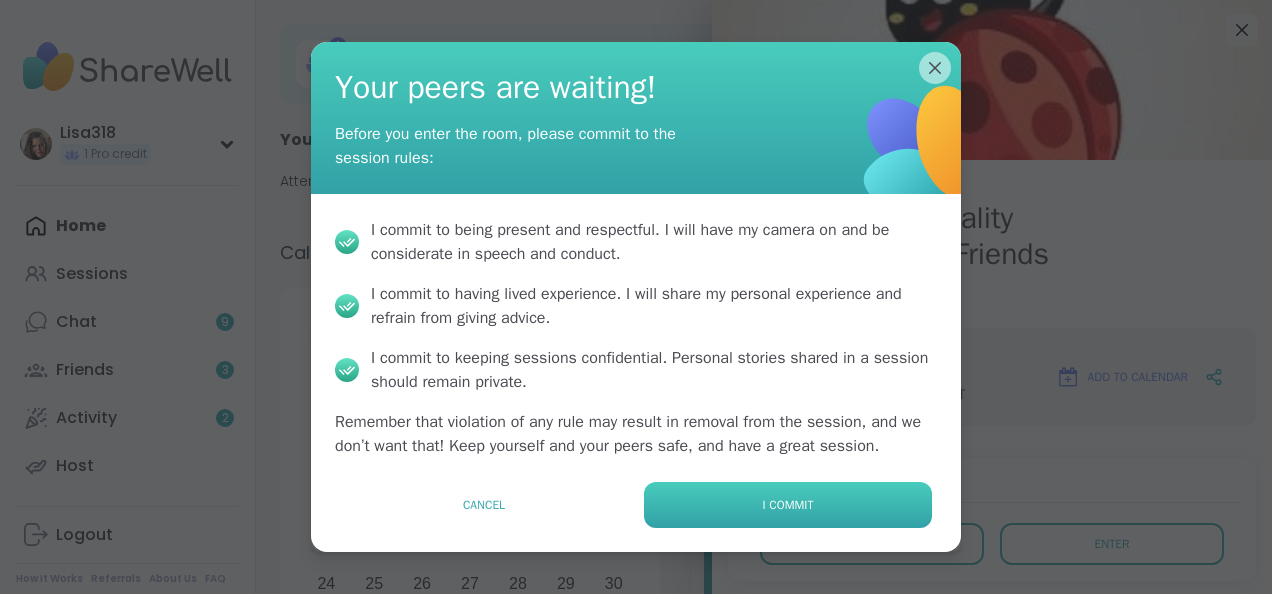 click on "I commit" at bounding box center (788, 505) 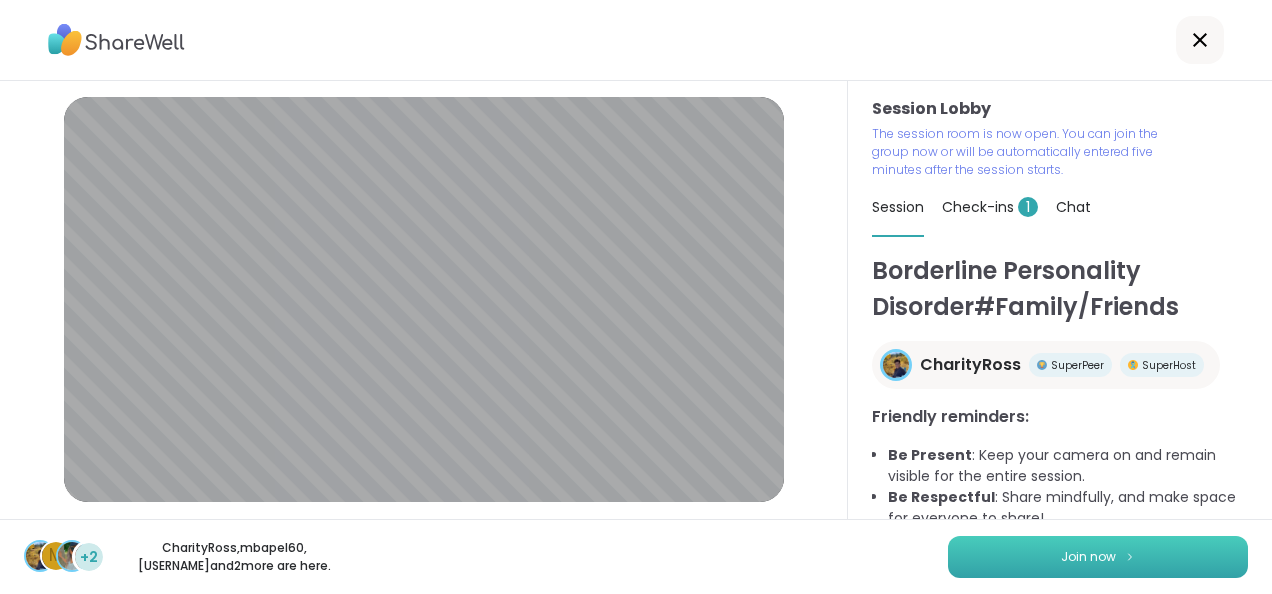 click on "Join now" at bounding box center [1088, 557] 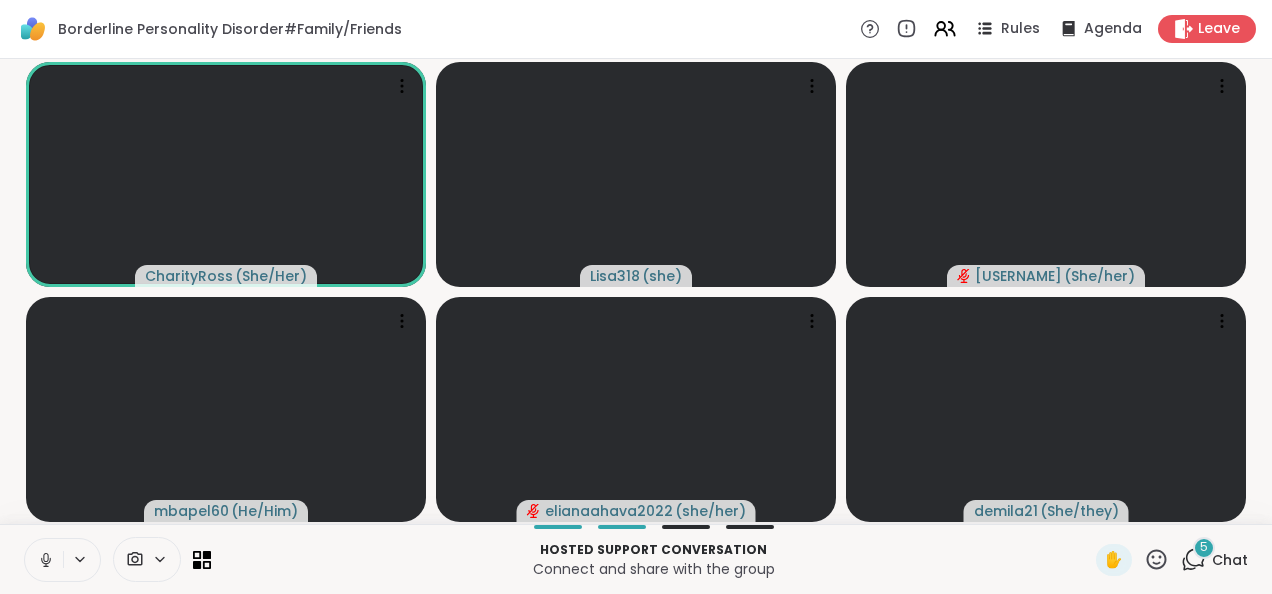 click 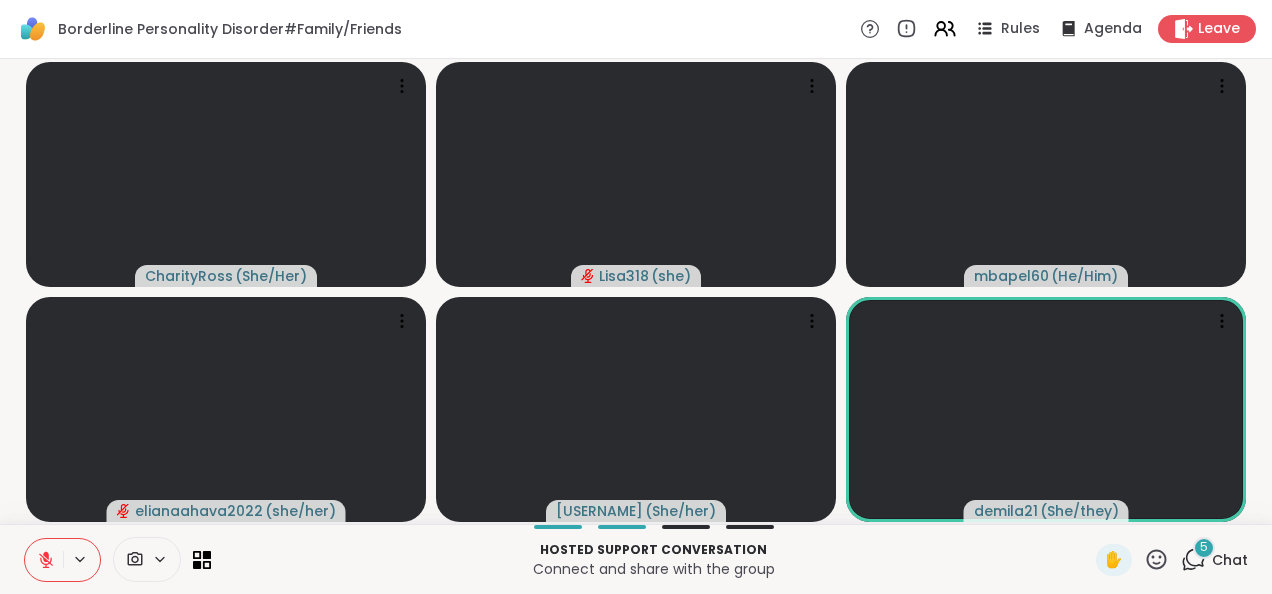 click 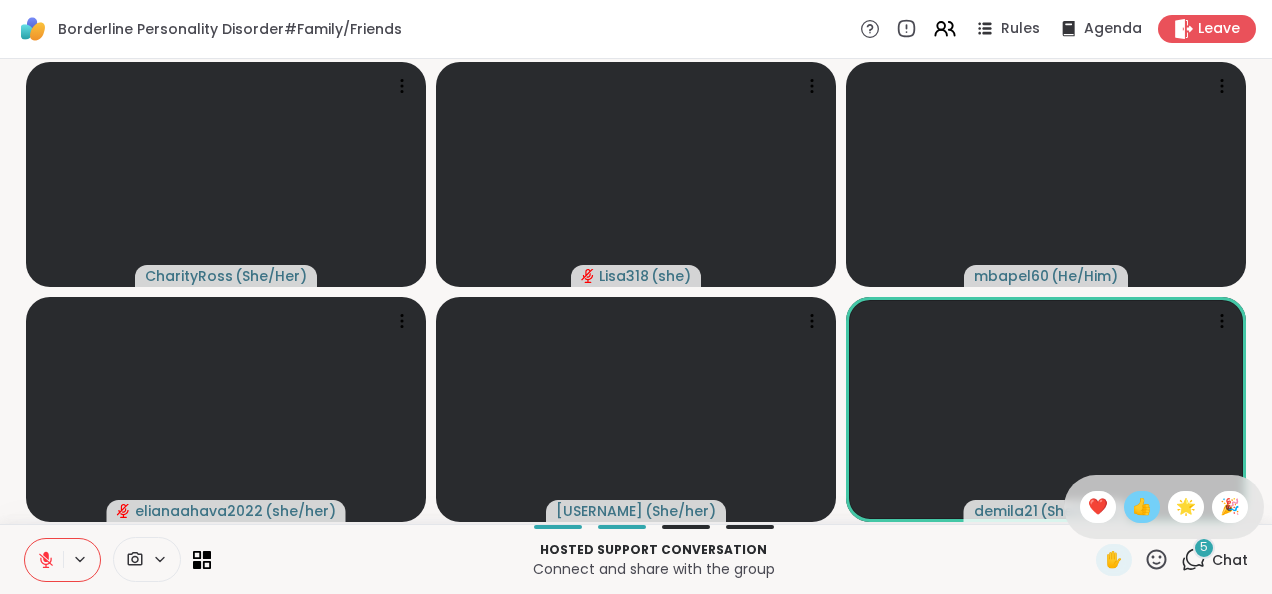click on "👍" at bounding box center [1142, 507] 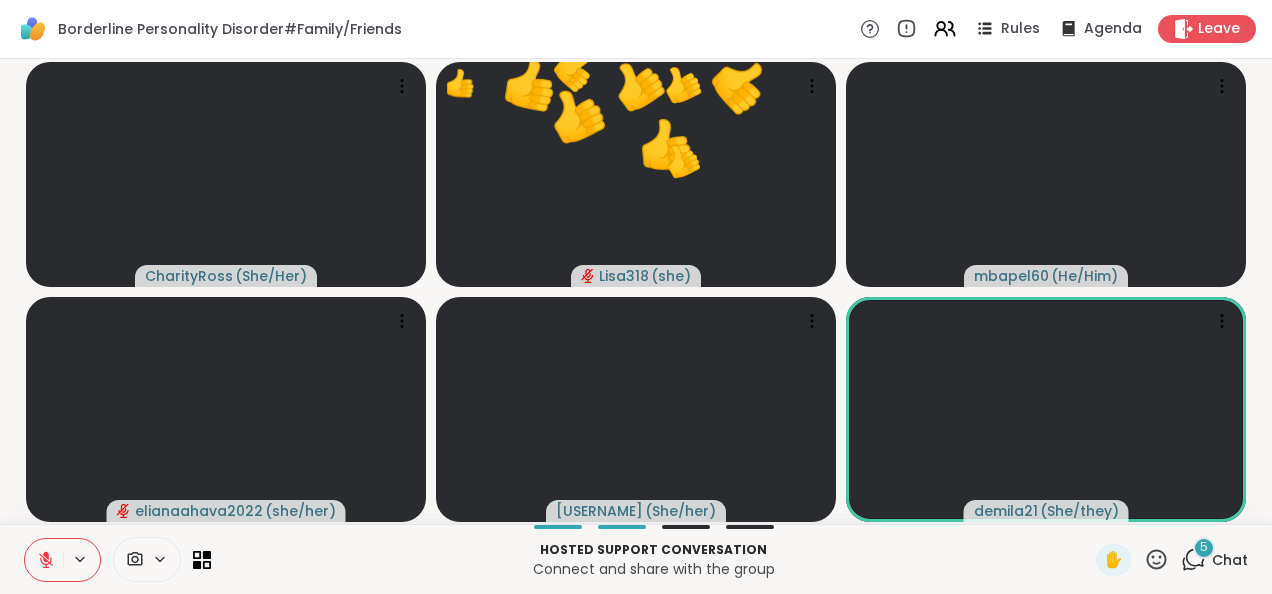 click 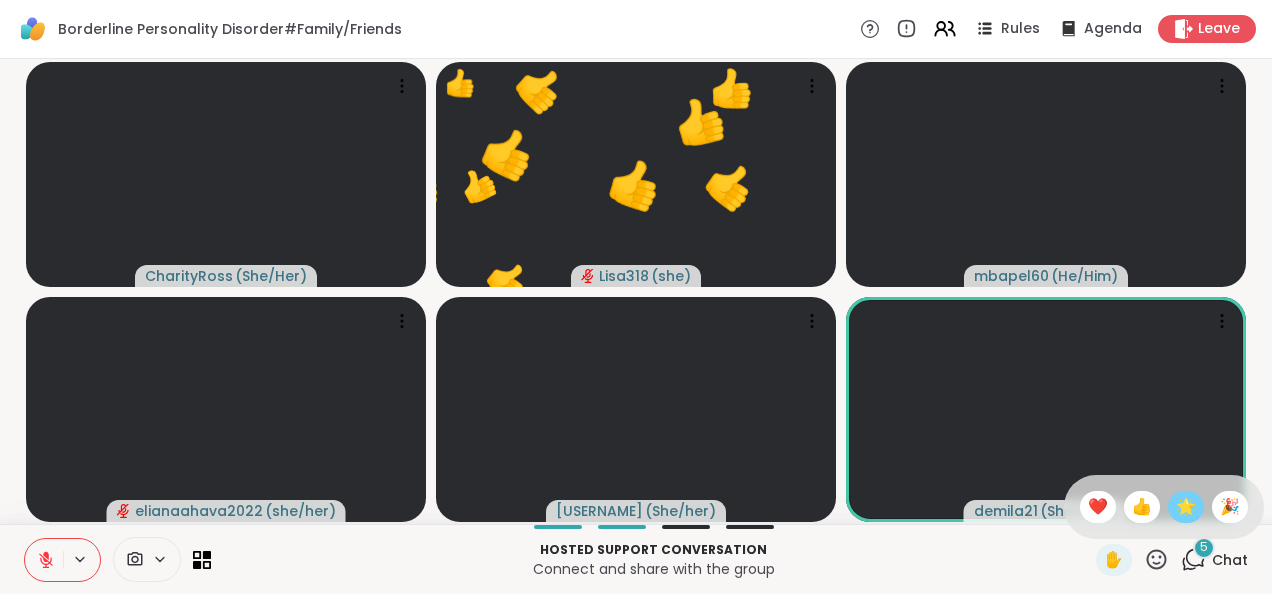 click on "🌟" at bounding box center [1186, 507] 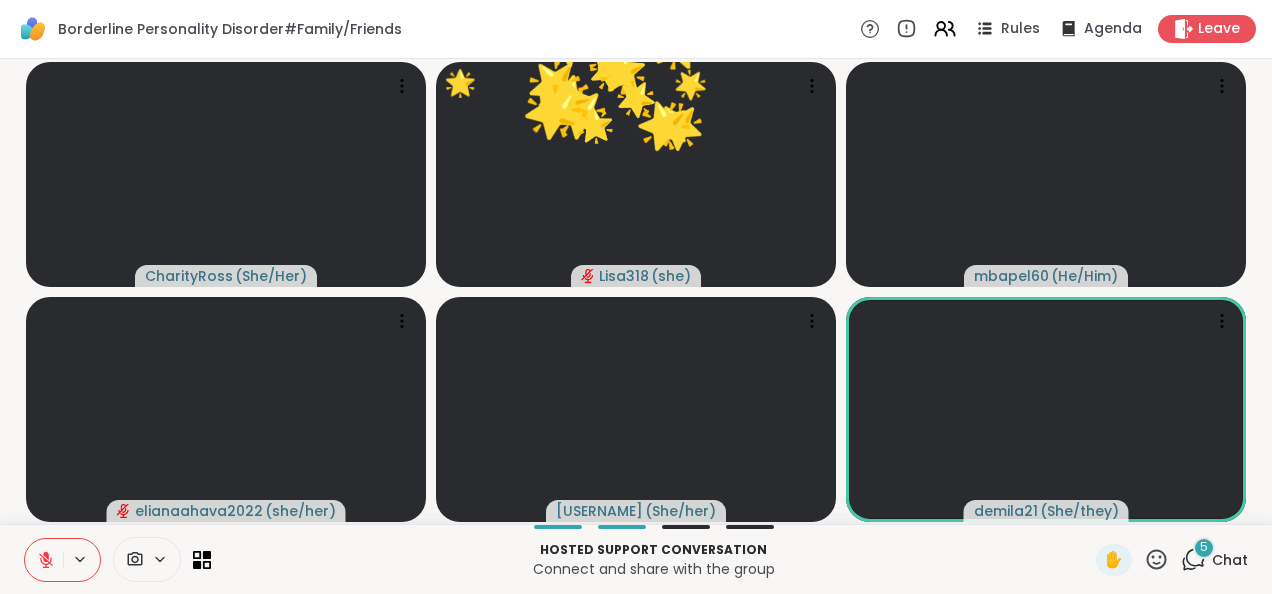 click 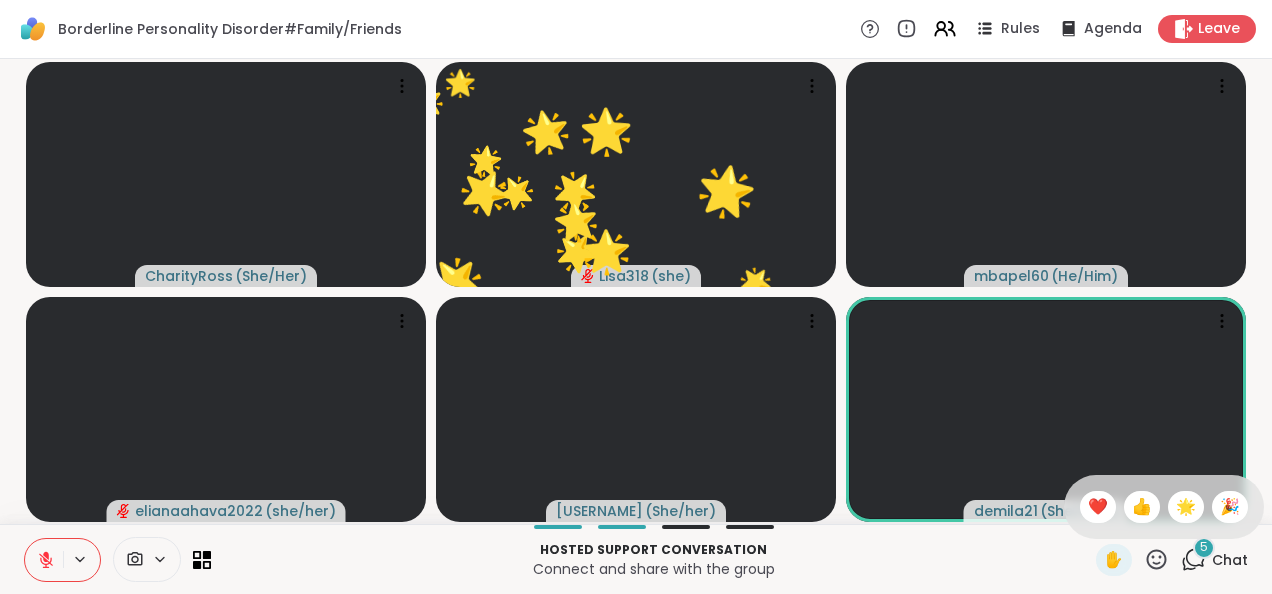 click on "✋ ❤️ 👍 🌟 🎉" at bounding box center (1164, 507) 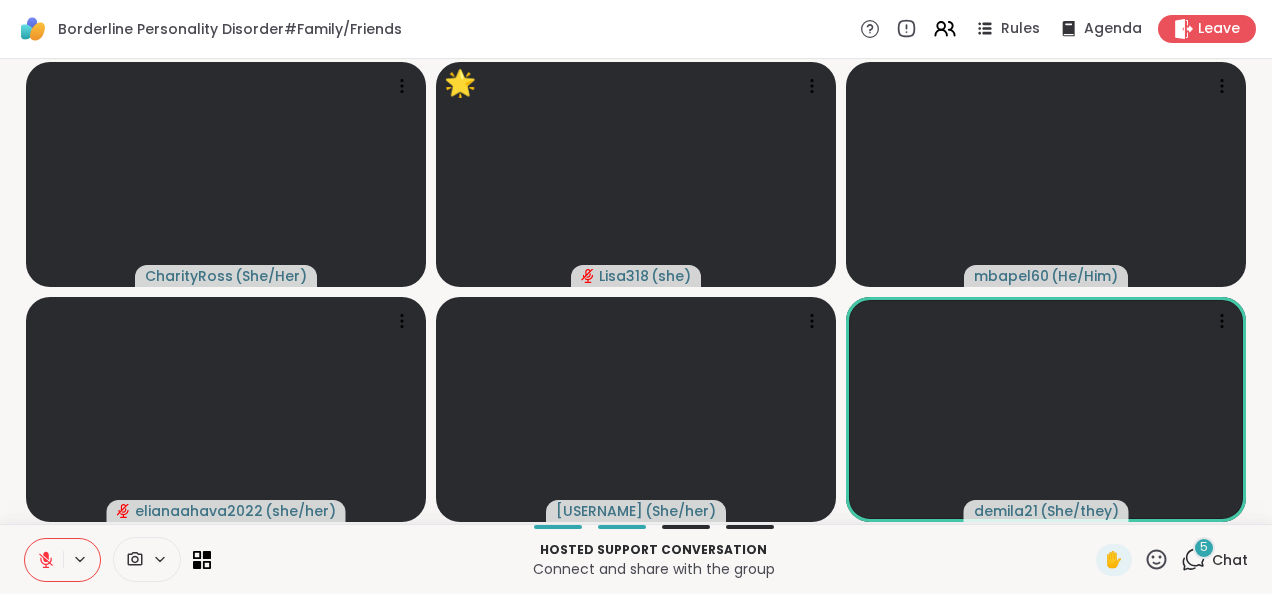 click 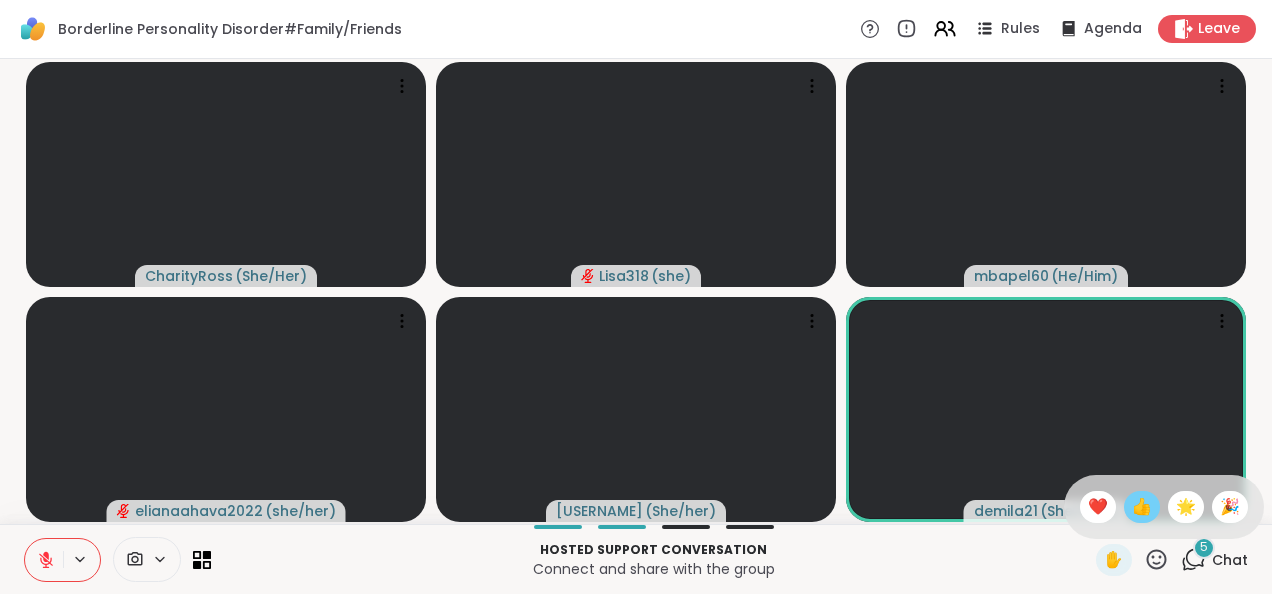 click on "👍" at bounding box center [1142, 507] 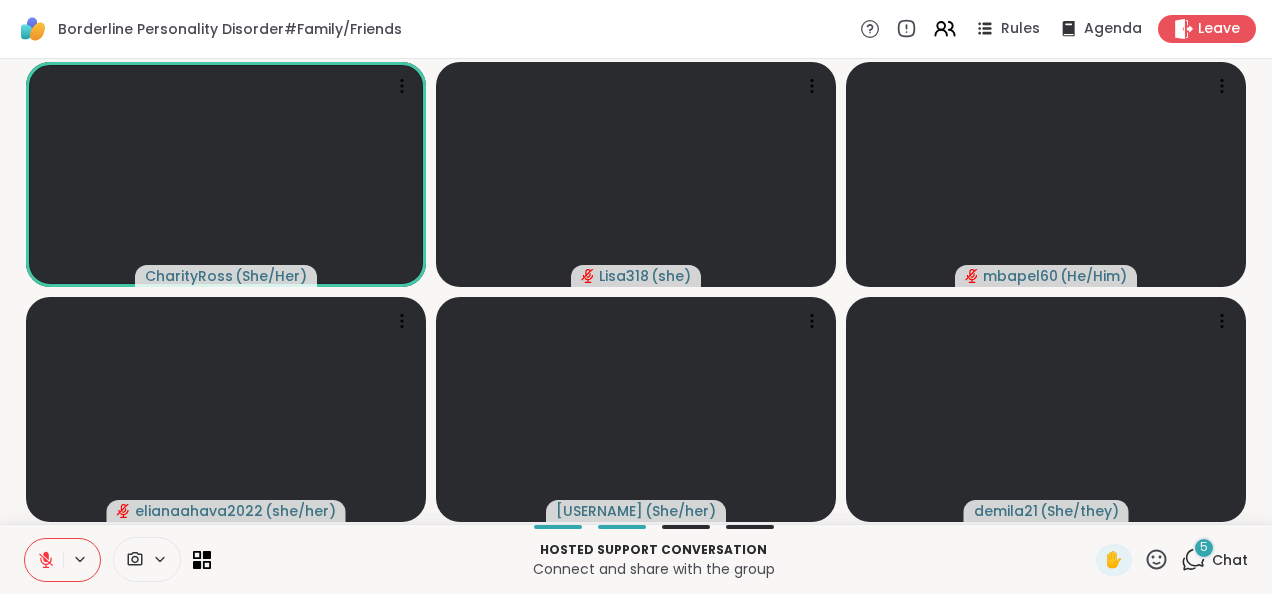 click 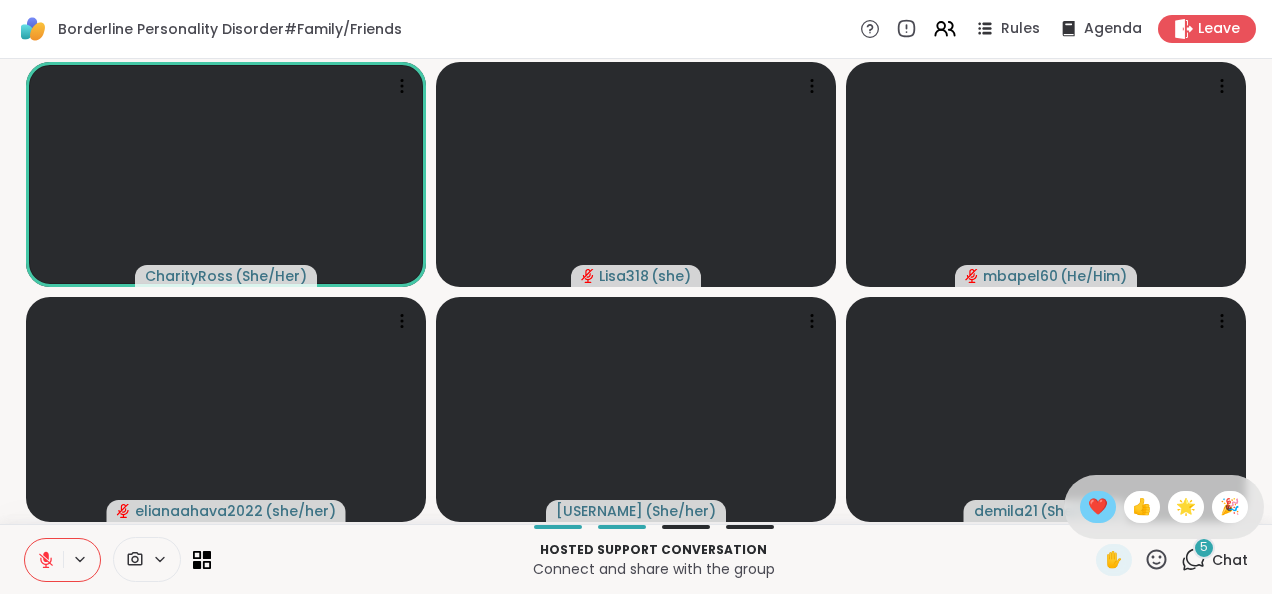 click on "❤️" at bounding box center [1098, 507] 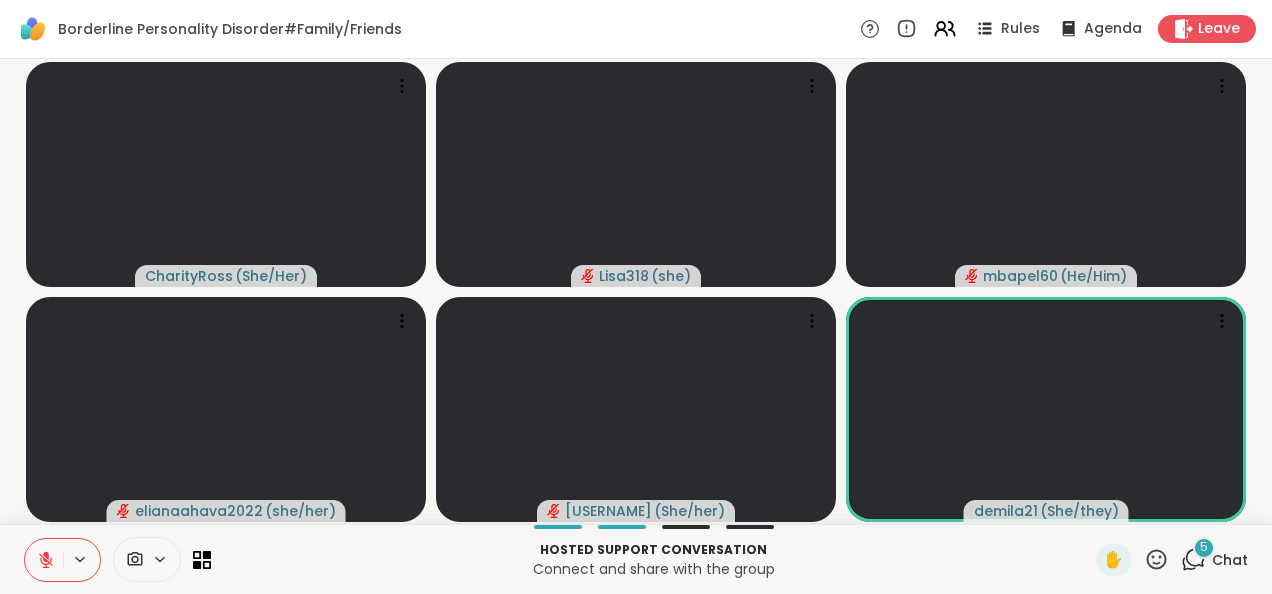 click 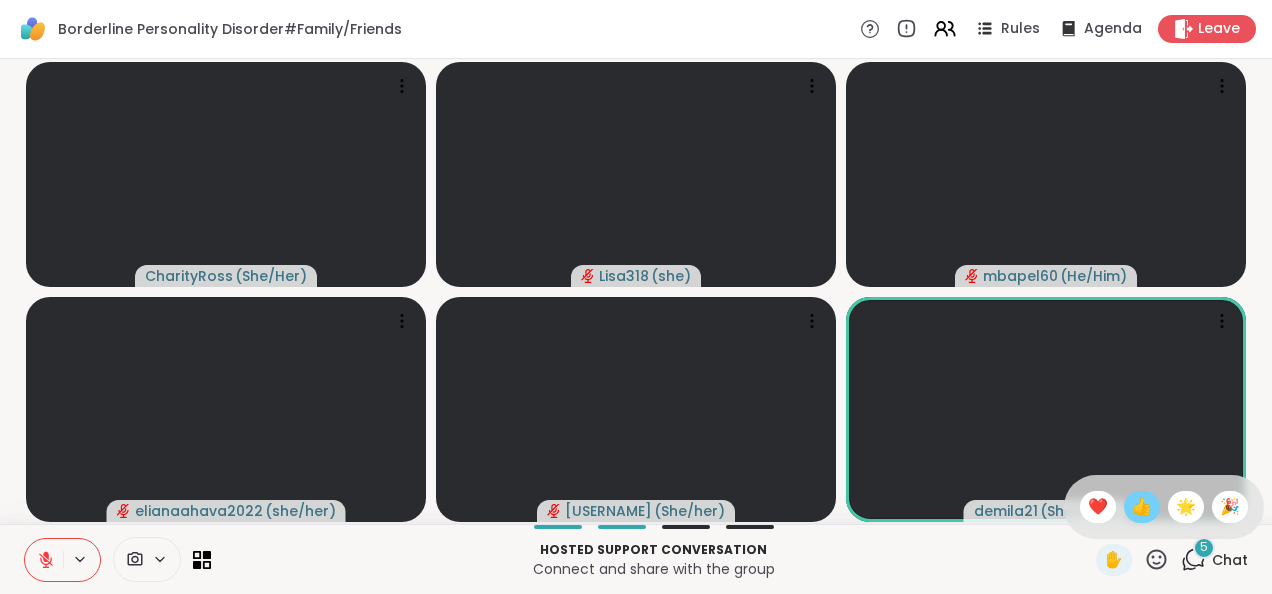 click on "👍" at bounding box center [1142, 507] 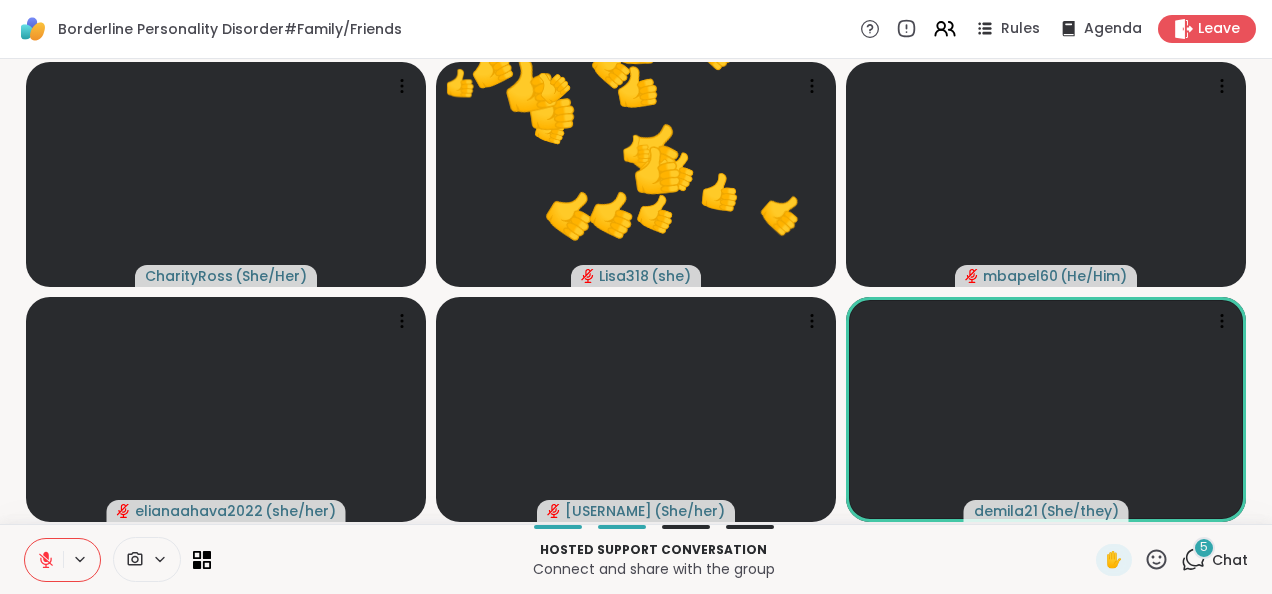 click 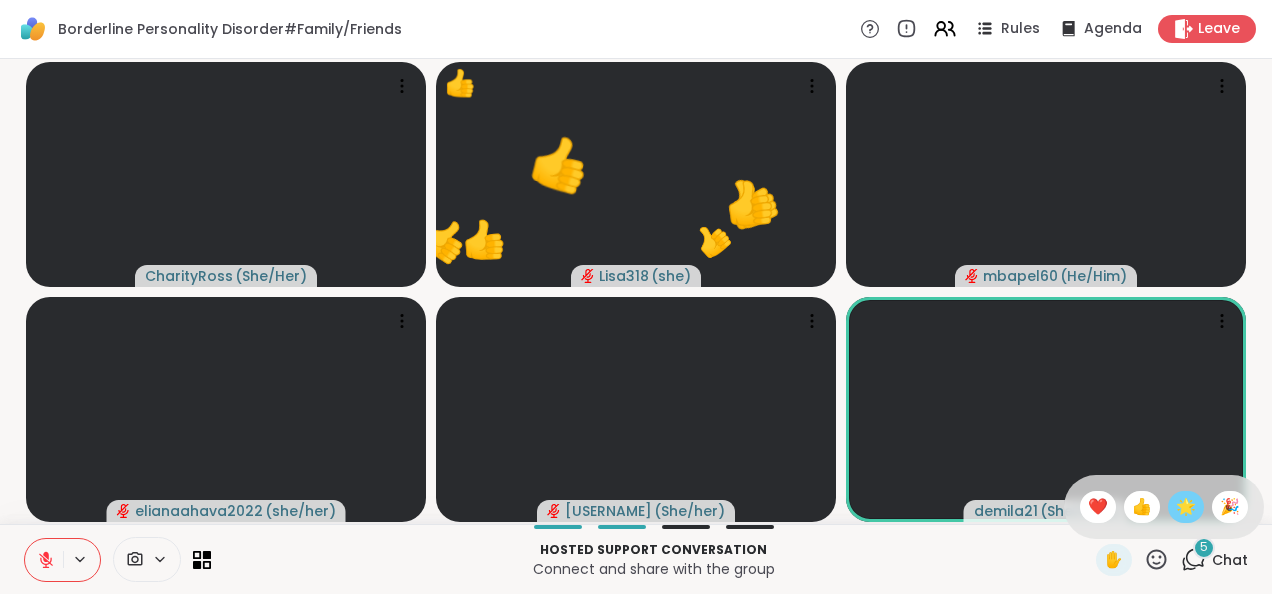 click on "🌟" at bounding box center [1186, 507] 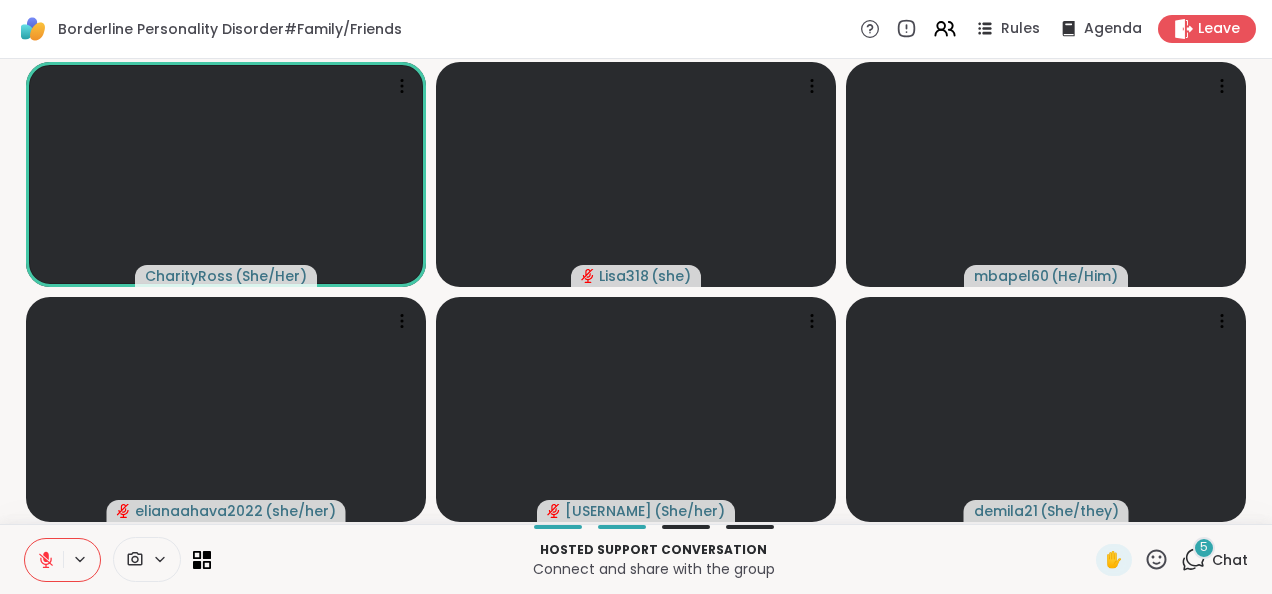 click 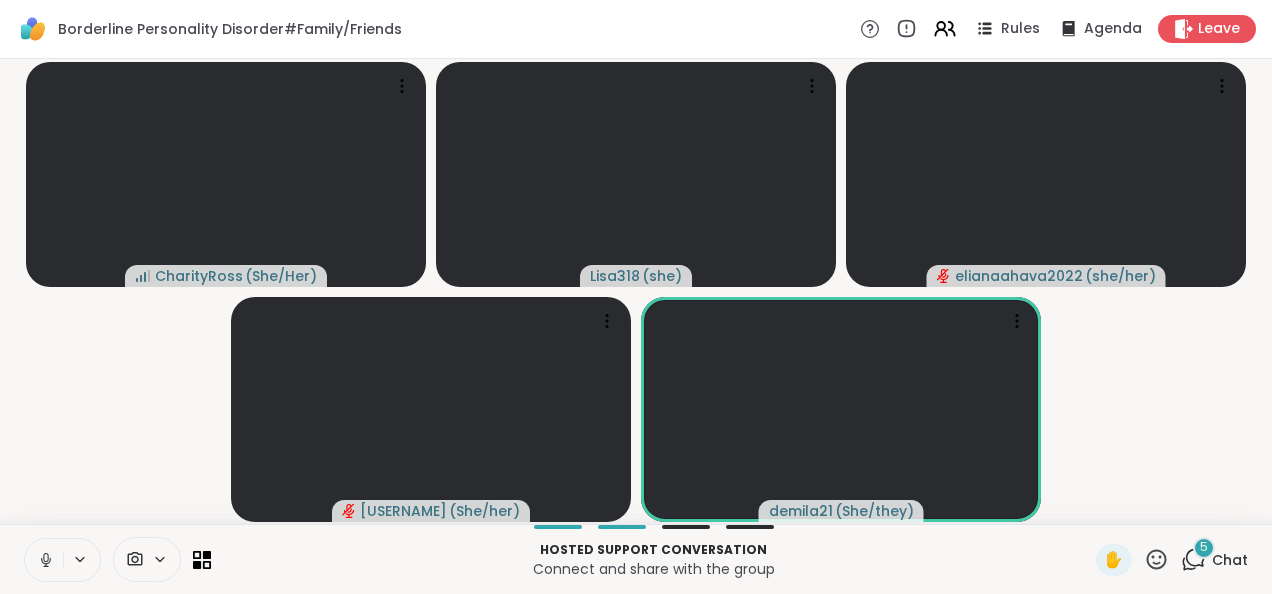 click 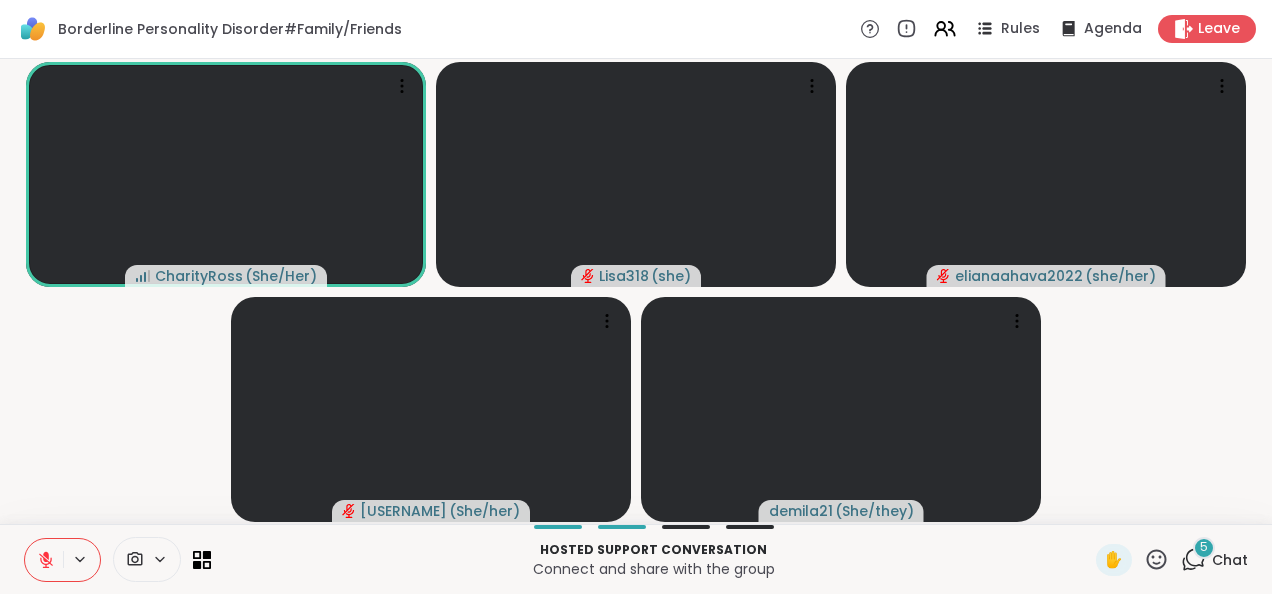 click 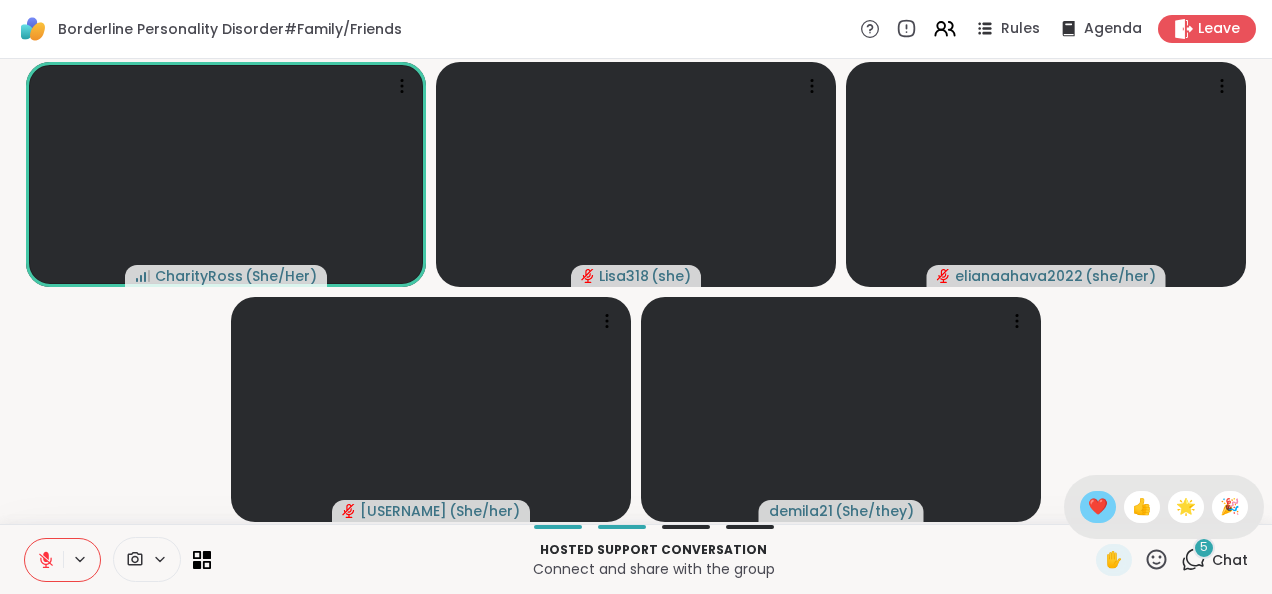 click on "❤️" at bounding box center (1098, 507) 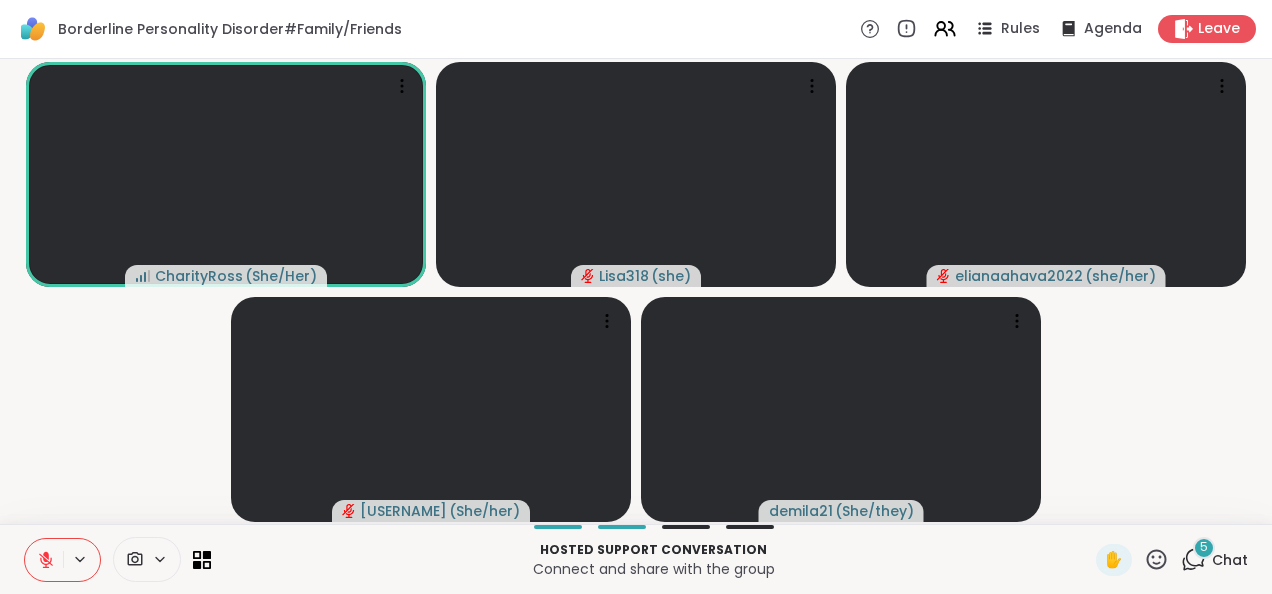 click 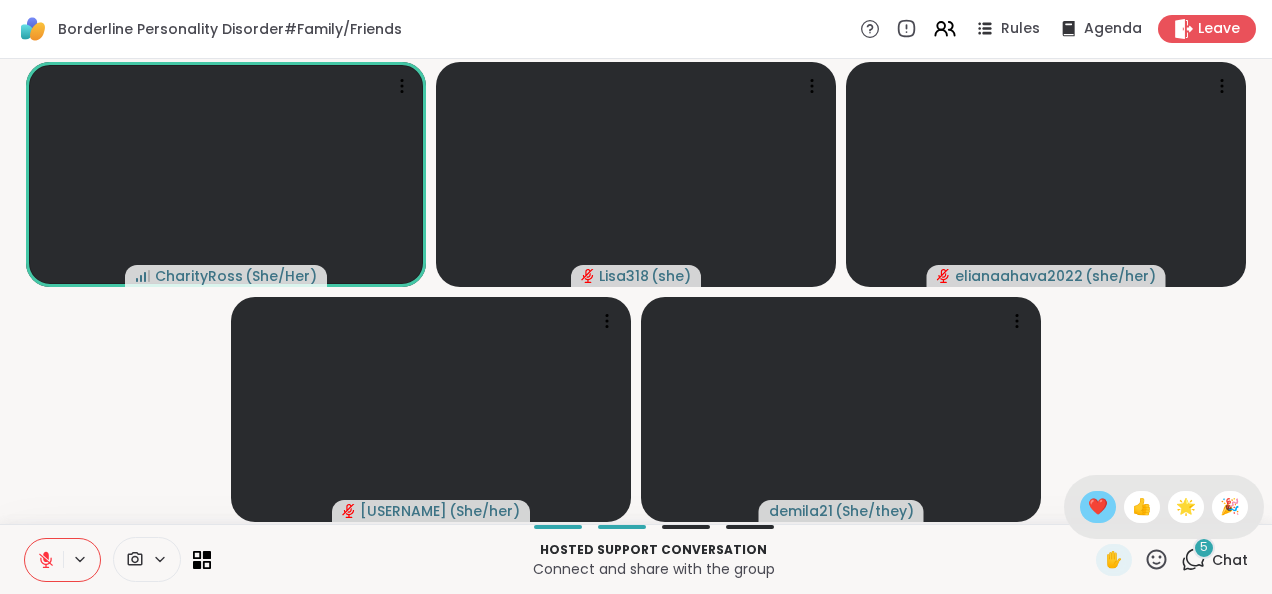 click on "❤️" at bounding box center [1098, 507] 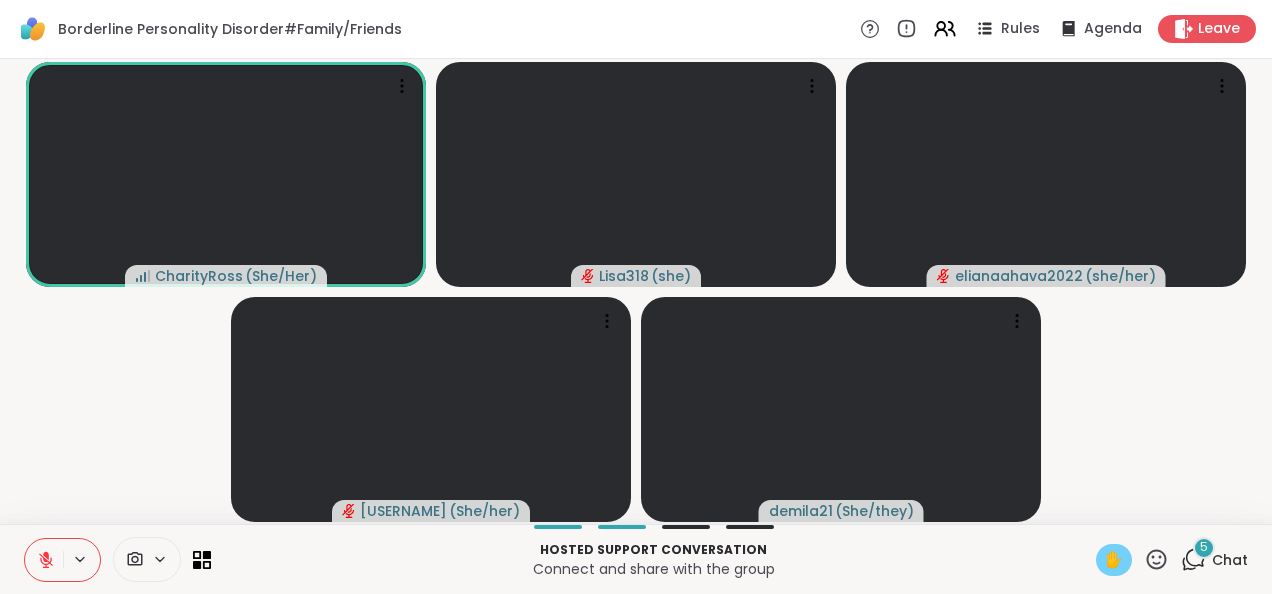 click on "✋" at bounding box center [1114, 560] 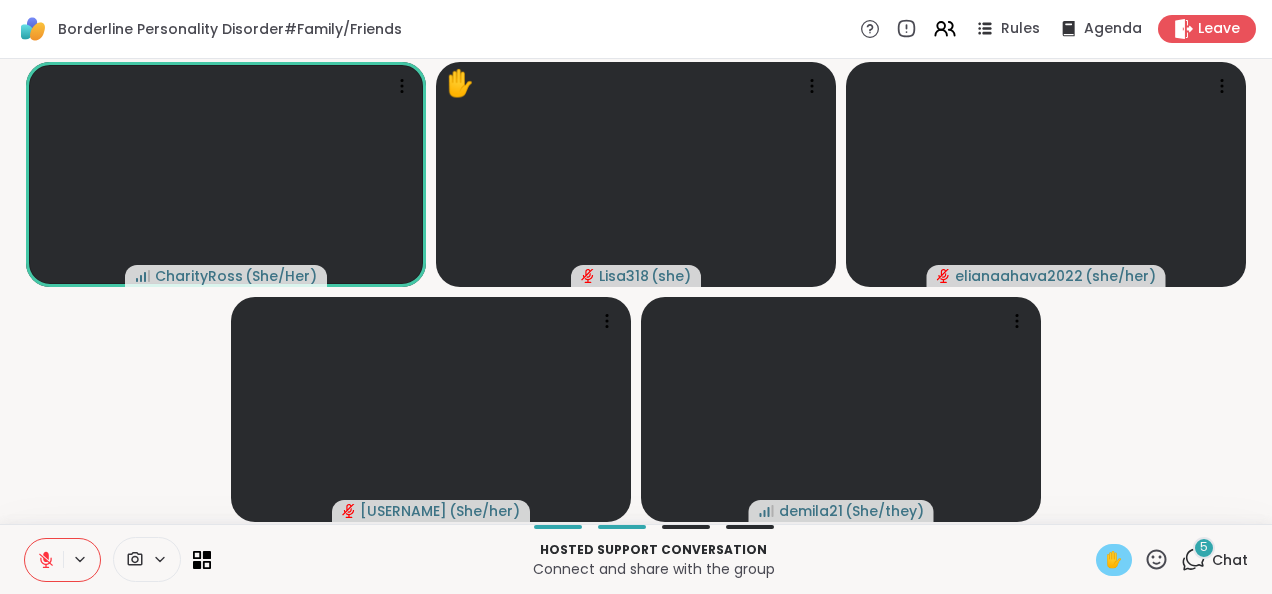 click 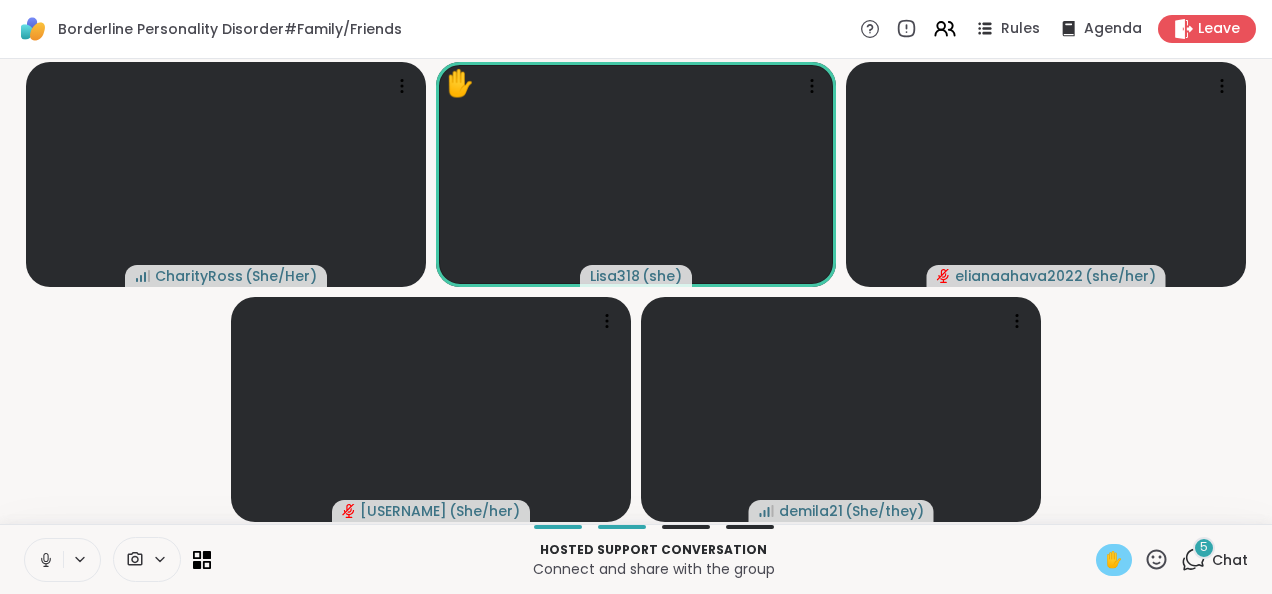 click on "✋" at bounding box center [1114, 560] 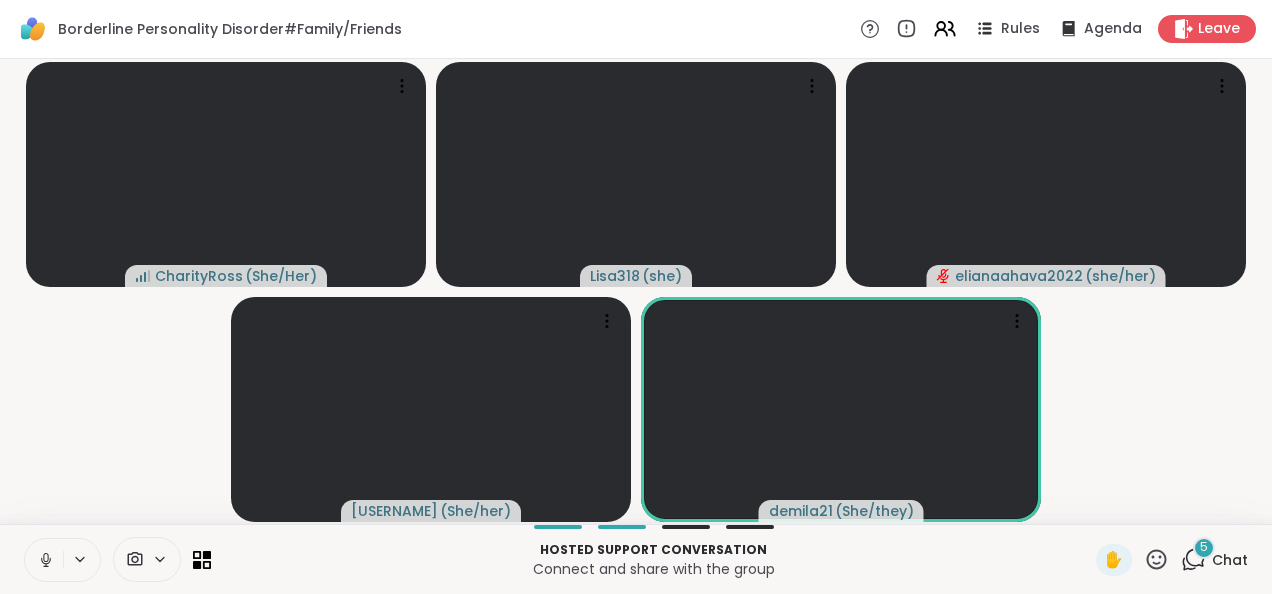 click 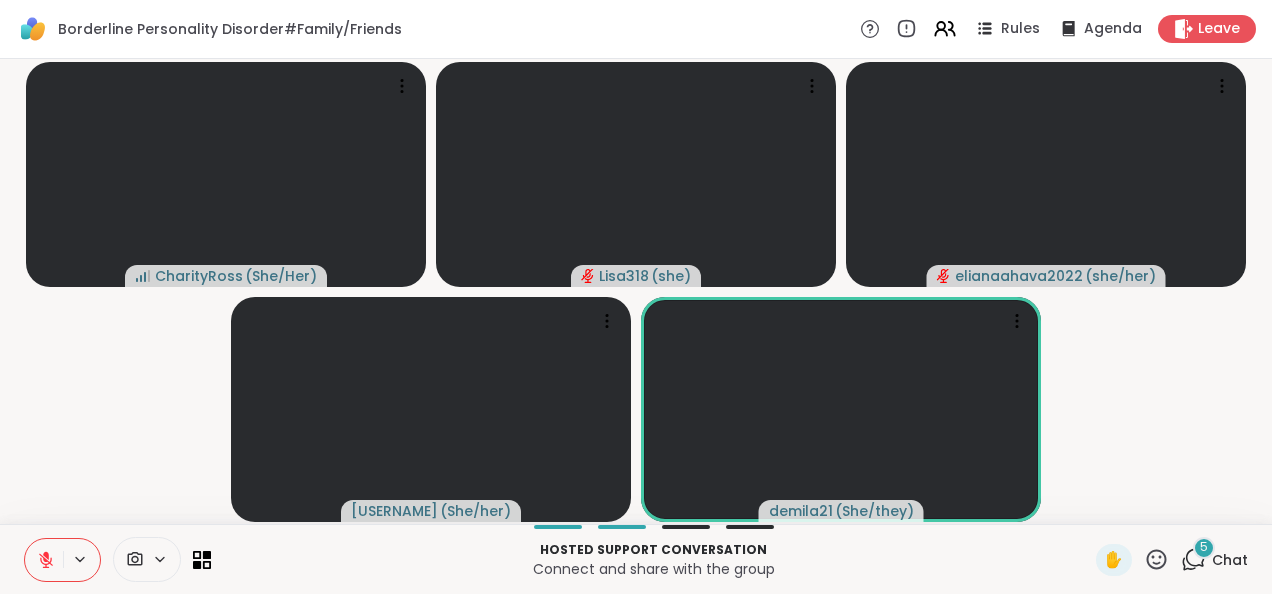 click 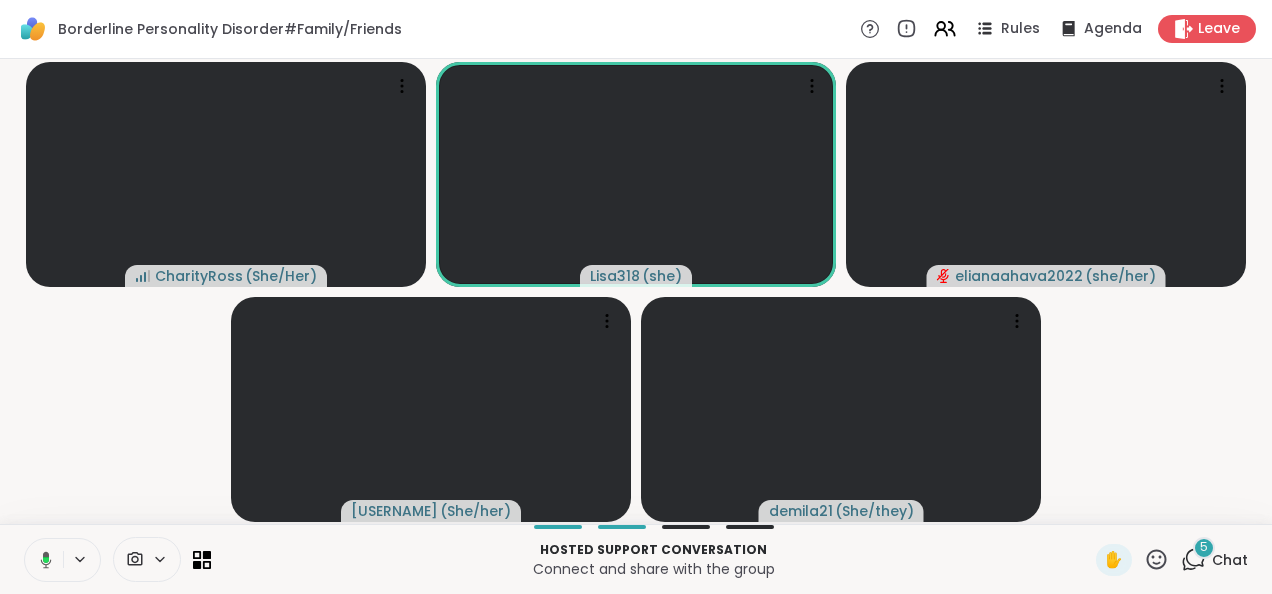 click 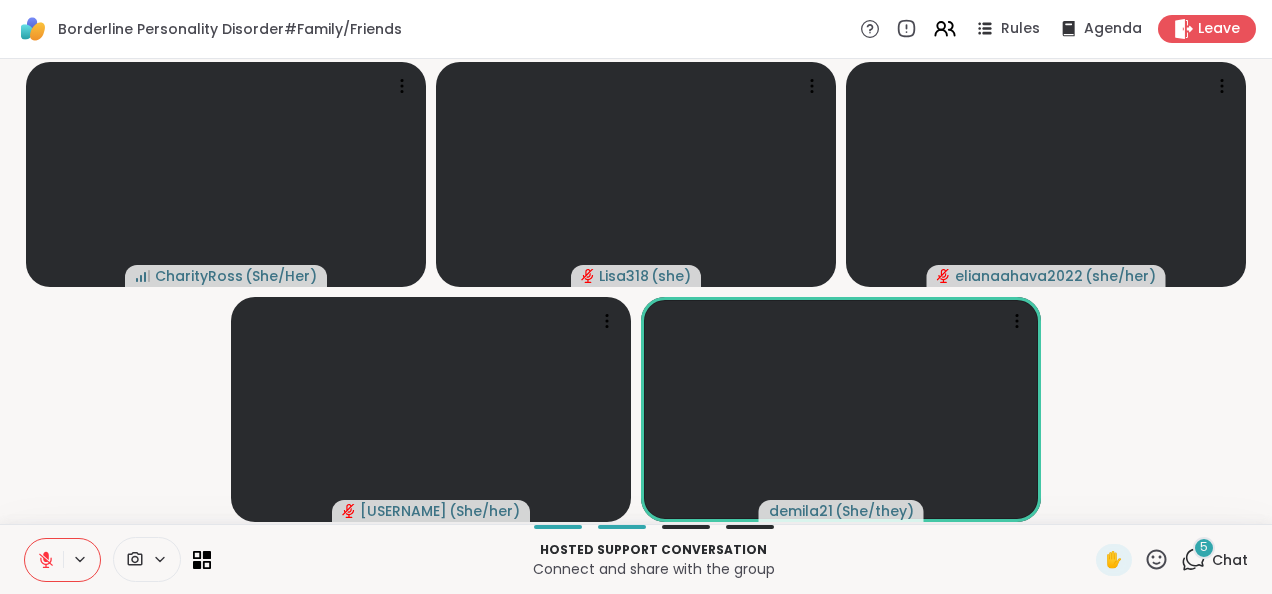 click 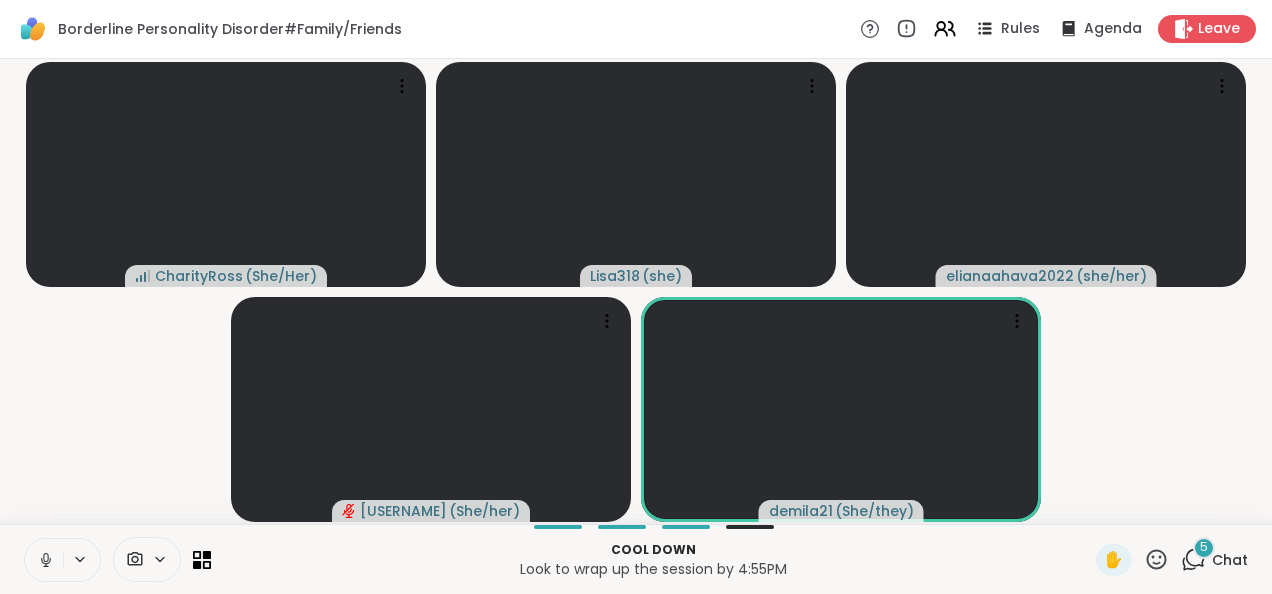 click 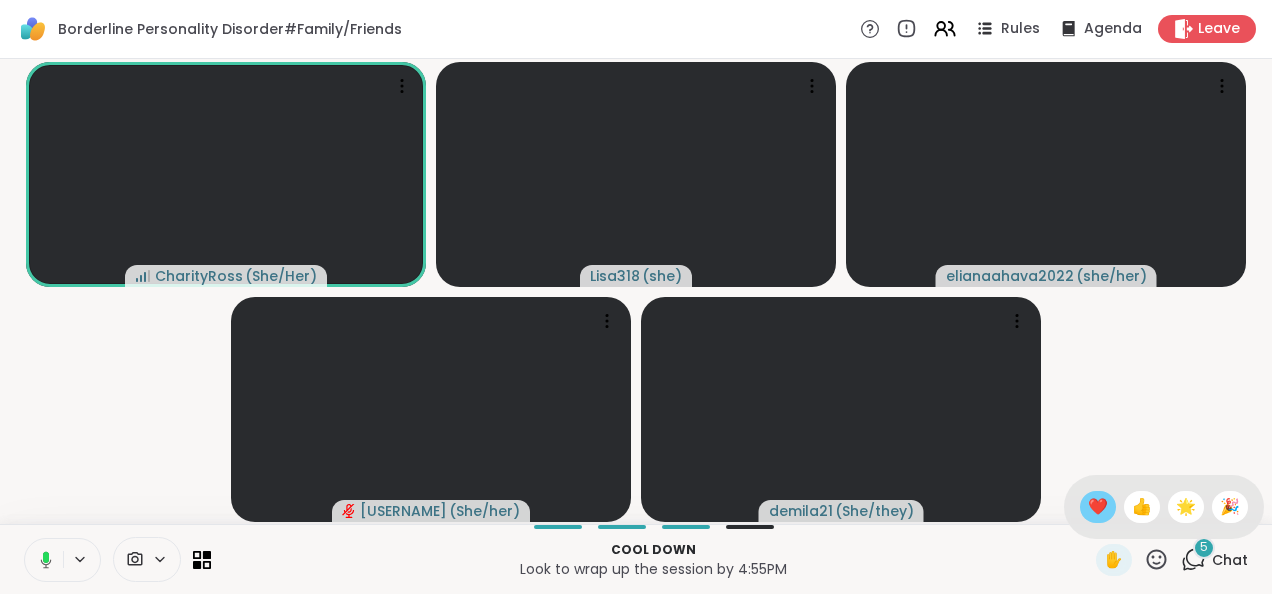click on "❤️" at bounding box center [1098, 507] 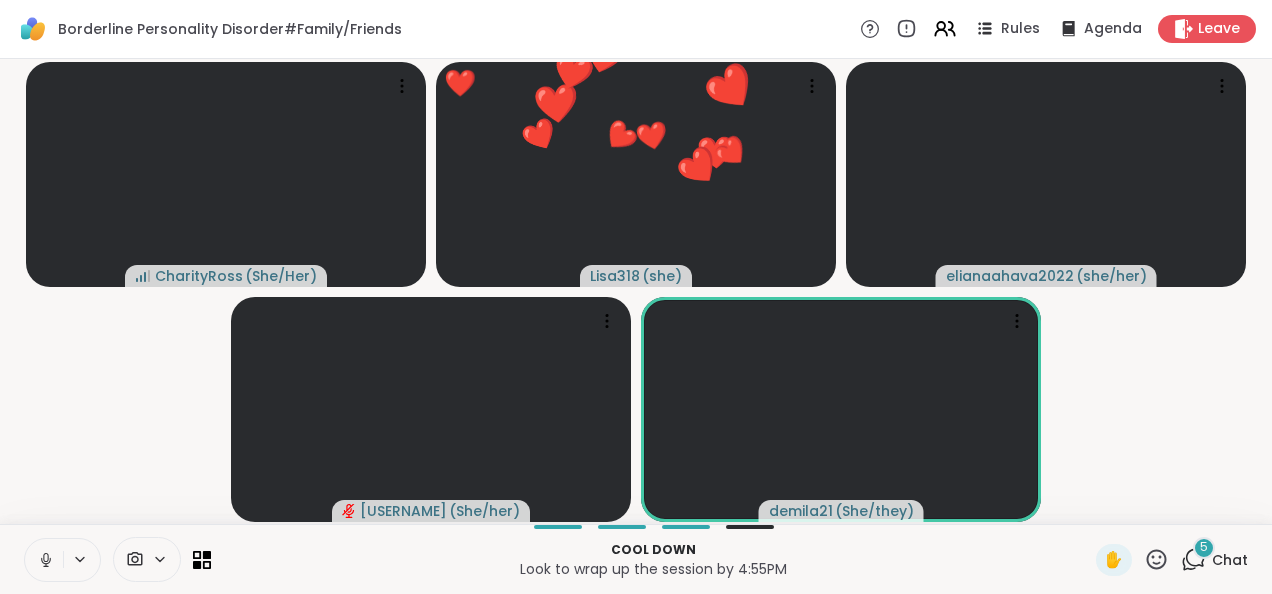 click 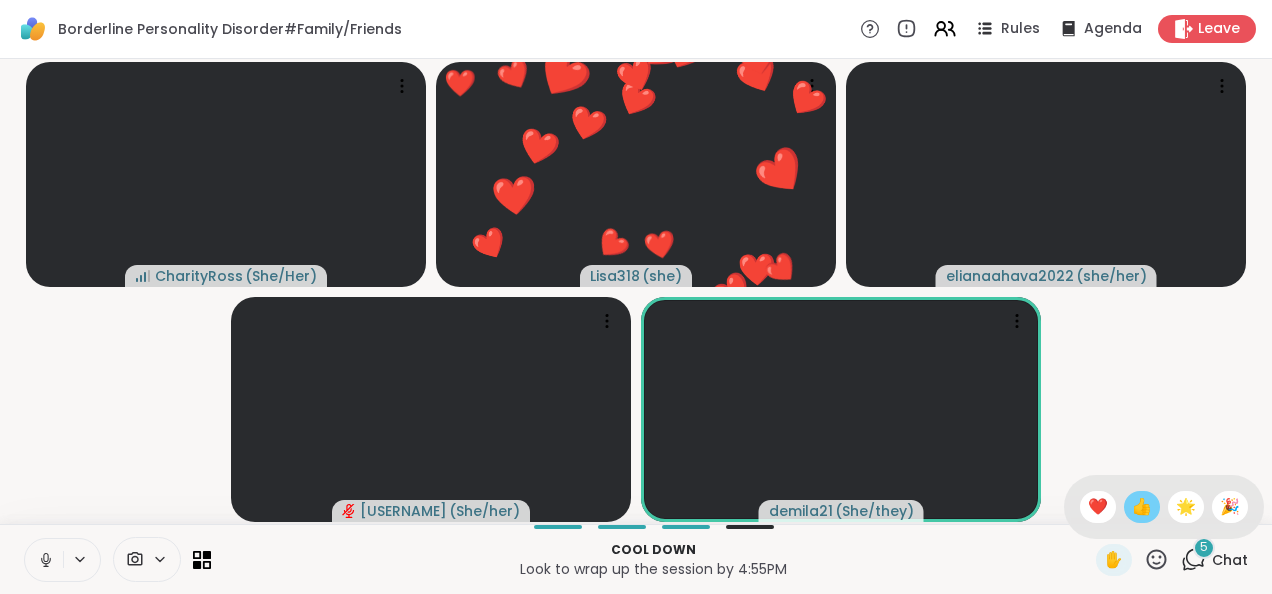 click on "👍" at bounding box center [1142, 507] 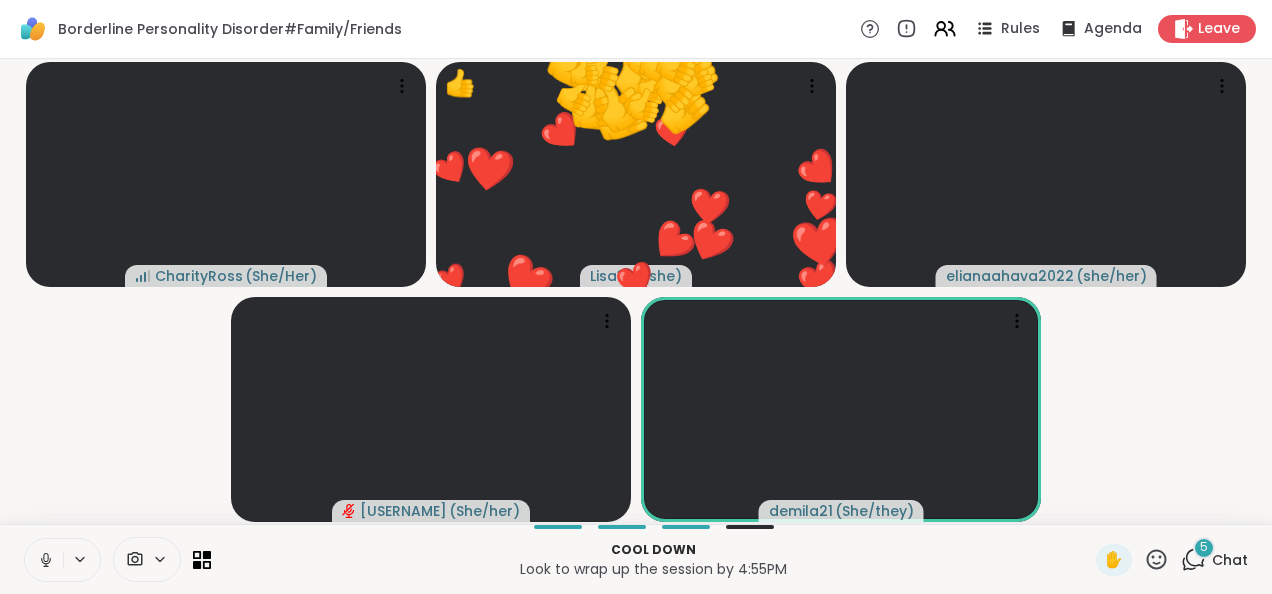 click 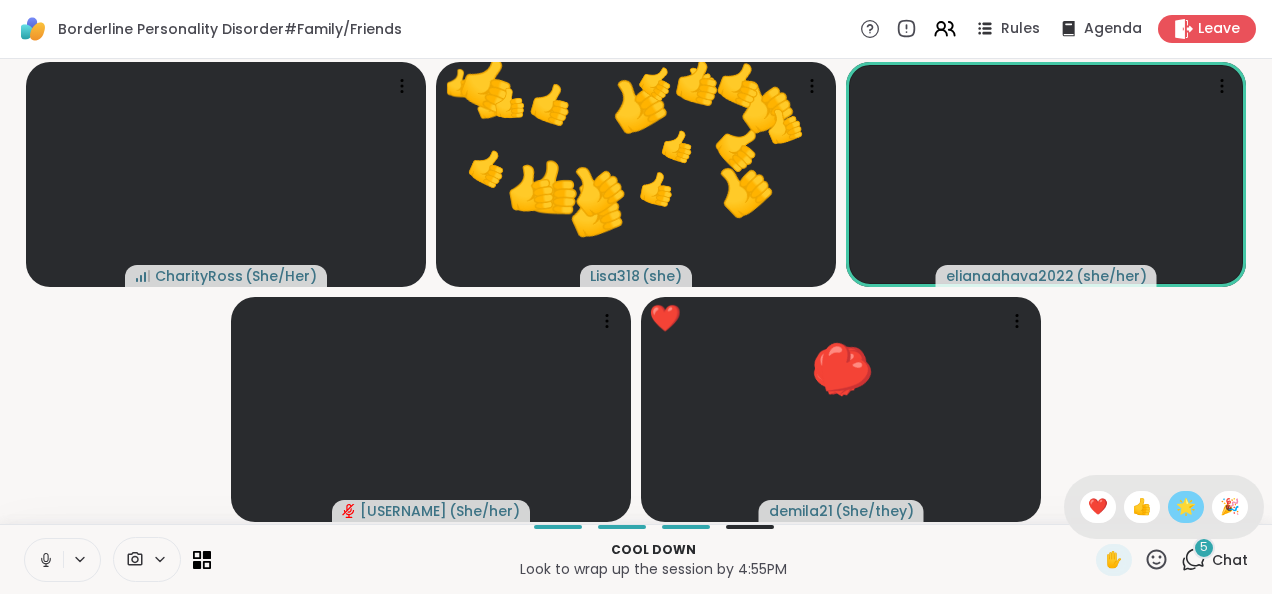 click on "🌟" at bounding box center (1186, 507) 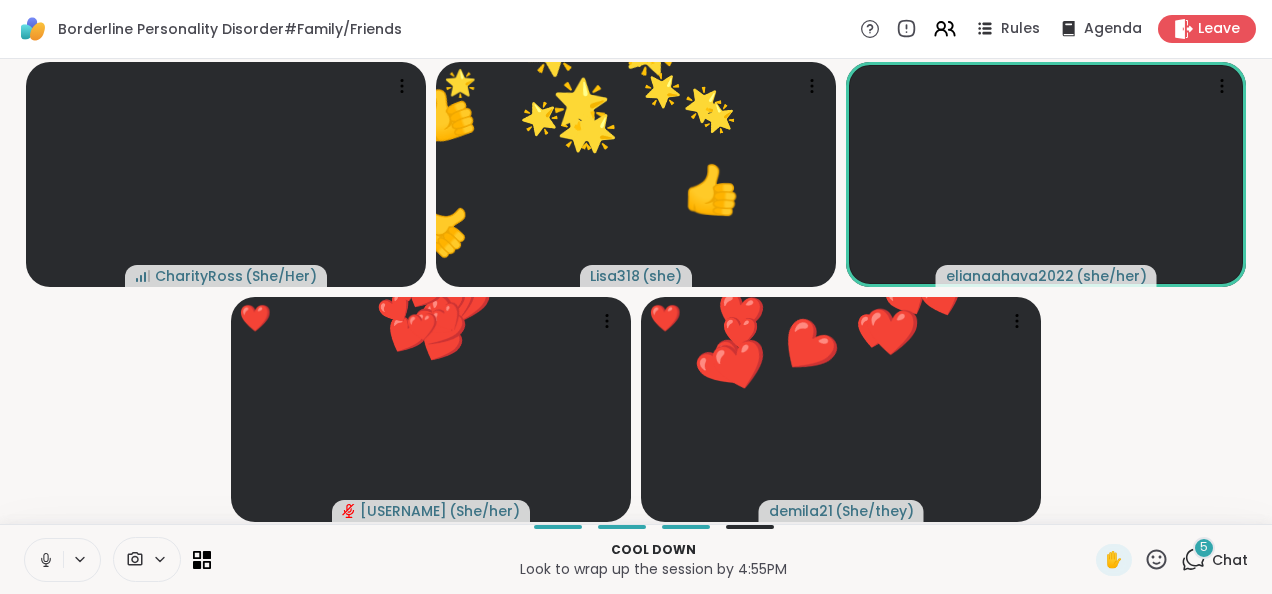 click 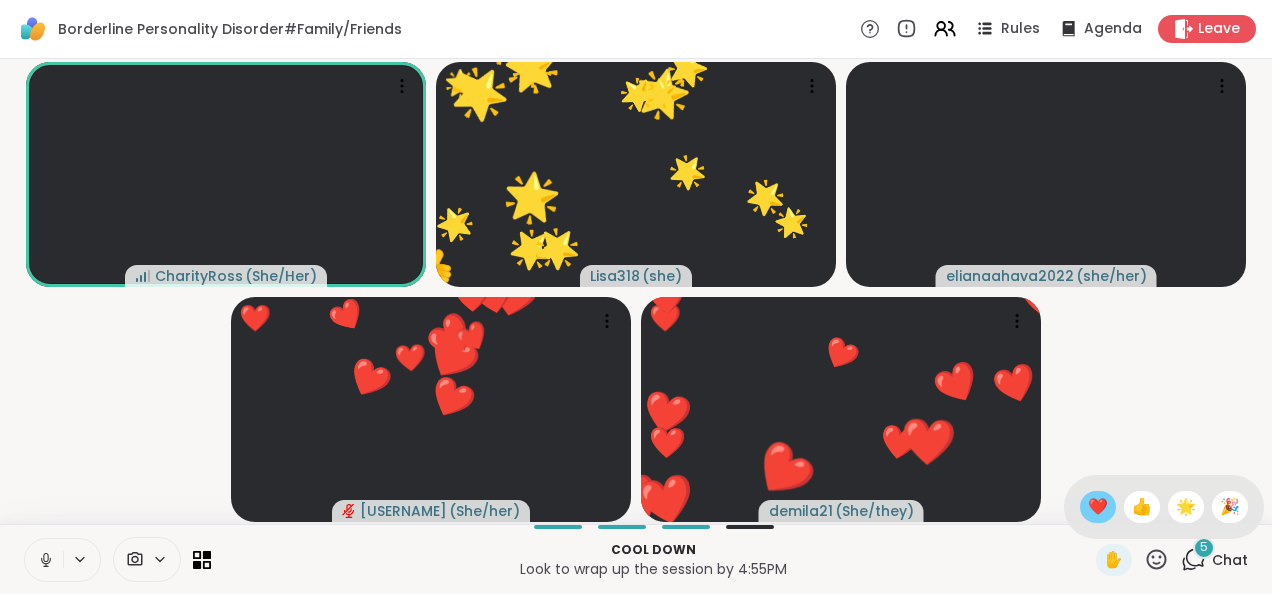 click on "❤️" at bounding box center [1098, 507] 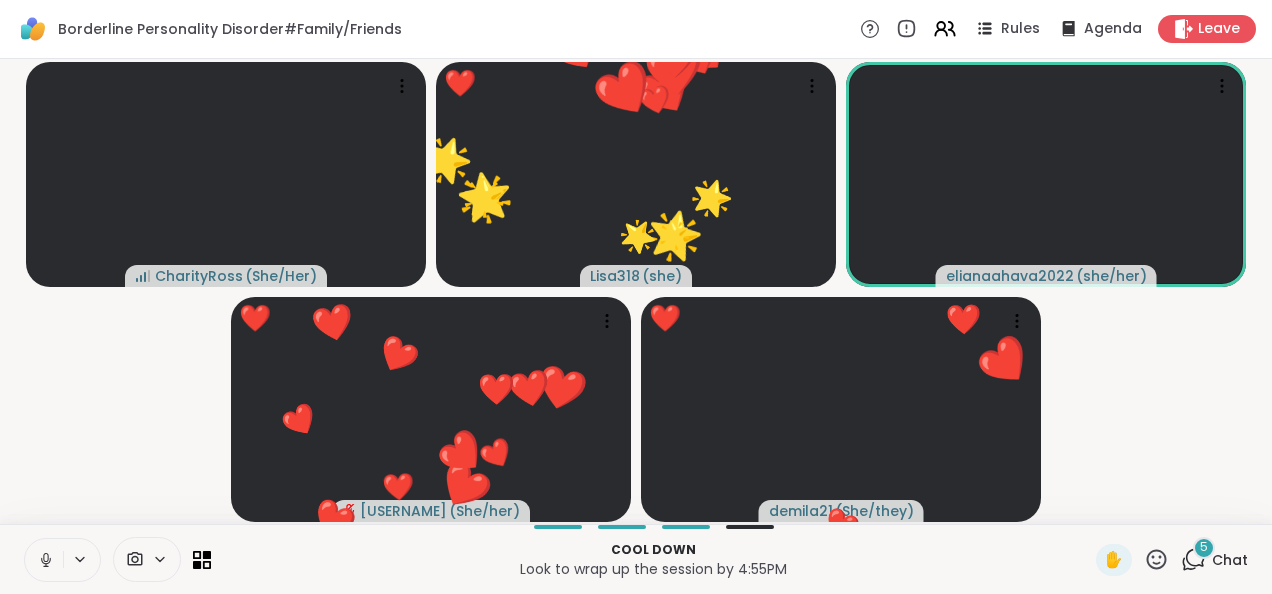 click 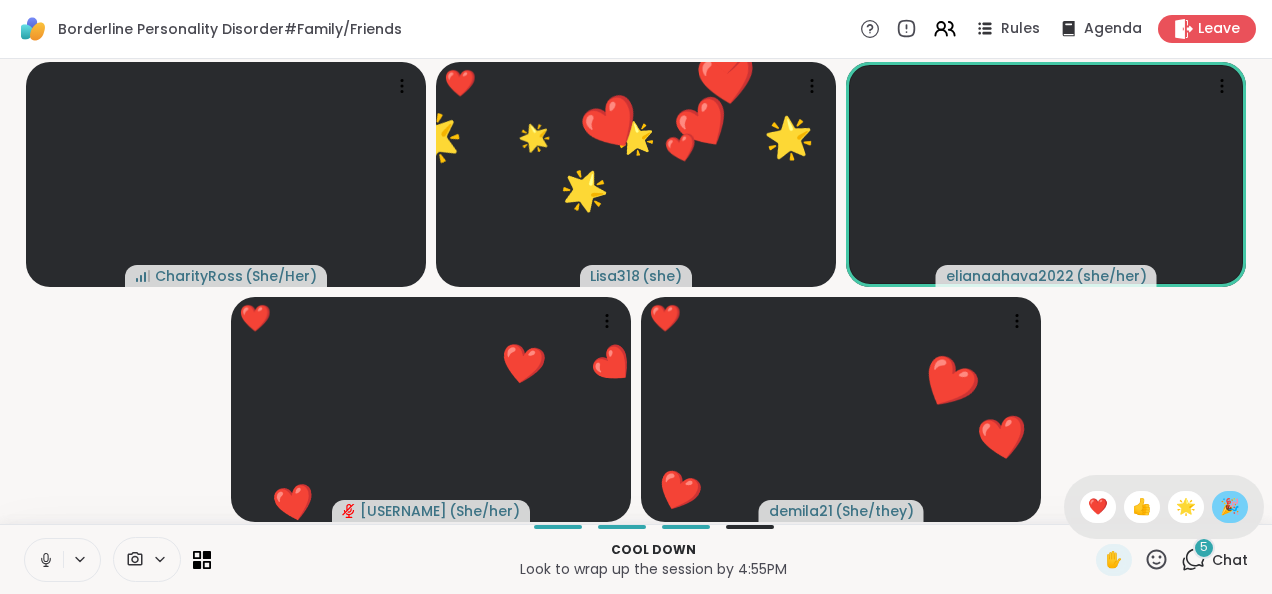 click on "🎉" at bounding box center (1230, 507) 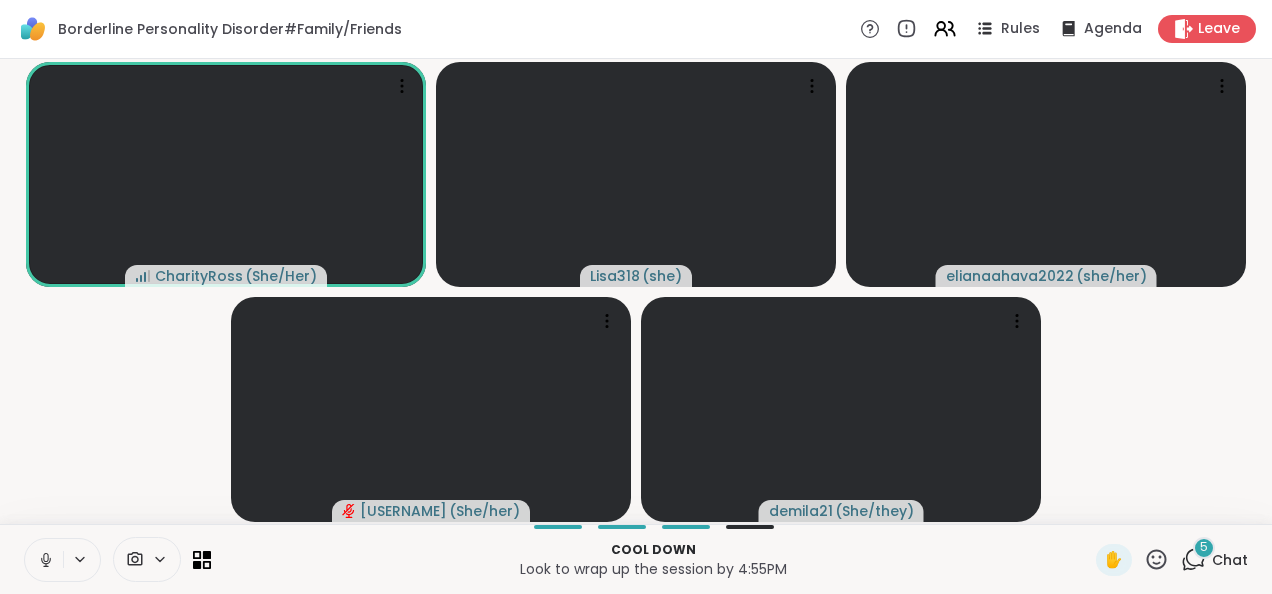 click on "5" at bounding box center [1204, 548] 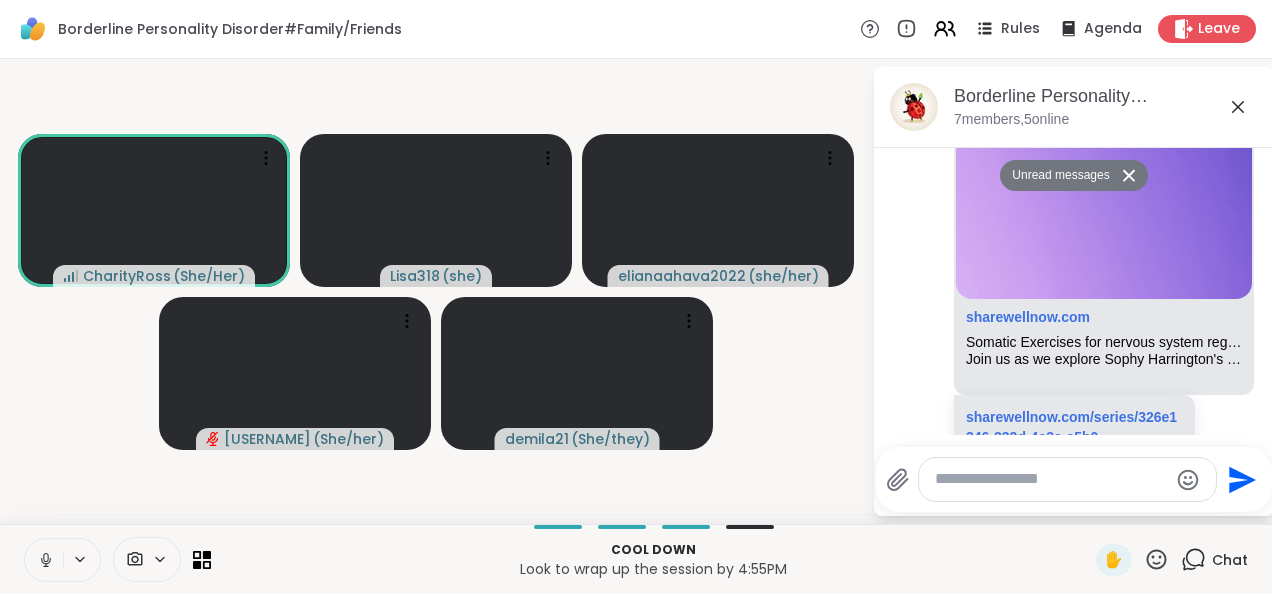 scroll, scrollTop: 1332, scrollLeft: 0, axis: vertical 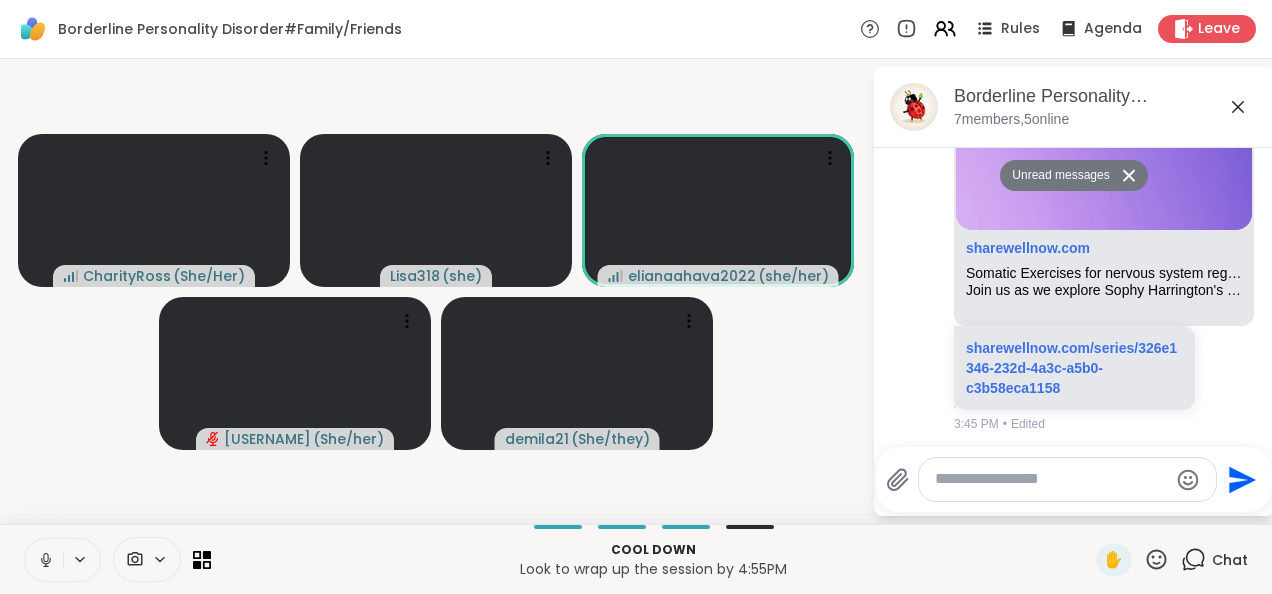 click at bounding box center (44, 560) 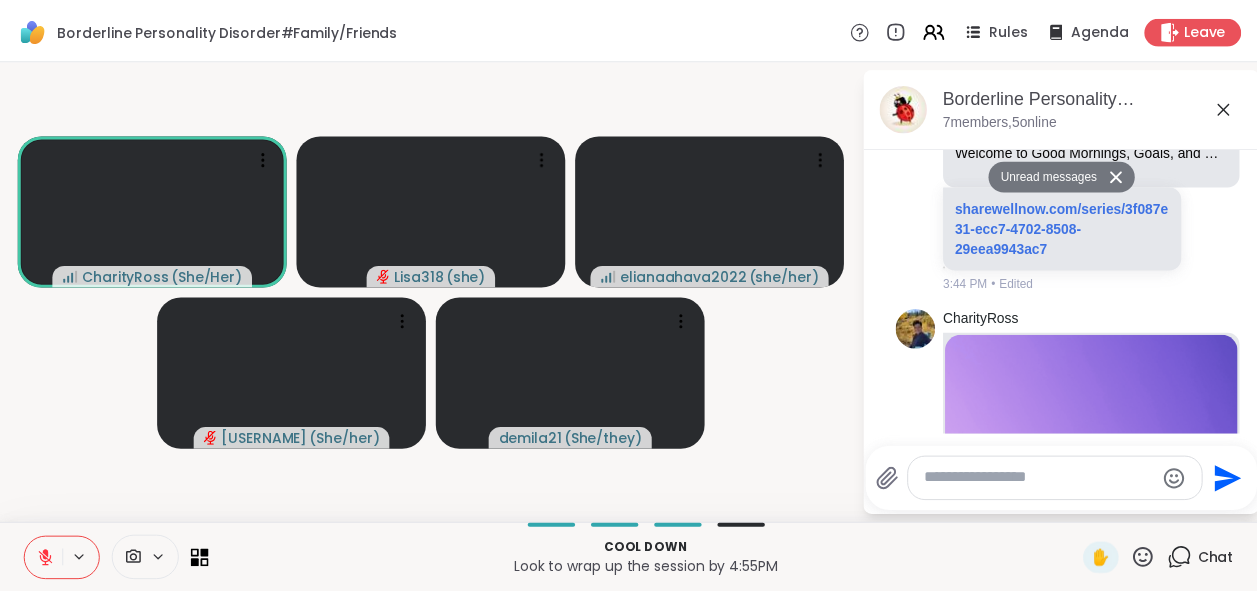 scroll, scrollTop: 965, scrollLeft: 0, axis: vertical 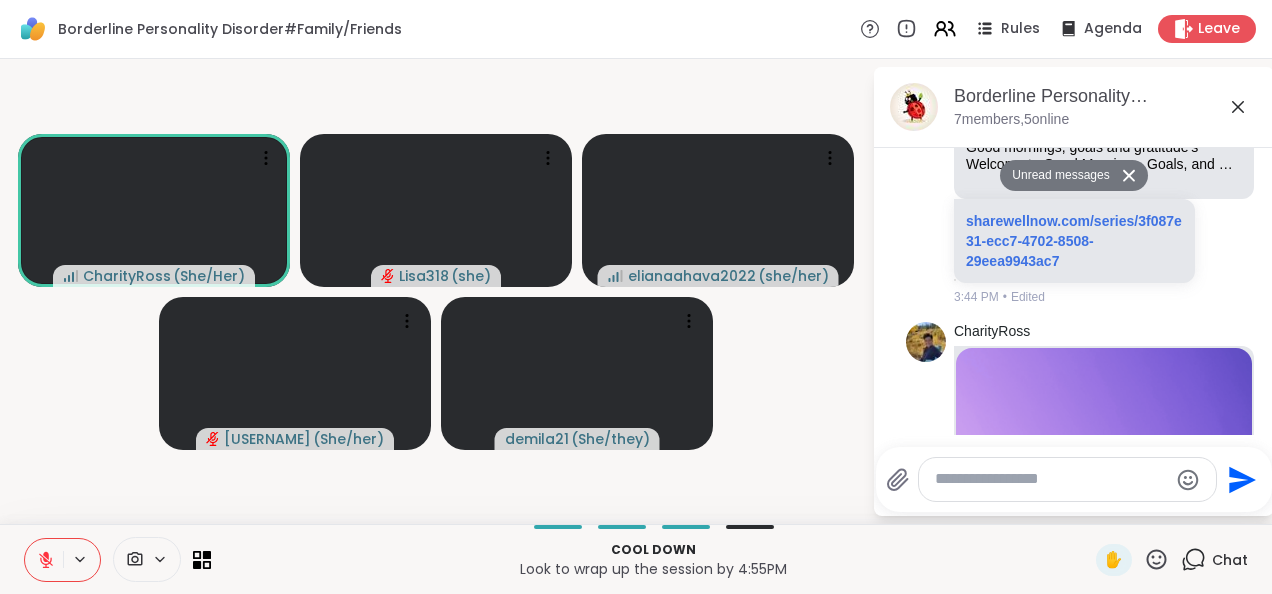 click on "7  members,  5  online" at bounding box center [1011, 120] 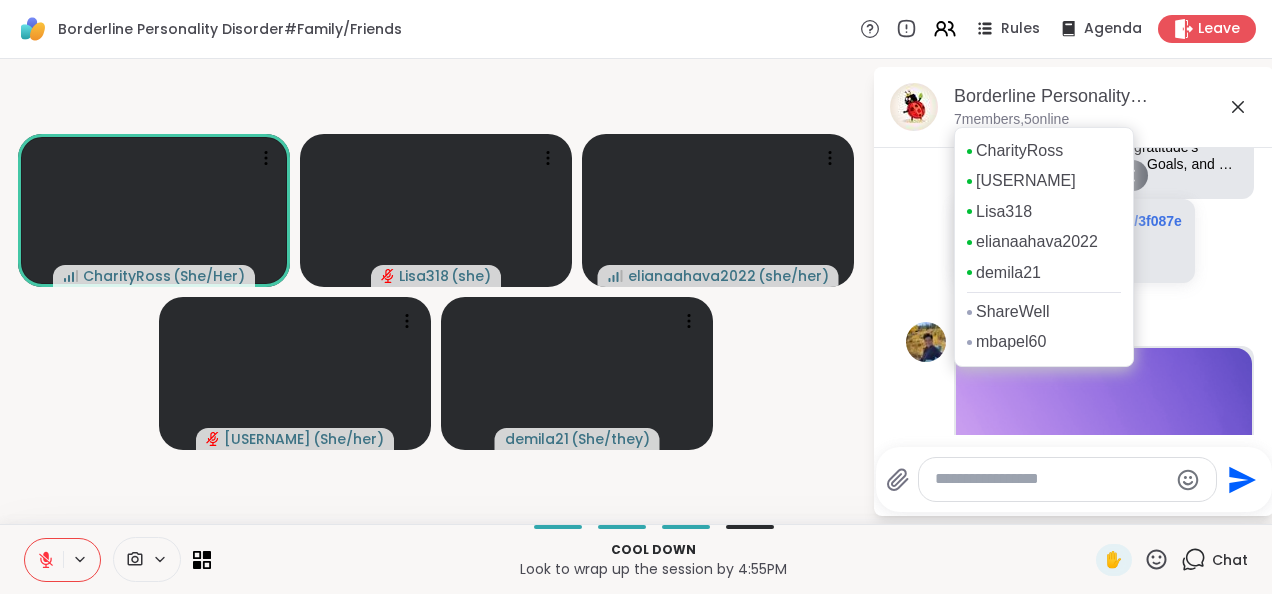 click on "CharityRoss sharewellnow.com Good mornings, goals and gratitude's Welcome to Good Mornings, Goals, and Gratitudes. Each morning, we meet with open hearts and tired eyes to greet the day gently, set a daily goal, and choose one small act of care for ourselves. Then, in return, we are grounded, lighter, and reminded that we are not alone. In the GGG, we start our day with positive quotes, journal prompts, self-care activities, daily intentions, and a goal we aim to achieve that day, followed by a moment of gratitude. Join us for a gentle, caring way to start your day. sharewellnow.com/series/3f087e31-ecc7-4702-8508-29eea9943ac7 3:44 PM • Edited" at bounding box center (1074, 67) 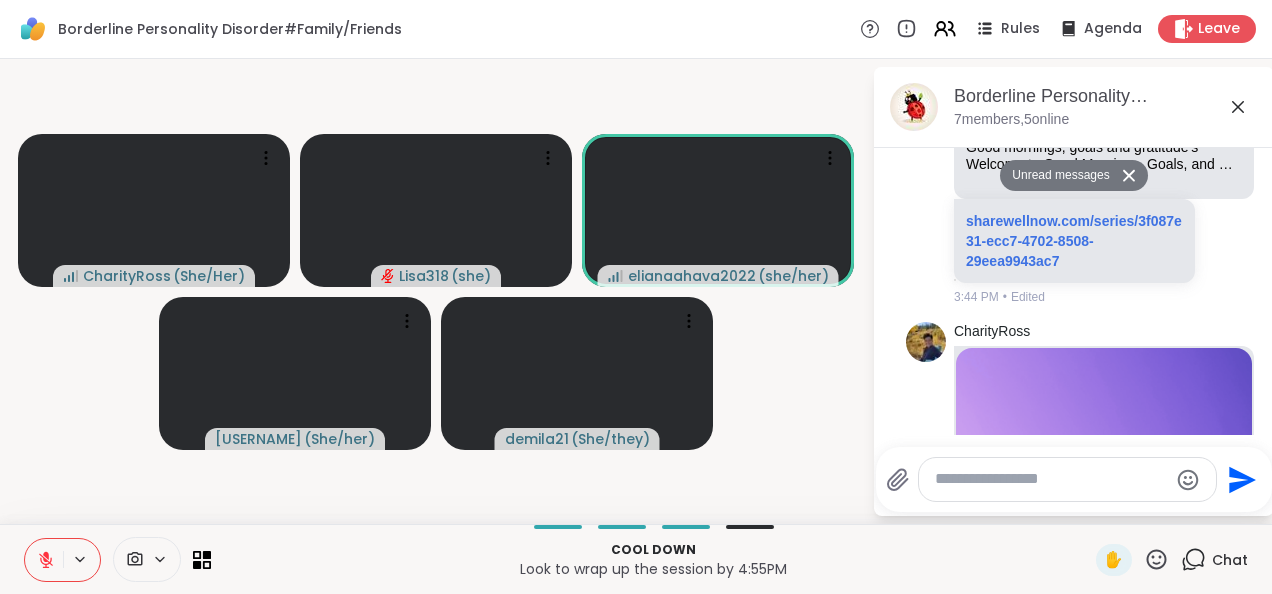 click 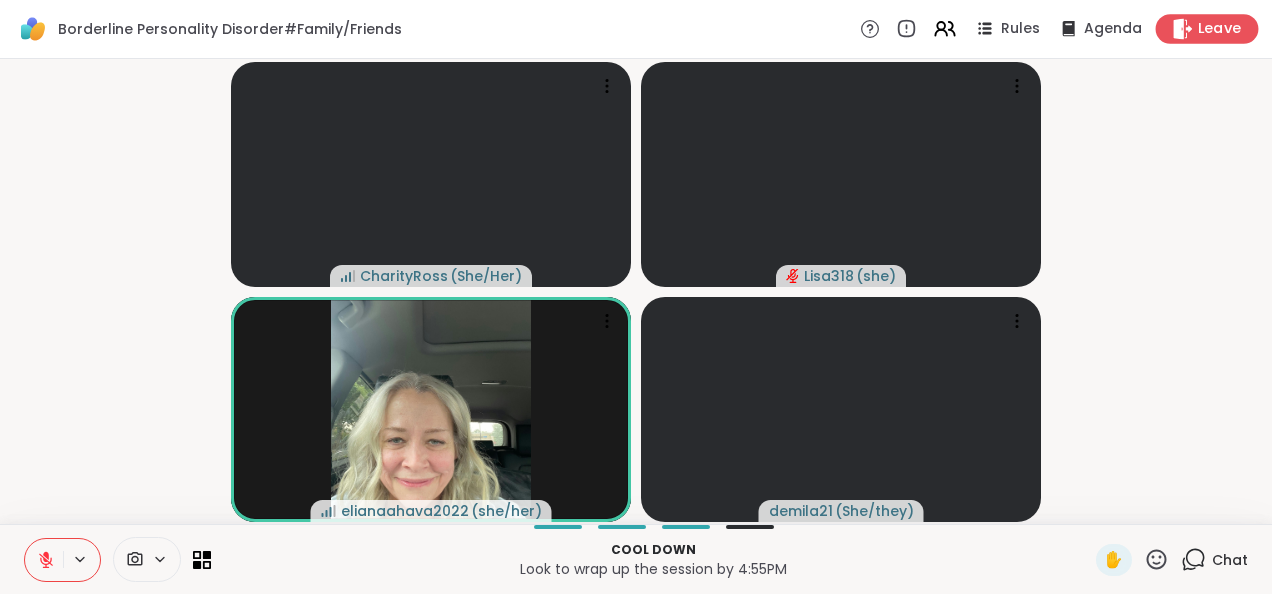click 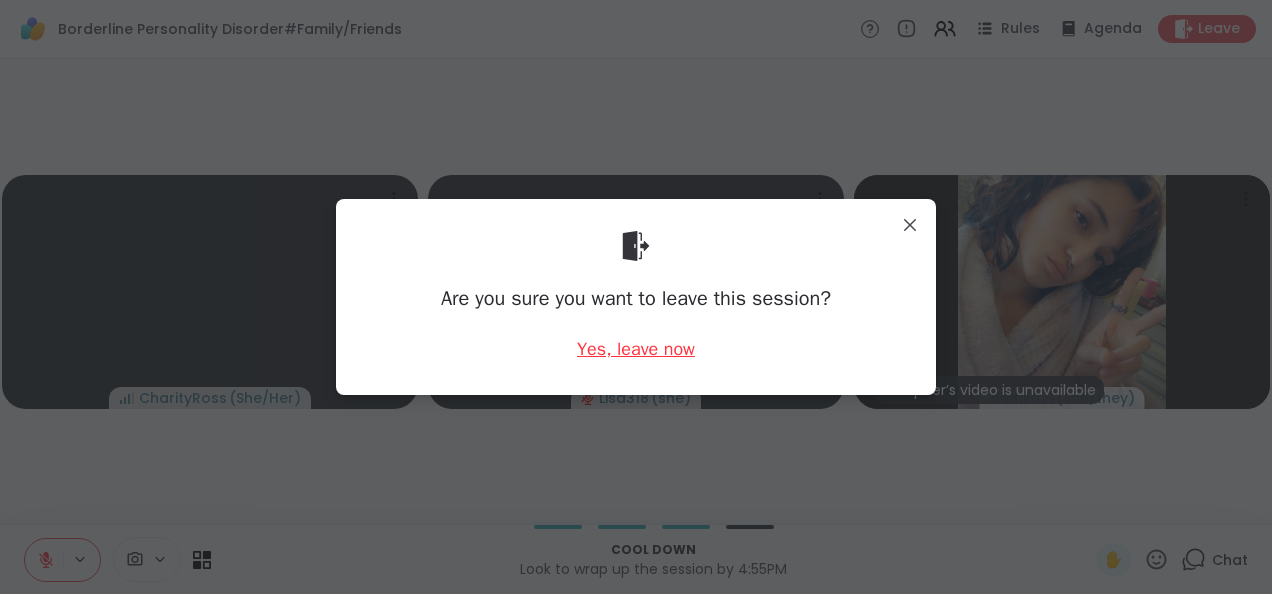 click on "Yes, leave now" at bounding box center [636, 349] 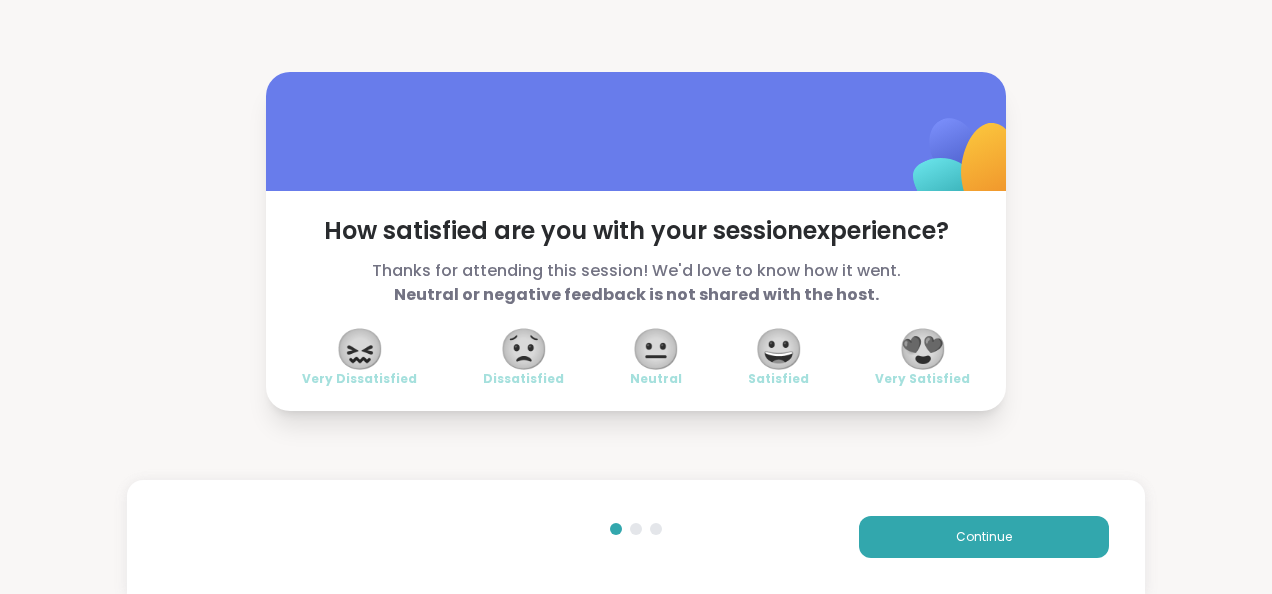 click on "😀" at bounding box center [779, 349] 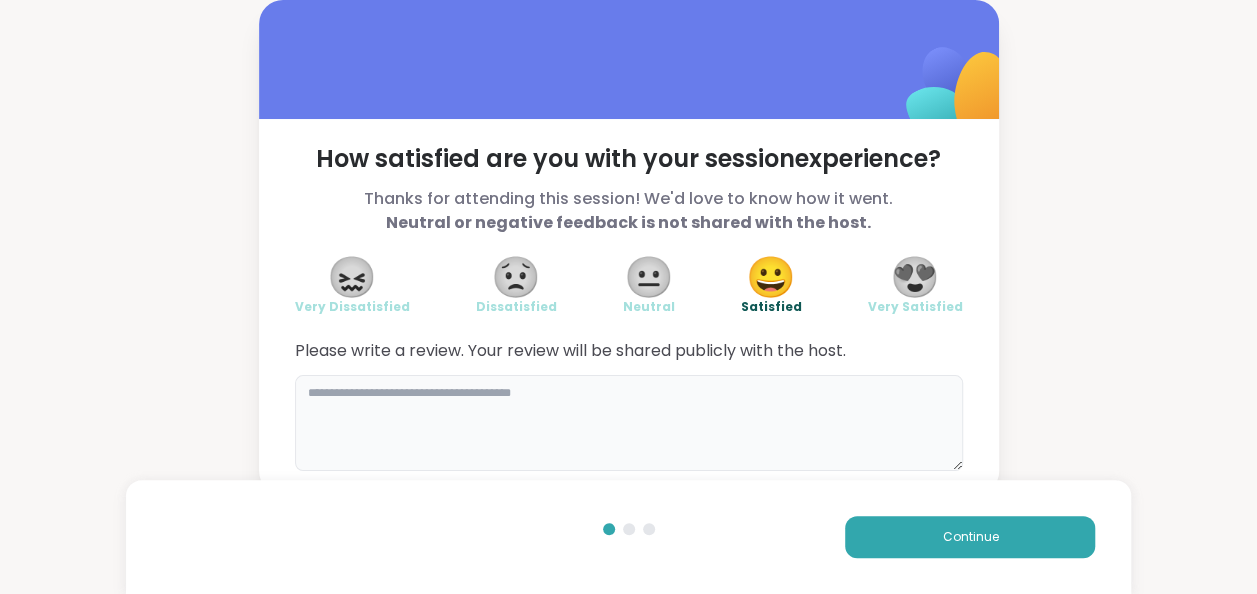 click at bounding box center [629, 423] 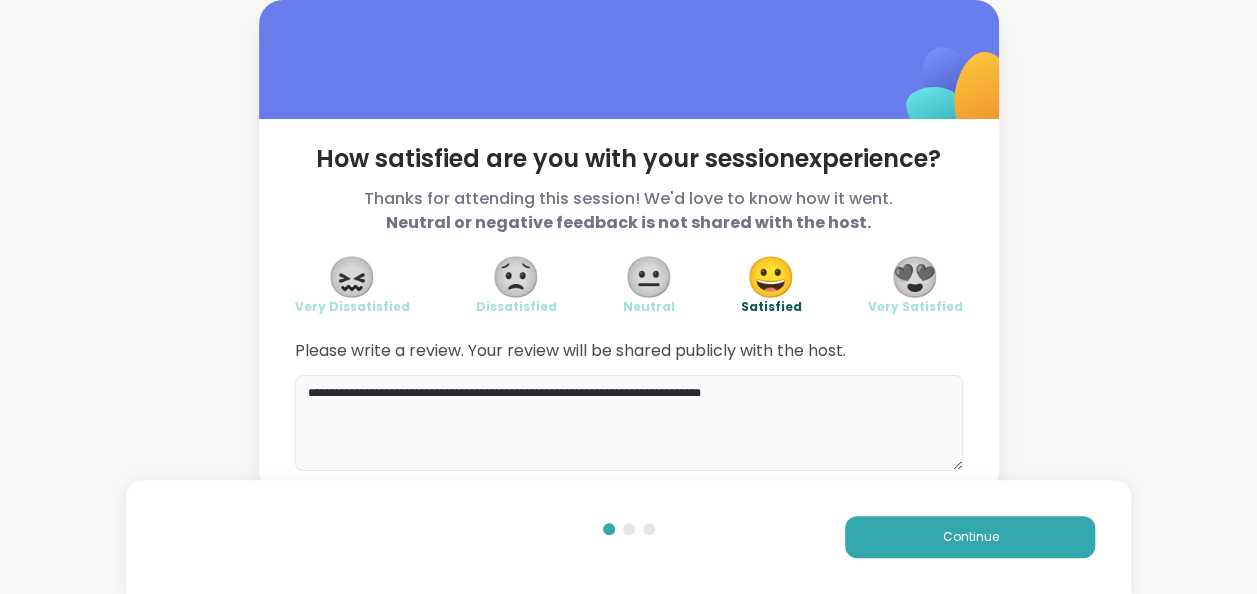type on "**********" 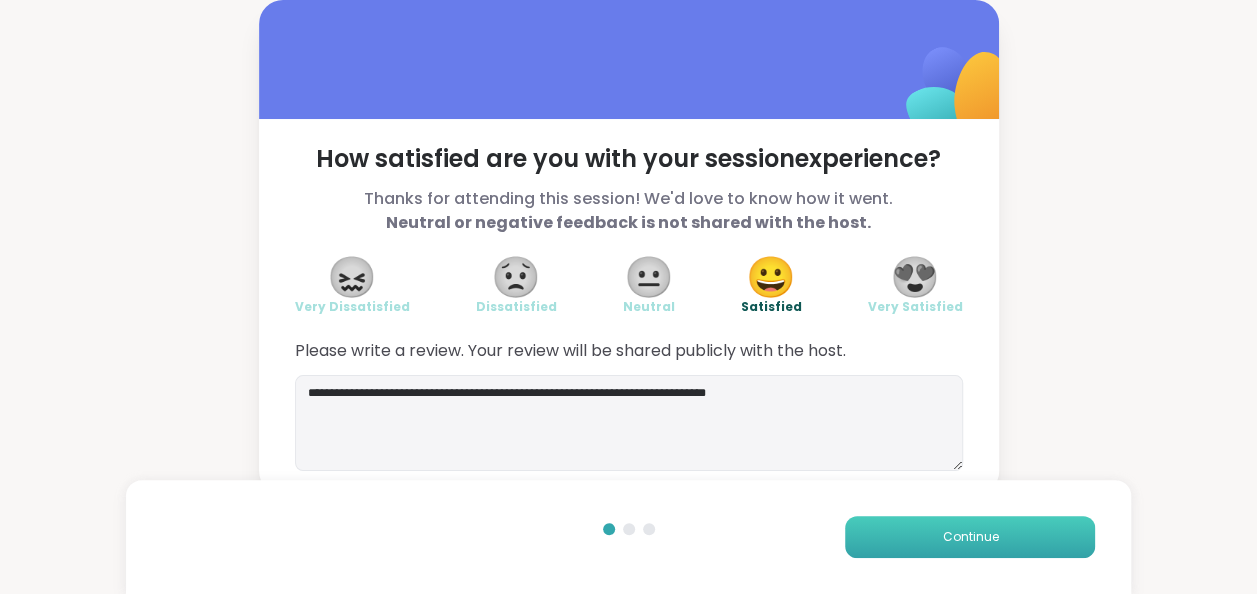 click on "Continue" at bounding box center [970, 537] 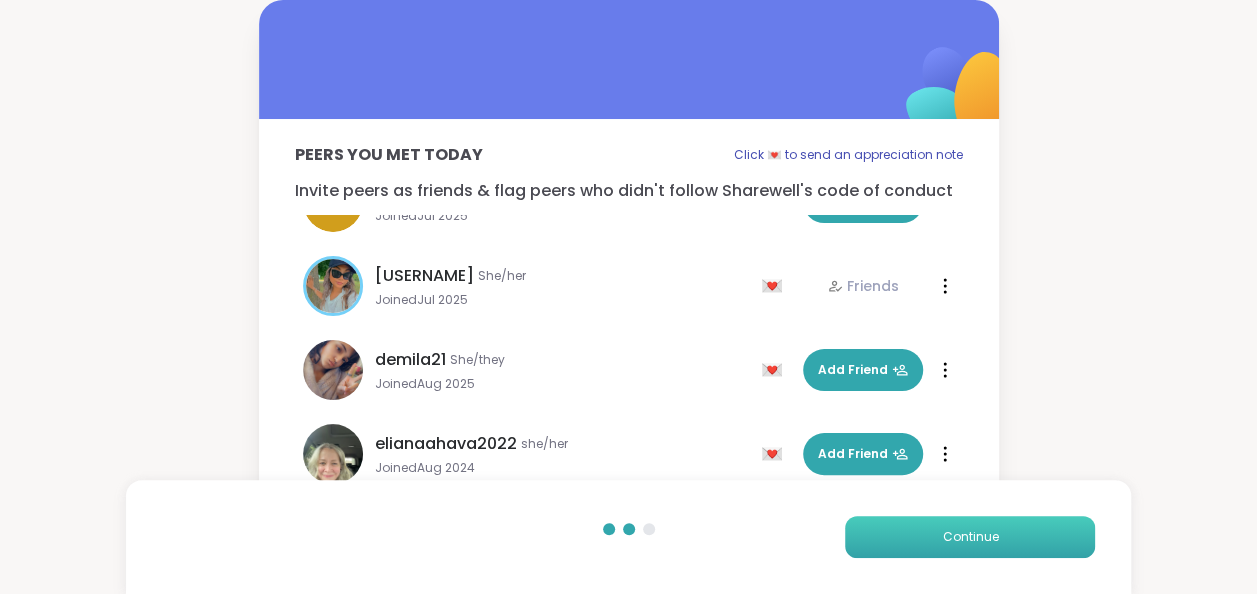 scroll, scrollTop: 60, scrollLeft: 0, axis: vertical 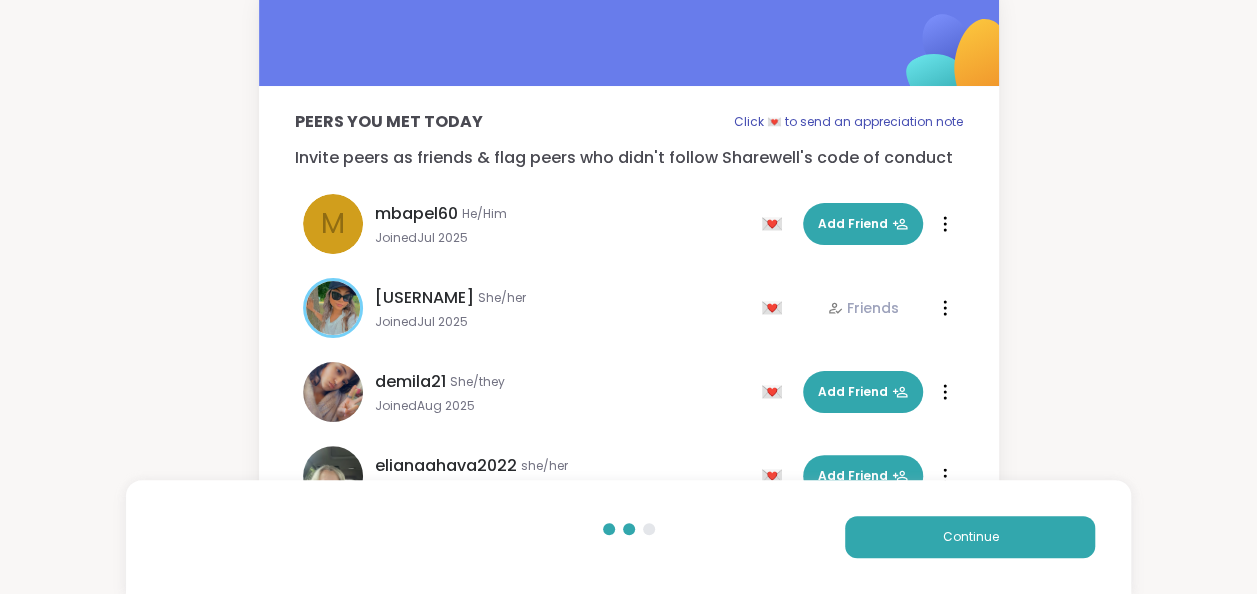 click at bounding box center (945, 224) 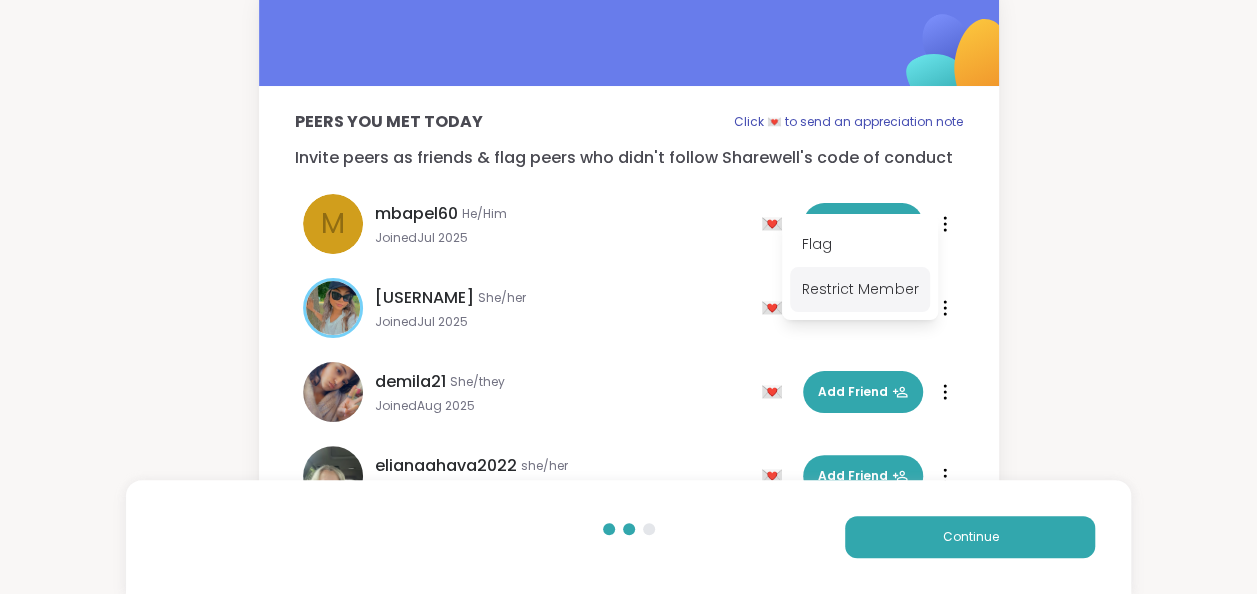 click on "Restrict Member" at bounding box center [860, 289] 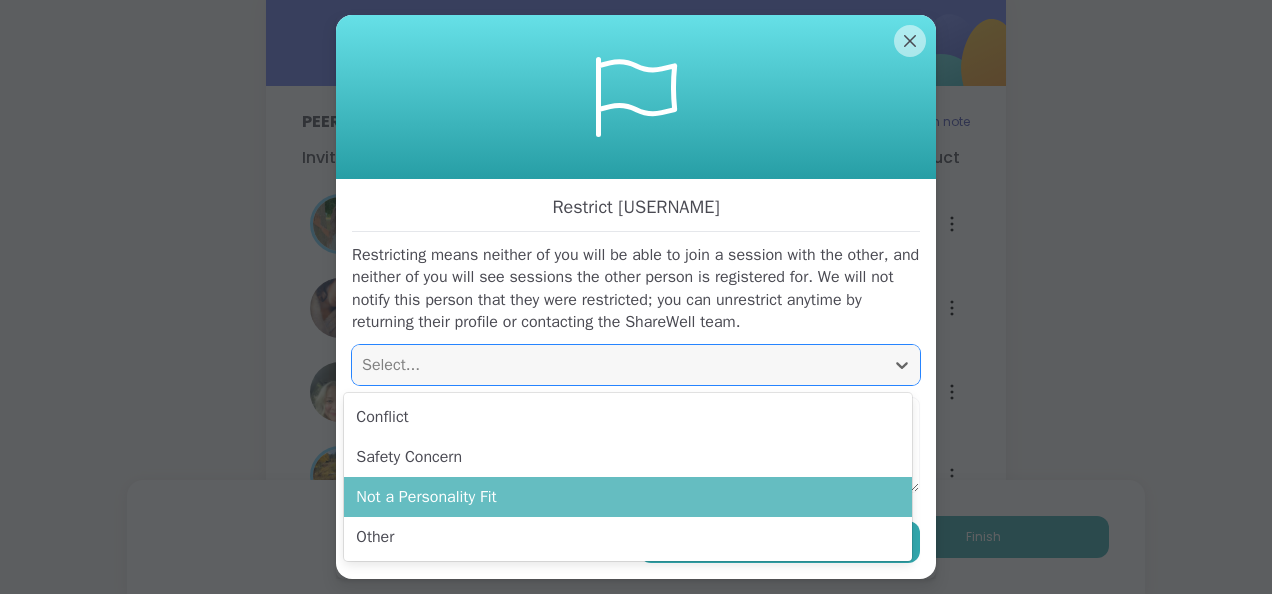 click on "Not a Personality Fit" at bounding box center (628, 497) 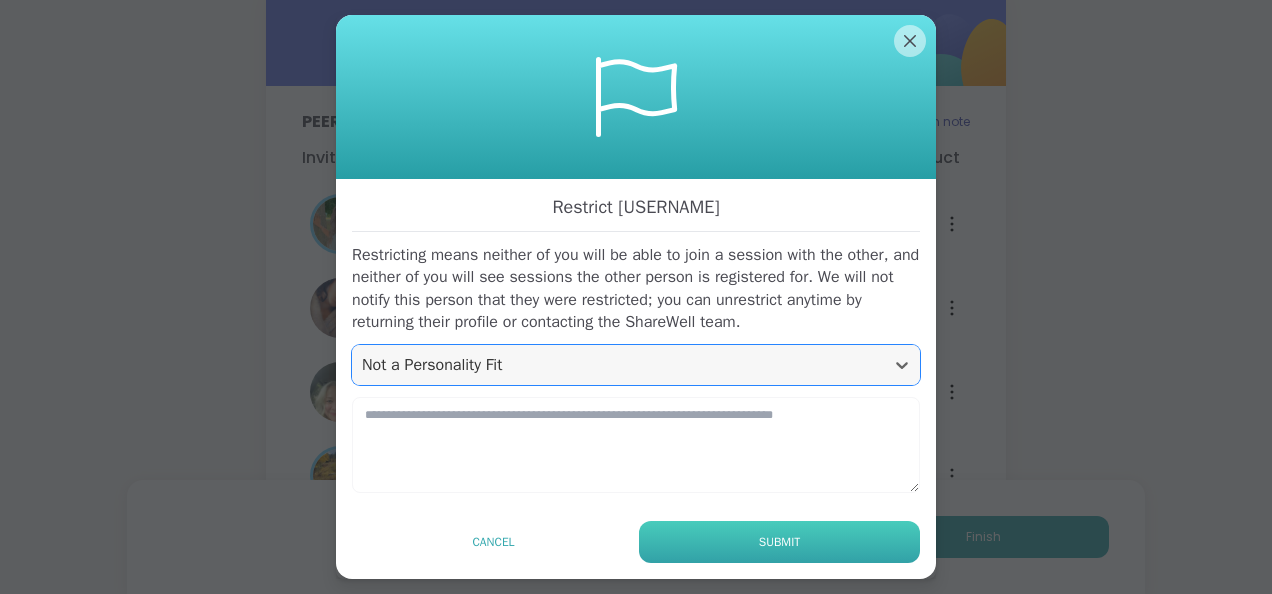click on "Submit" at bounding box center [779, 542] 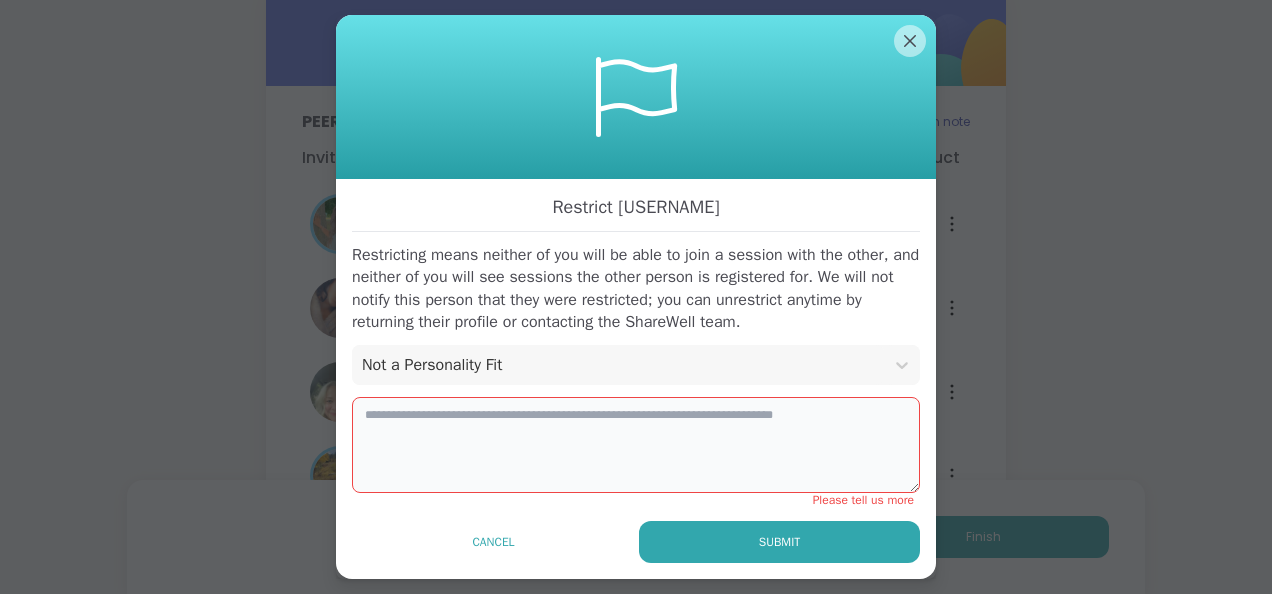 click at bounding box center (636, 445) 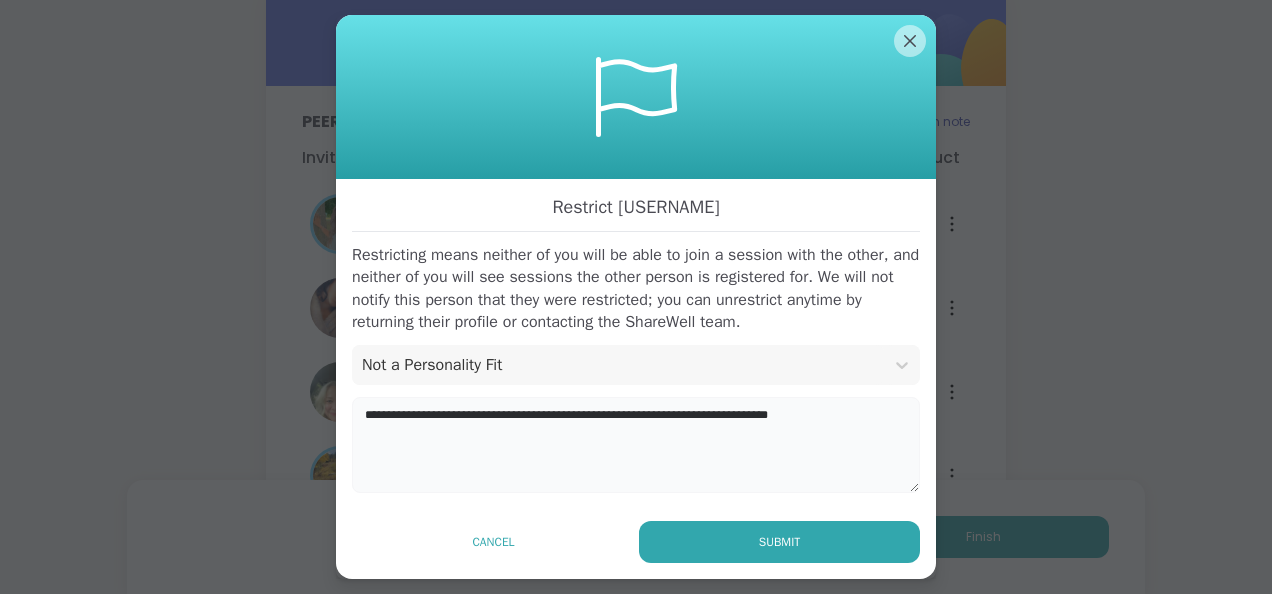 type on "**********" 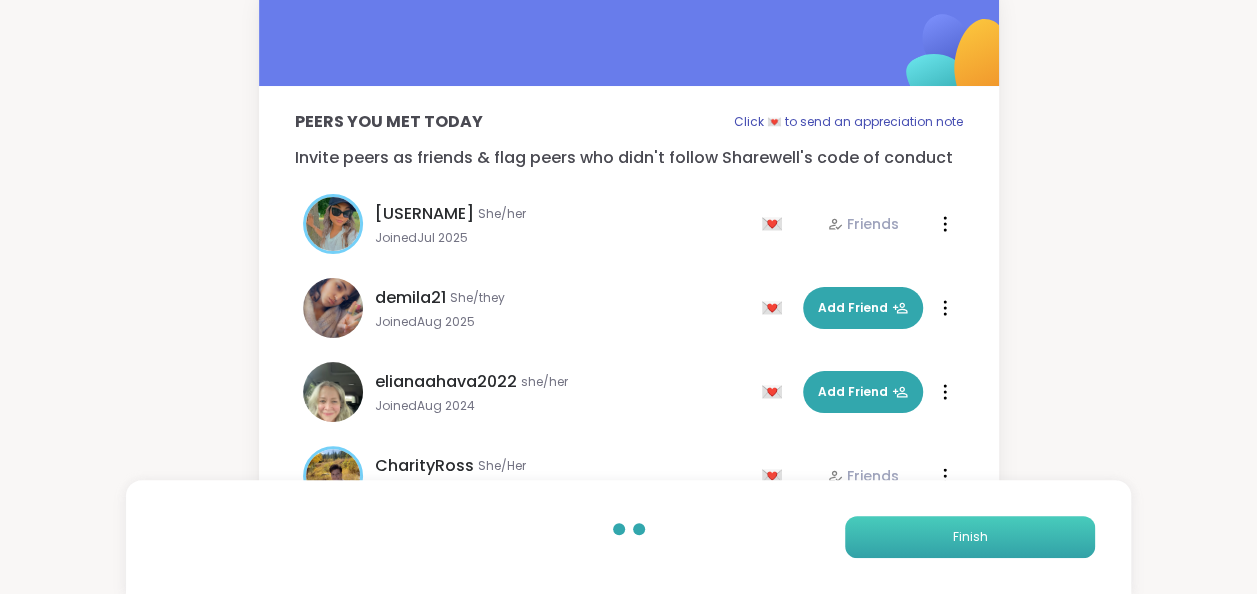 click on "Finish" at bounding box center [970, 537] 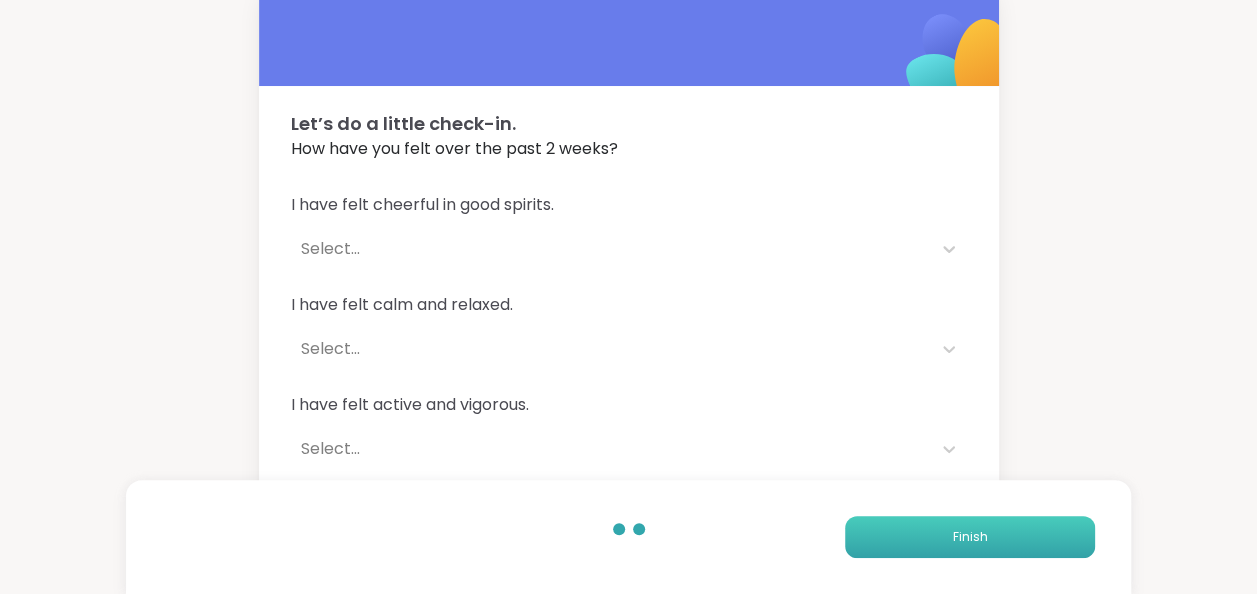 click on "Finish" at bounding box center (970, 537) 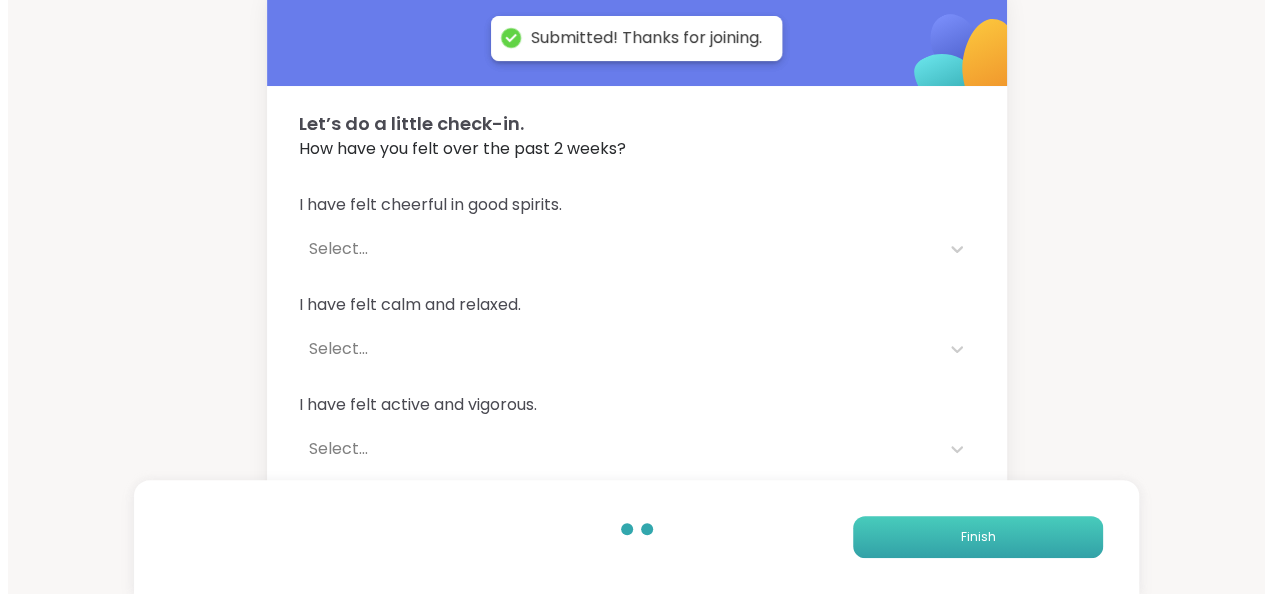 scroll, scrollTop: 0, scrollLeft: 0, axis: both 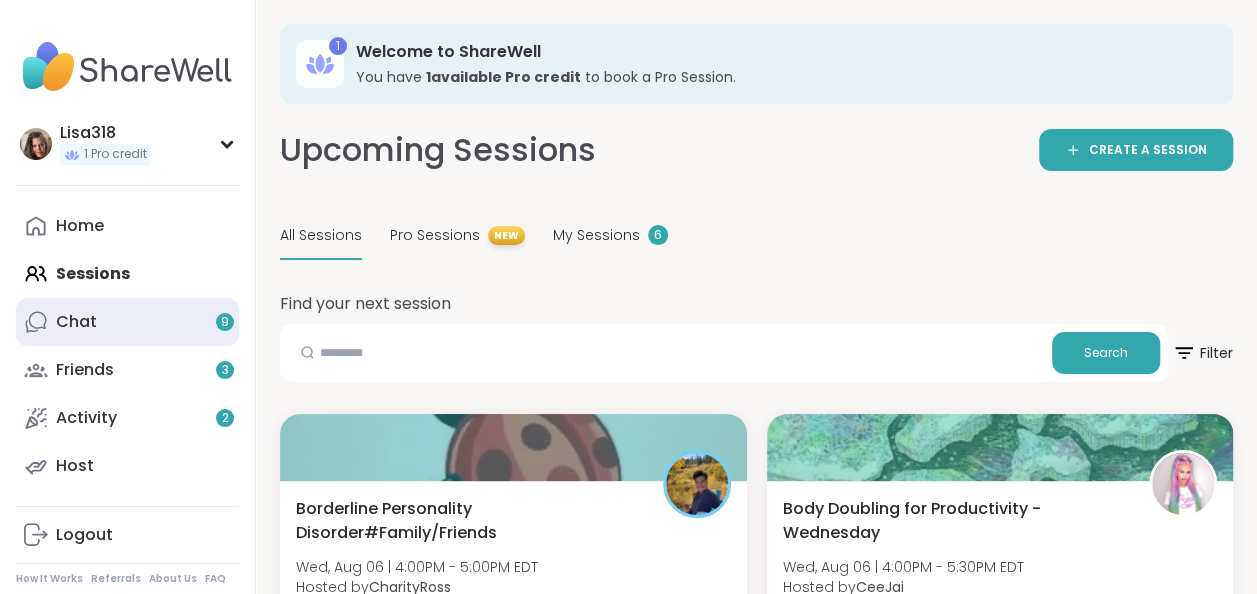 click on "Chat 9" at bounding box center (76, 322) 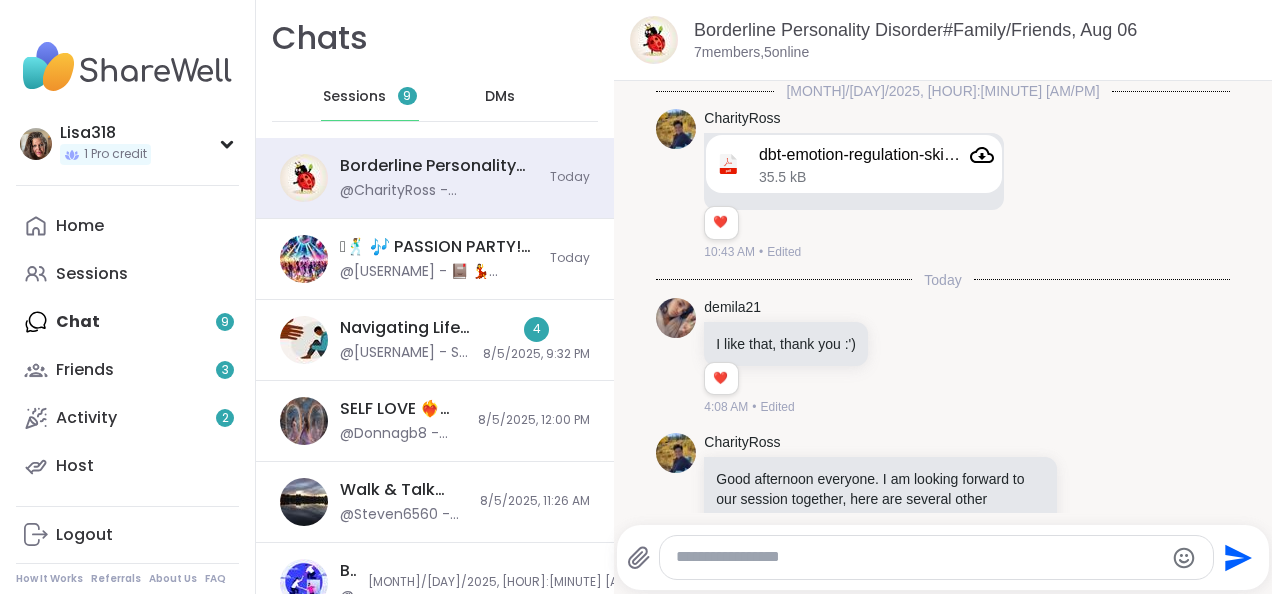 scroll, scrollTop: 1001, scrollLeft: 0, axis: vertical 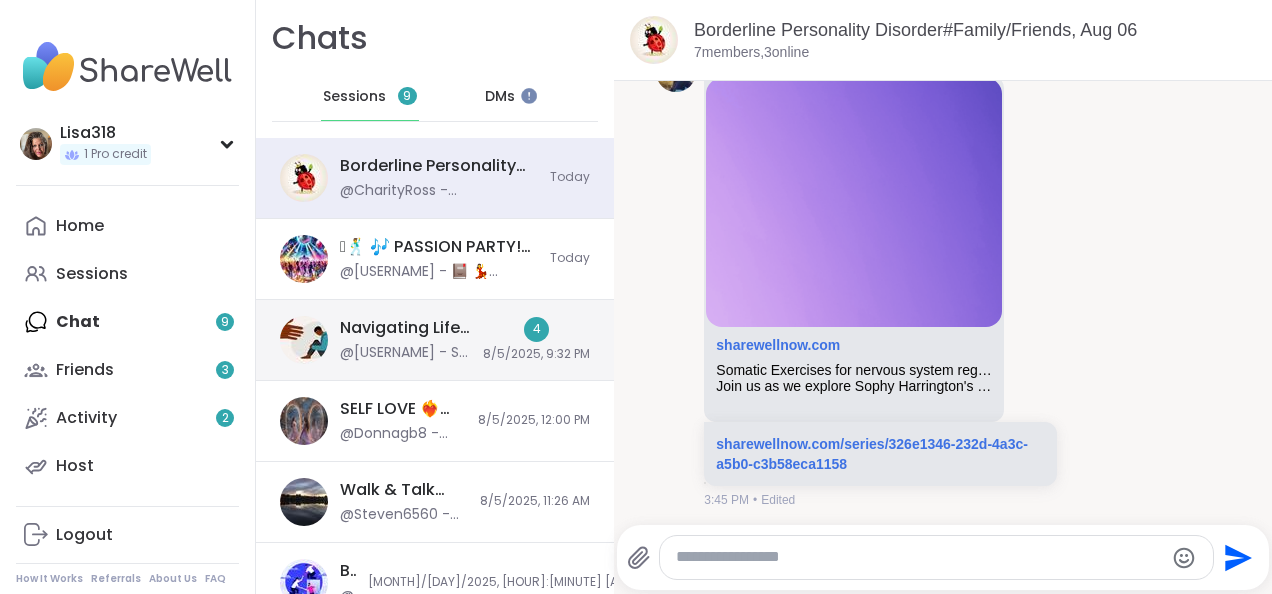 click on "4 8/5/2025, 9:32 PM" at bounding box center [536, 340] 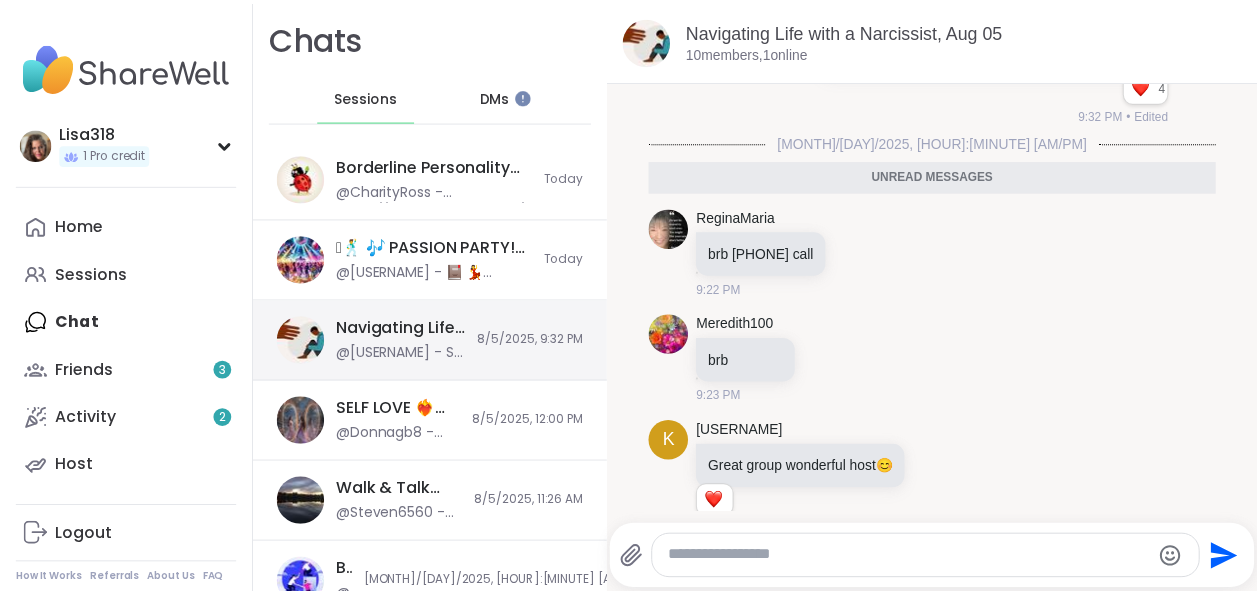 scroll, scrollTop: 0, scrollLeft: 0, axis: both 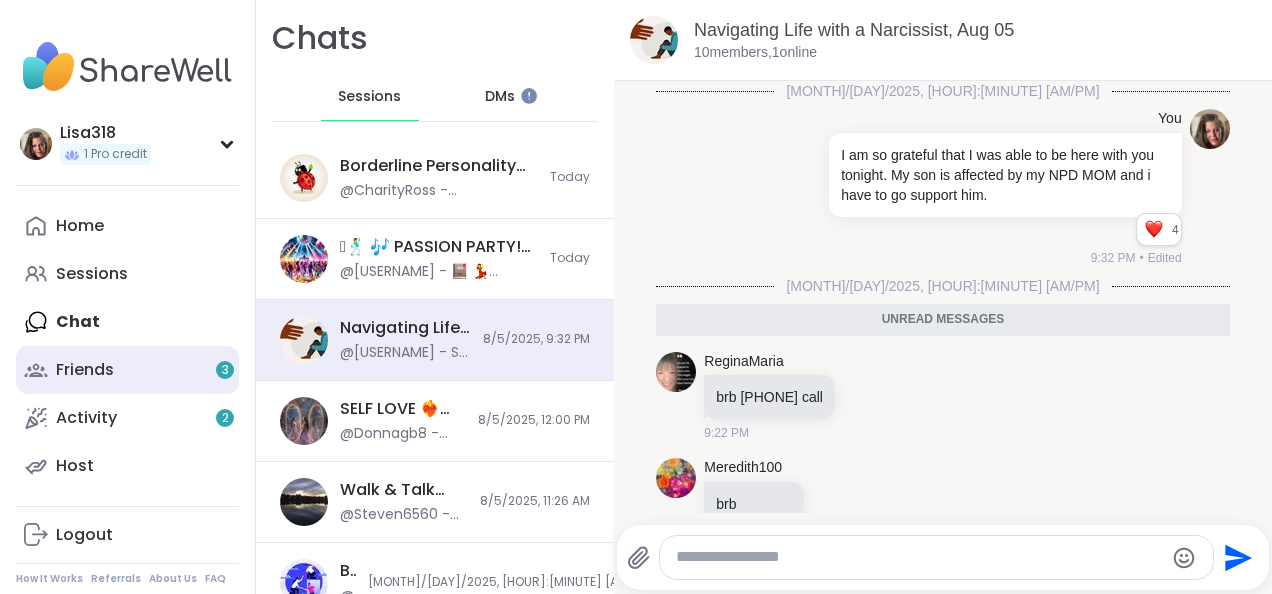 click on "Friends 3" at bounding box center [127, 370] 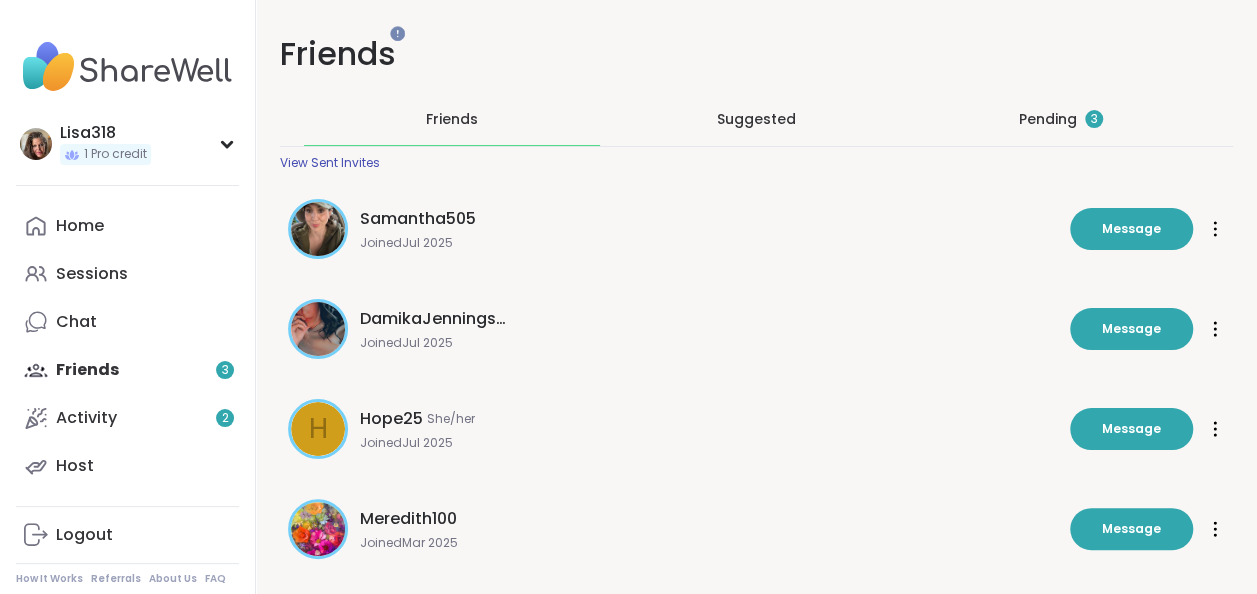 scroll, scrollTop: 0, scrollLeft: 0, axis: both 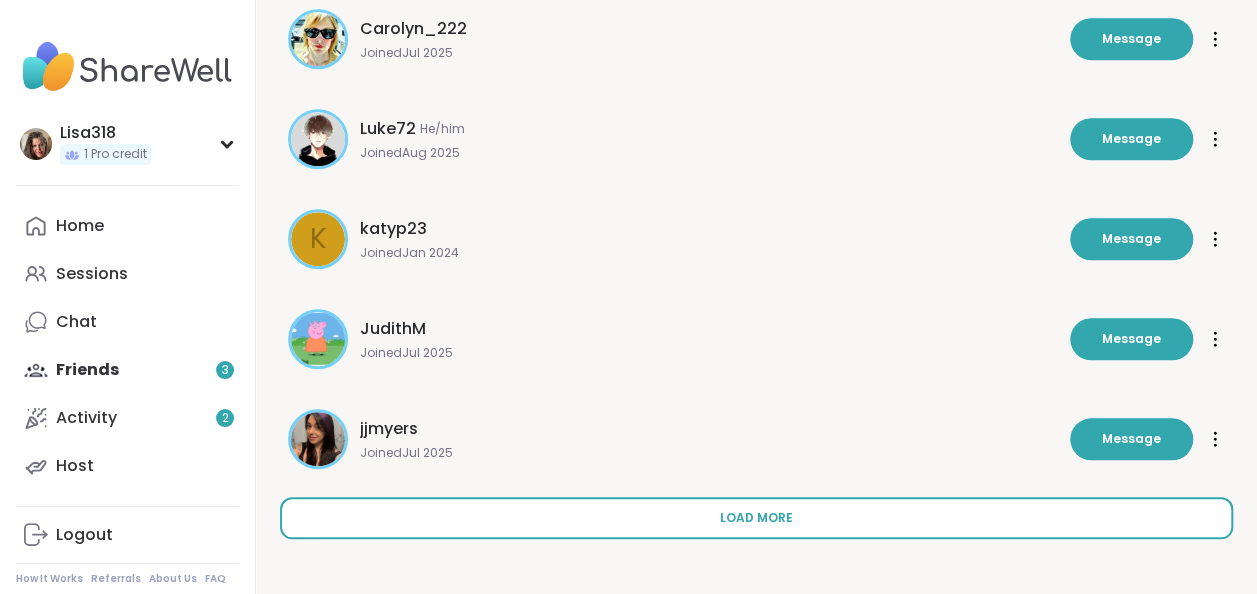 click on "Load more" at bounding box center (756, 518) 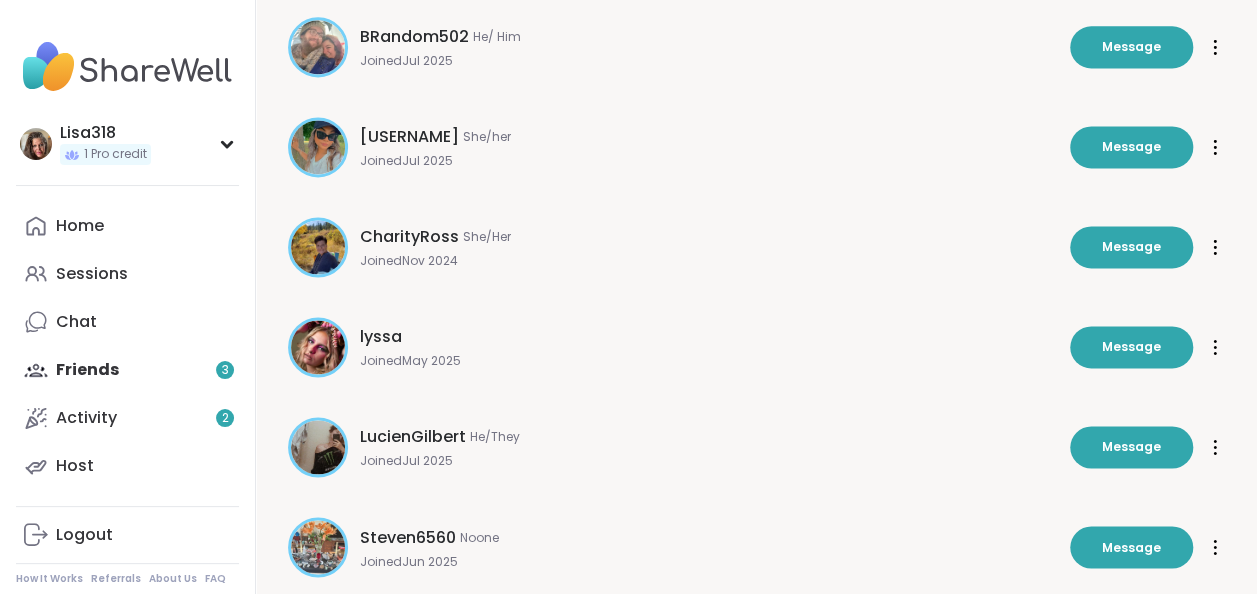 scroll, scrollTop: 1432, scrollLeft: 0, axis: vertical 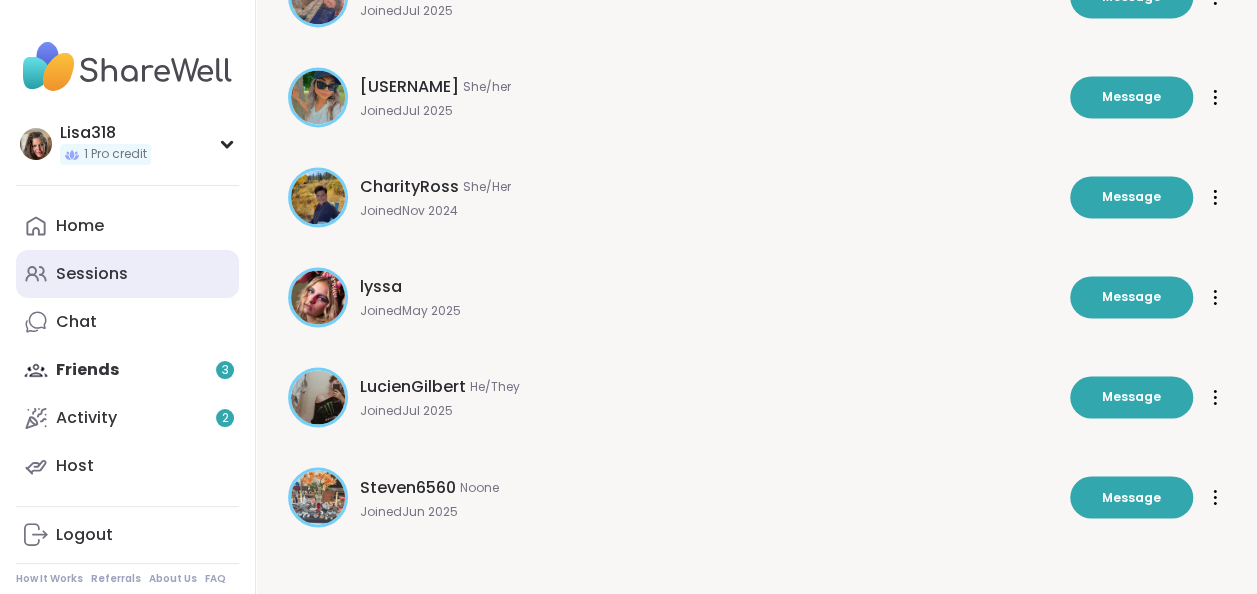click on "Sessions" at bounding box center (92, 274) 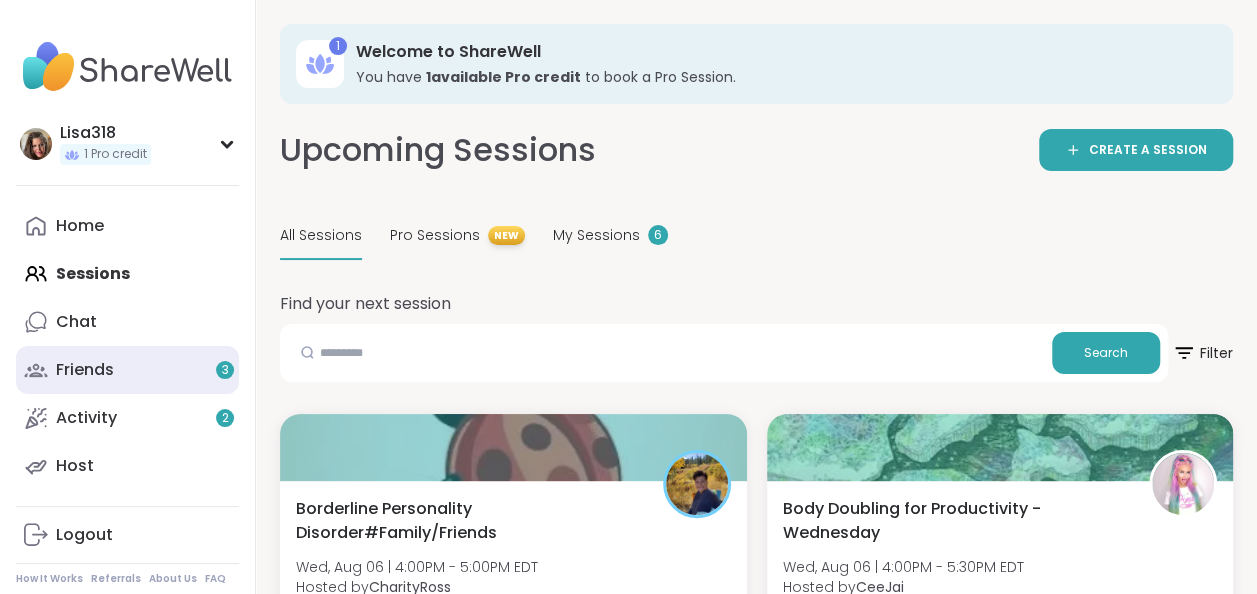 click on "Friends 3" at bounding box center [85, 370] 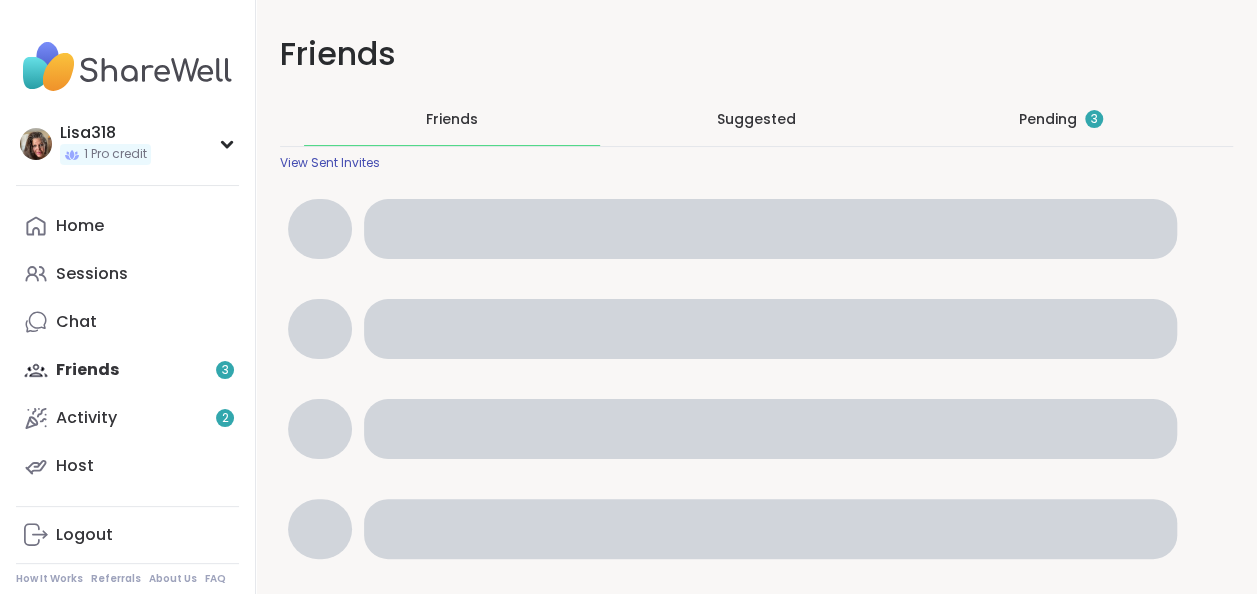 scroll, scrollTop: 0, scrollLeft: 0, axis: both 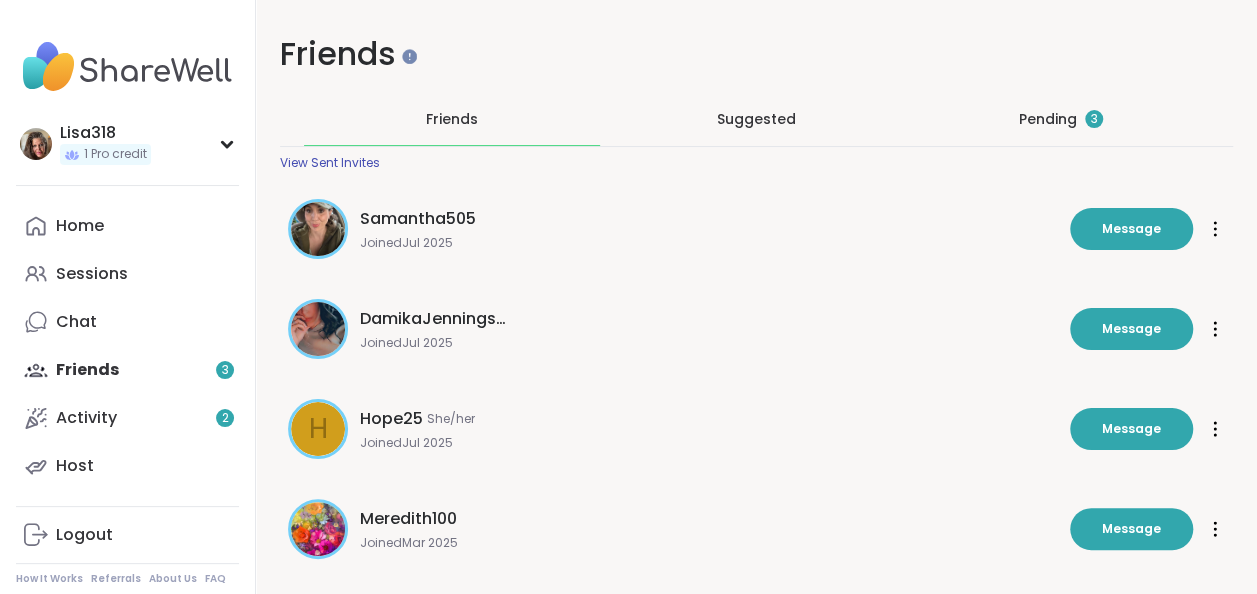 click on "Pending   3" at bounding box center (1061, 119) 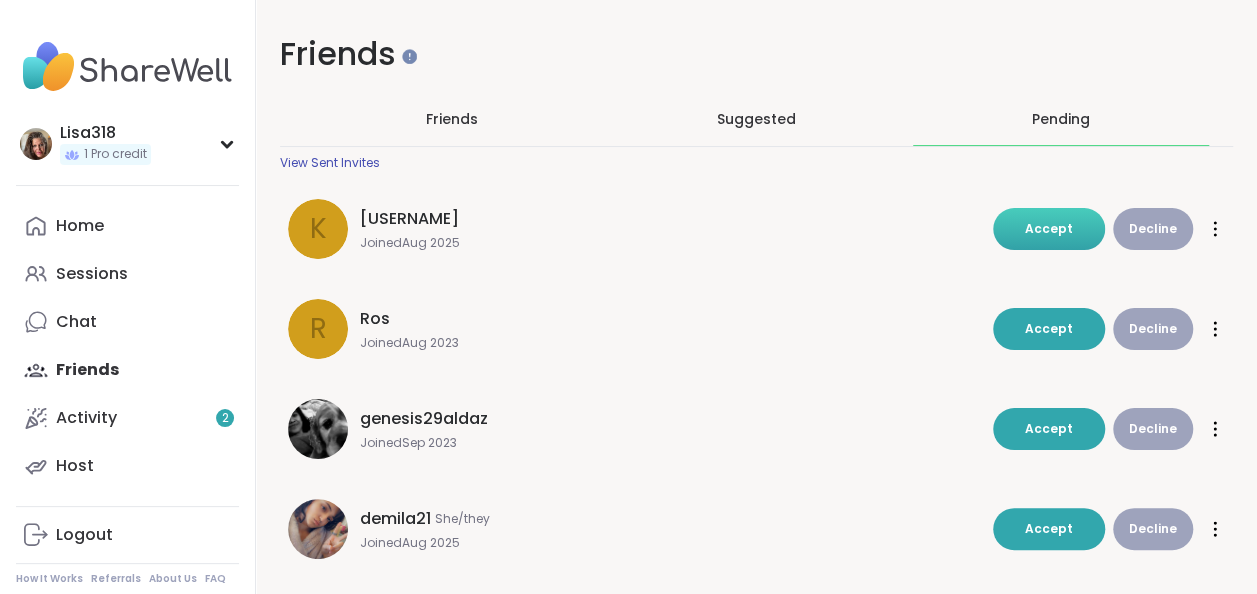 click on "Accept" at bounding box center [1049, 229] 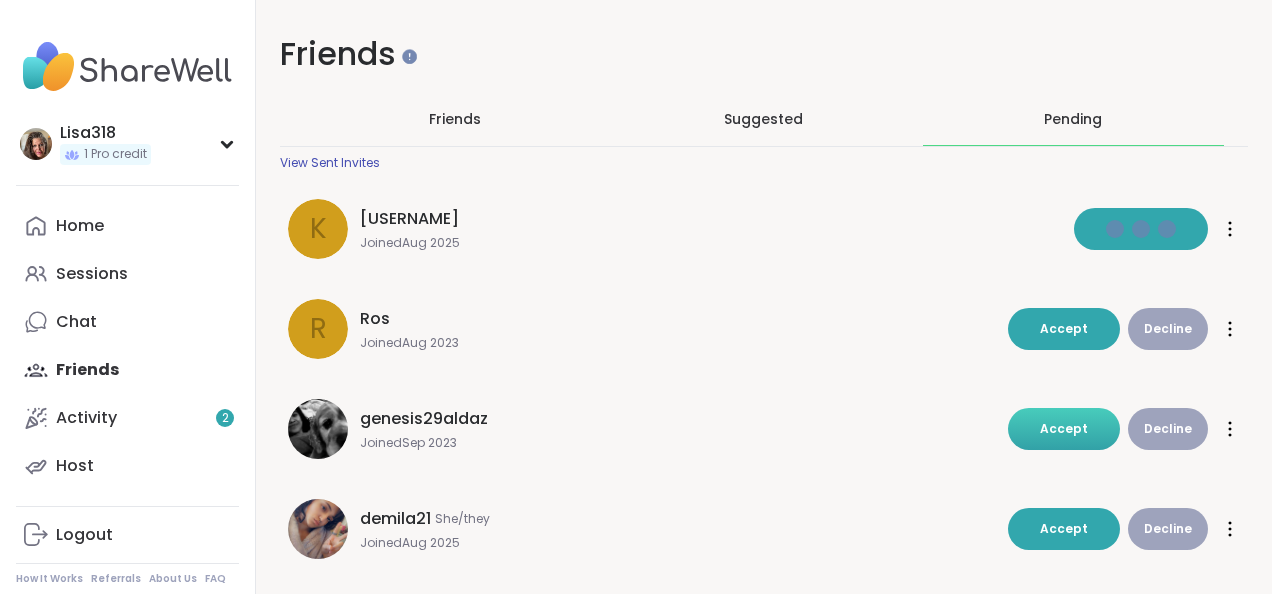 click on "Accept" at bounding box center [1064, 429] 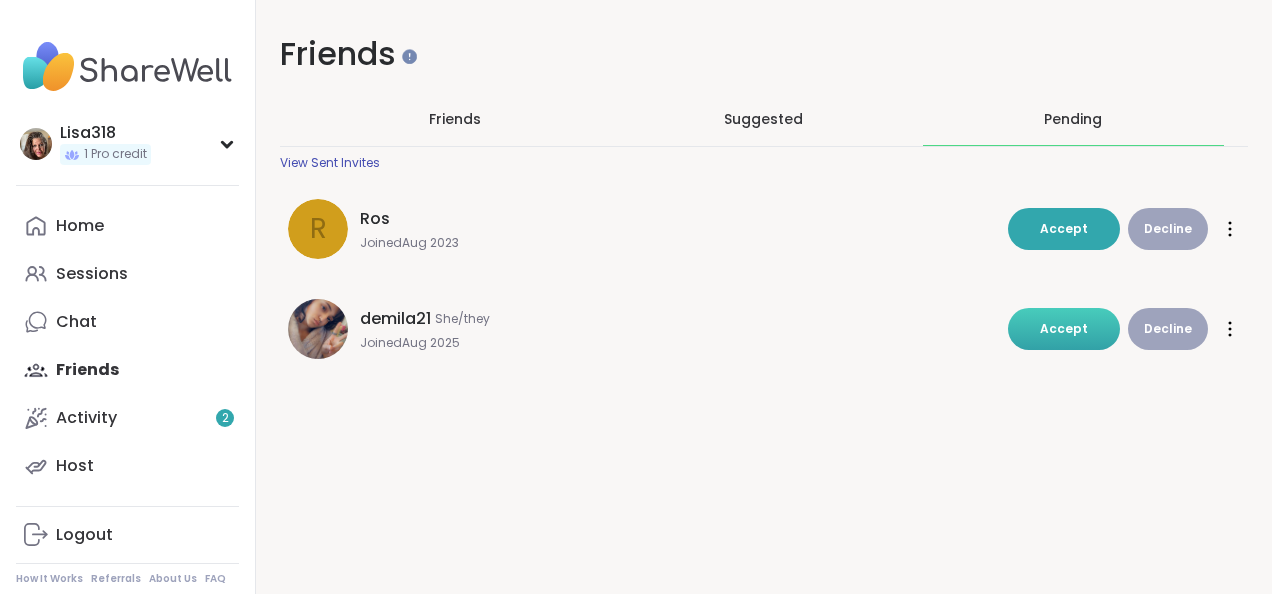 click on "Accept" at bounding box center (1064, 328) 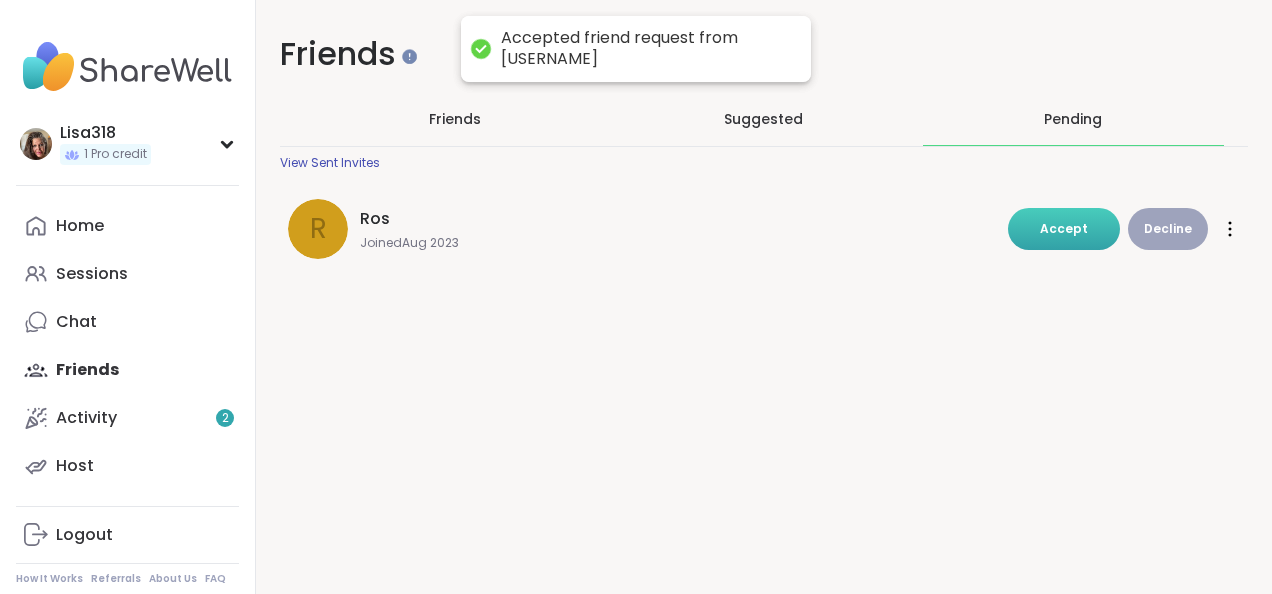 click on "Accept" at bounding box center (1064, 228) 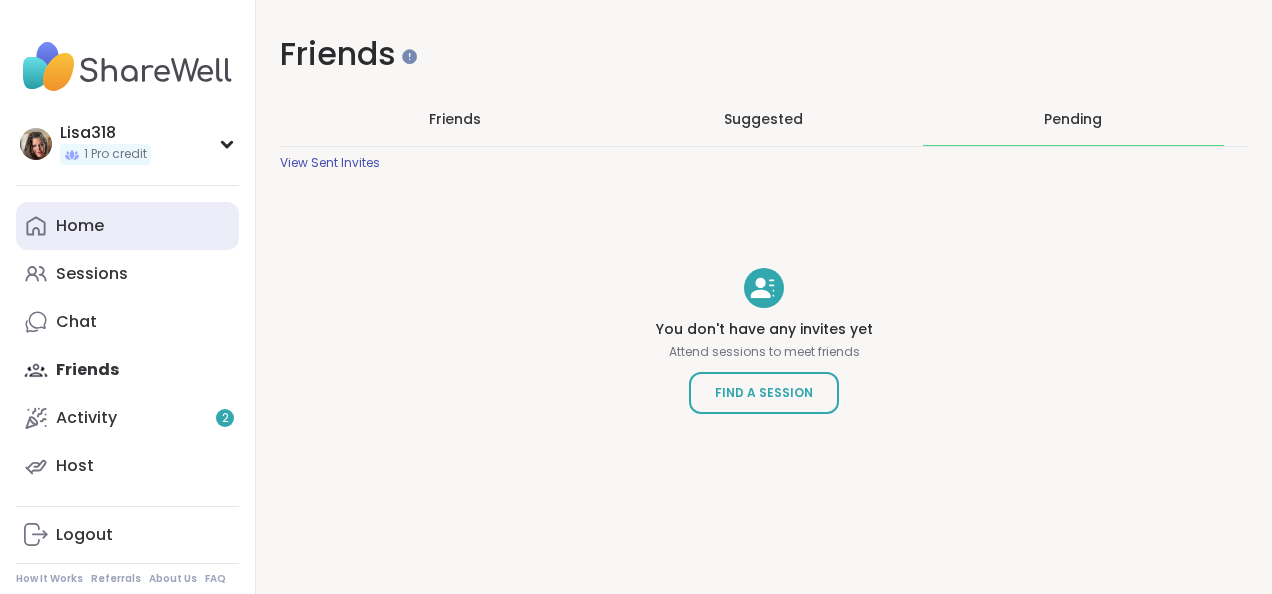 click on "Home" at bounding box center [80, 226] 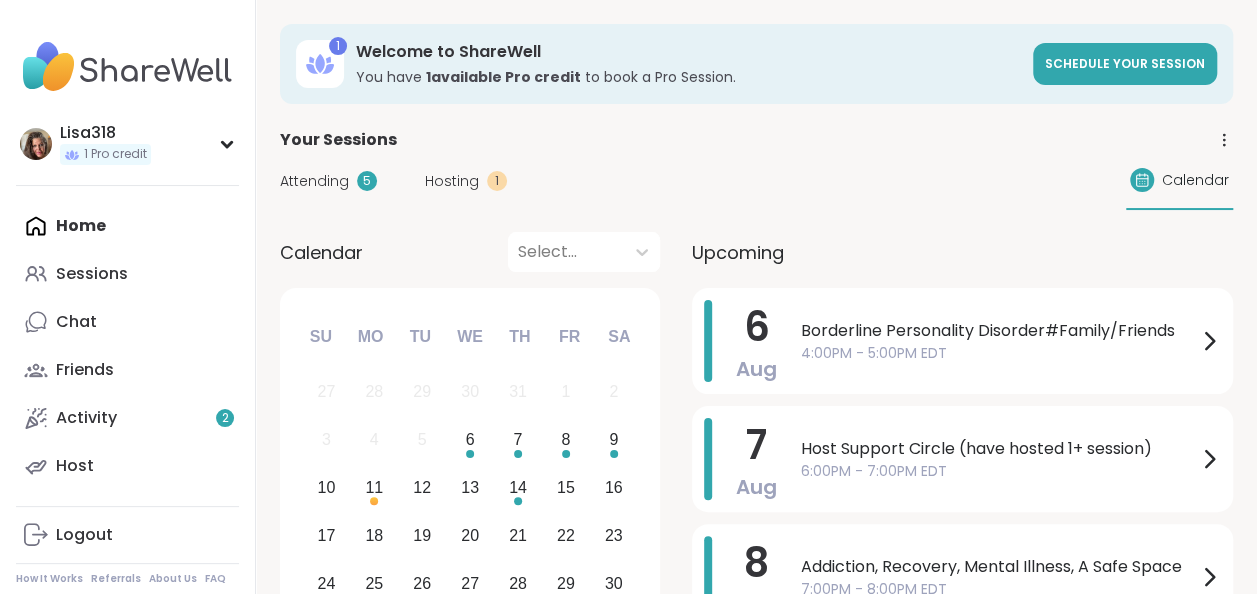 click 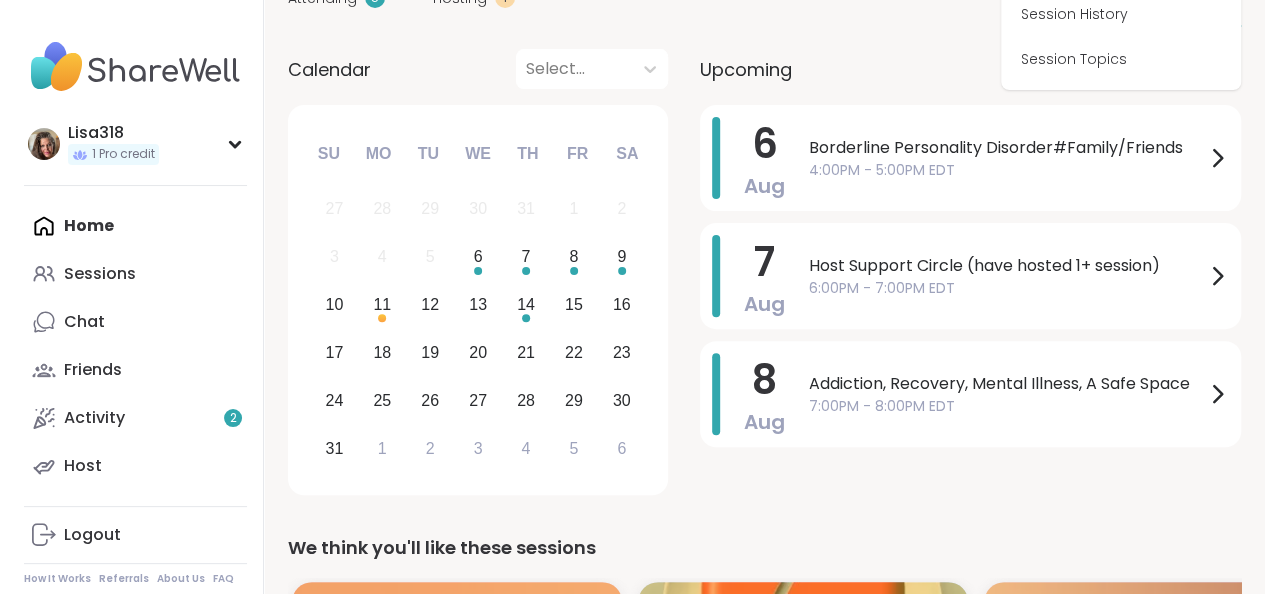 scroll, scrollTop: 0, scrollLeft: 0, axis: both 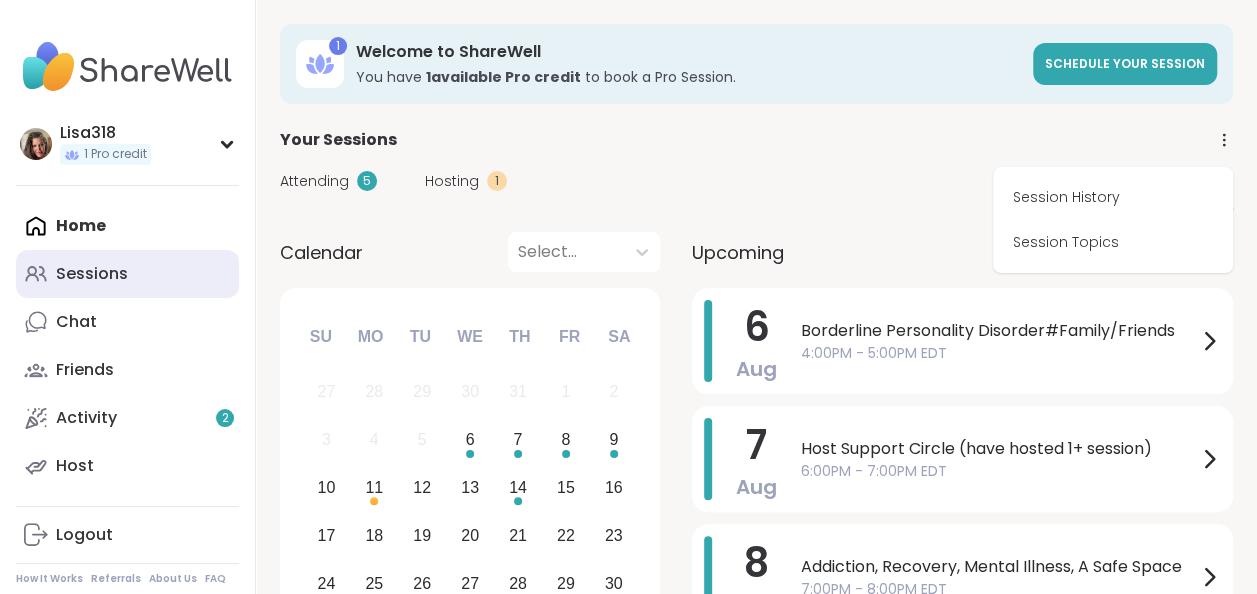 click on "Sessions" at bounding box center (92, 274) 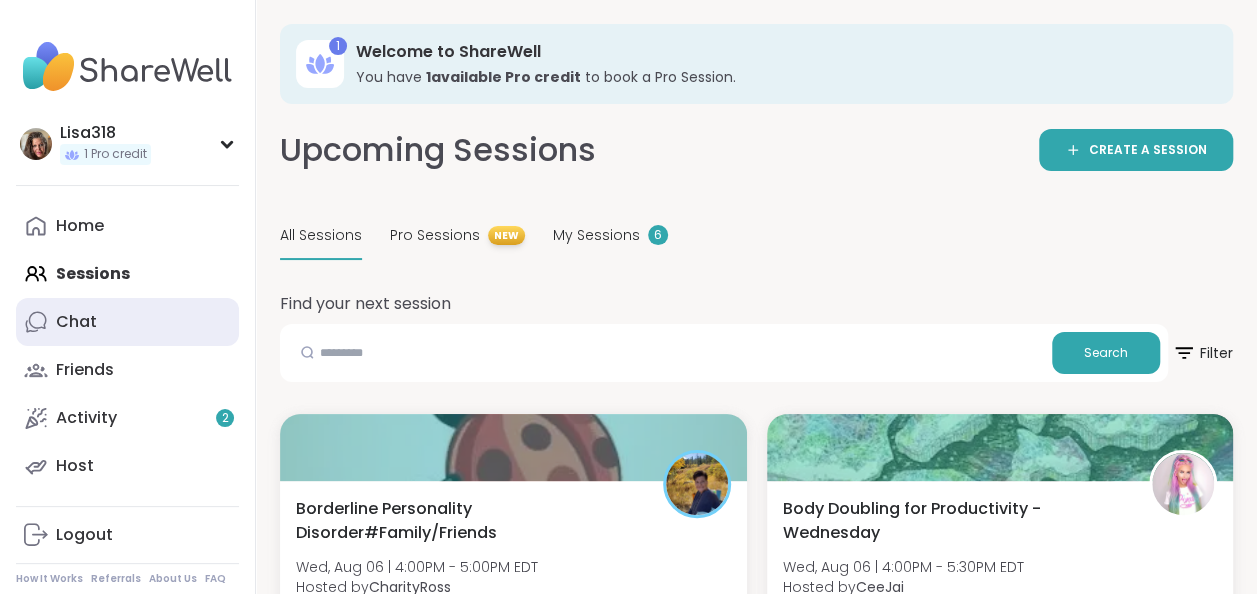 click on "Chat" at bounding box center (76, 322) 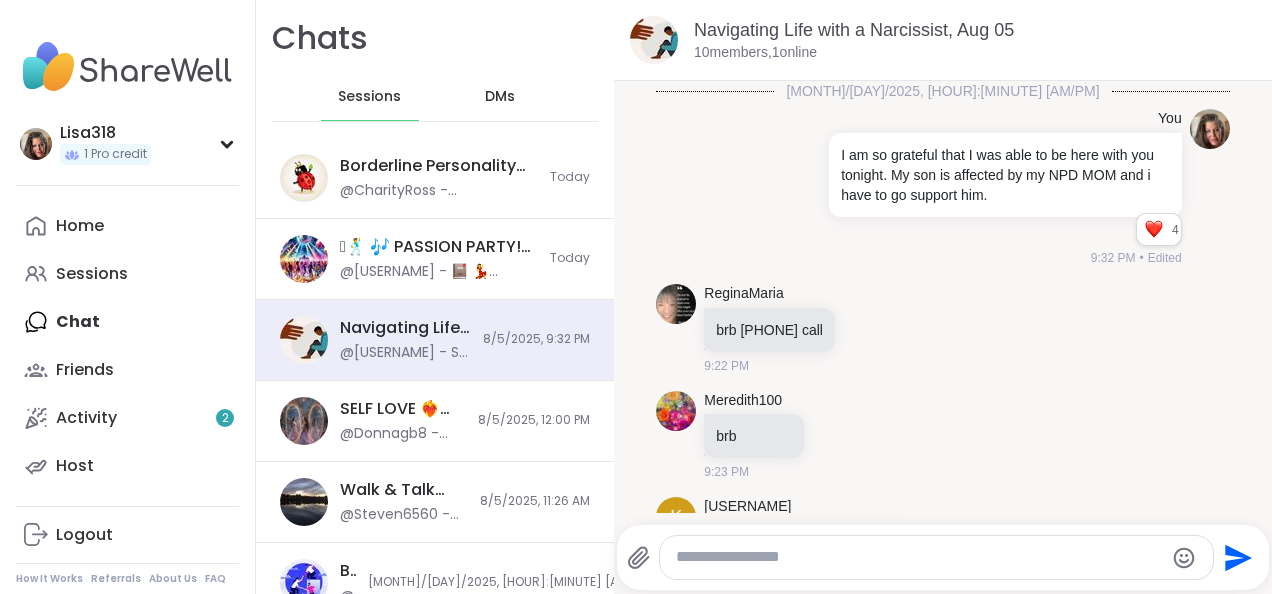 scroll, scrollTop: 214, scrollLeft: 0, axis: vertical 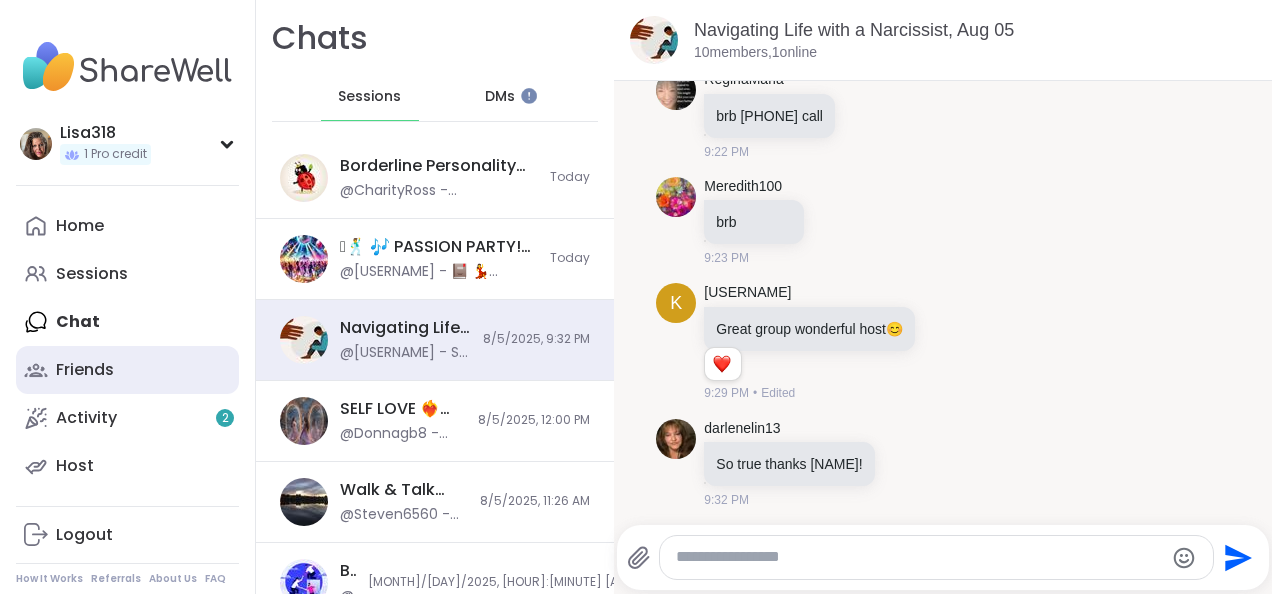 click on "Friends" at bounding box center [85, 370] 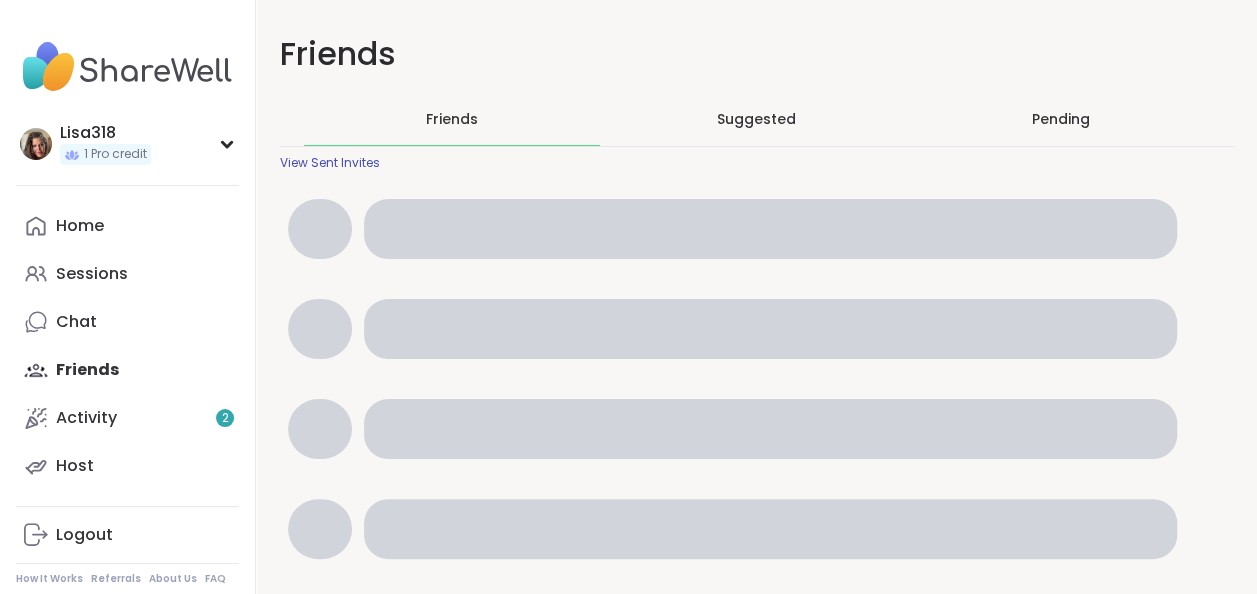 scroll, scrollTop: 0, scrollLeft: 0, axis: both 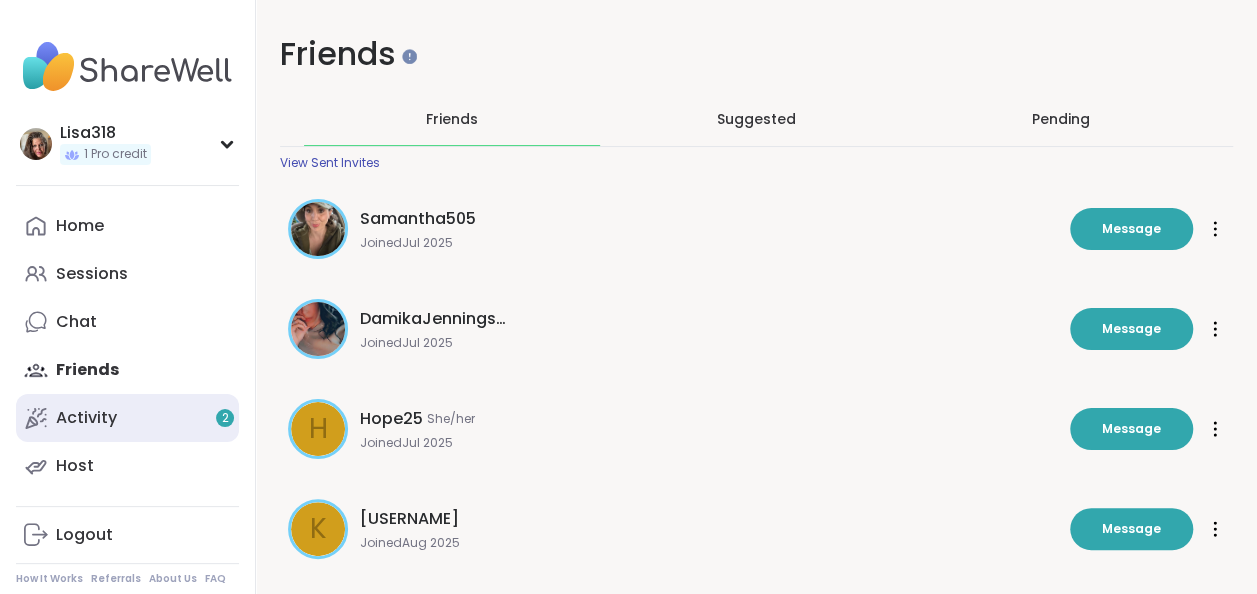 click on "Activity 2" at bounding box center [86, 418] 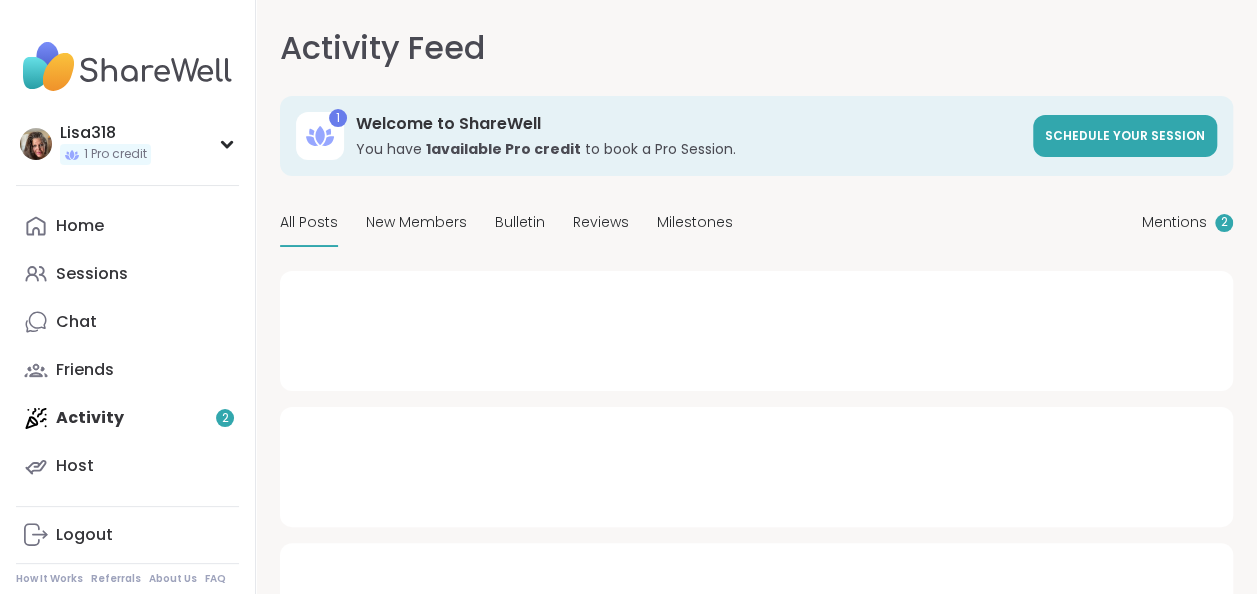 type on "*" 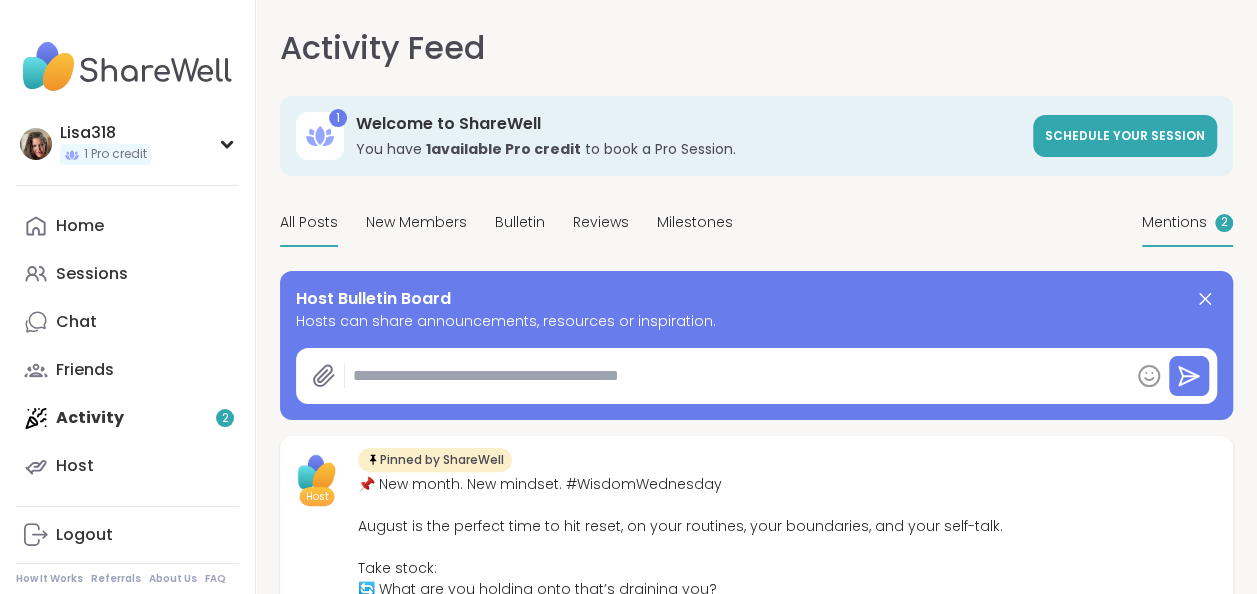 click on "2" at bounding box center [1224, 222] 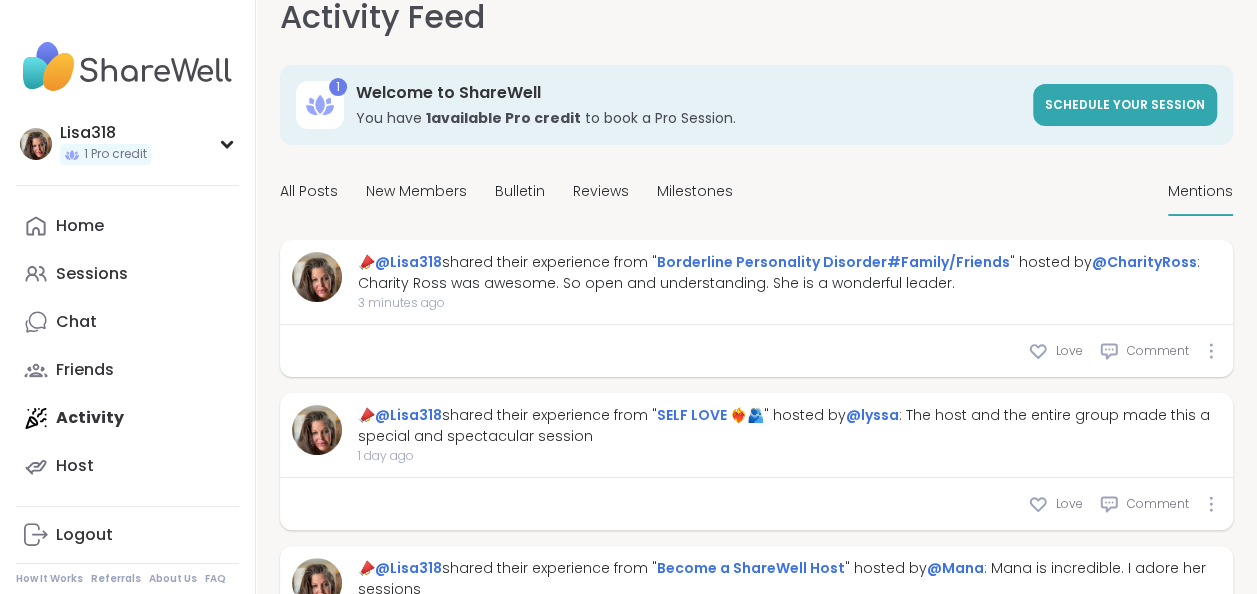 scroll, scrollTop: 0, scrollLeft: 0, axis: both 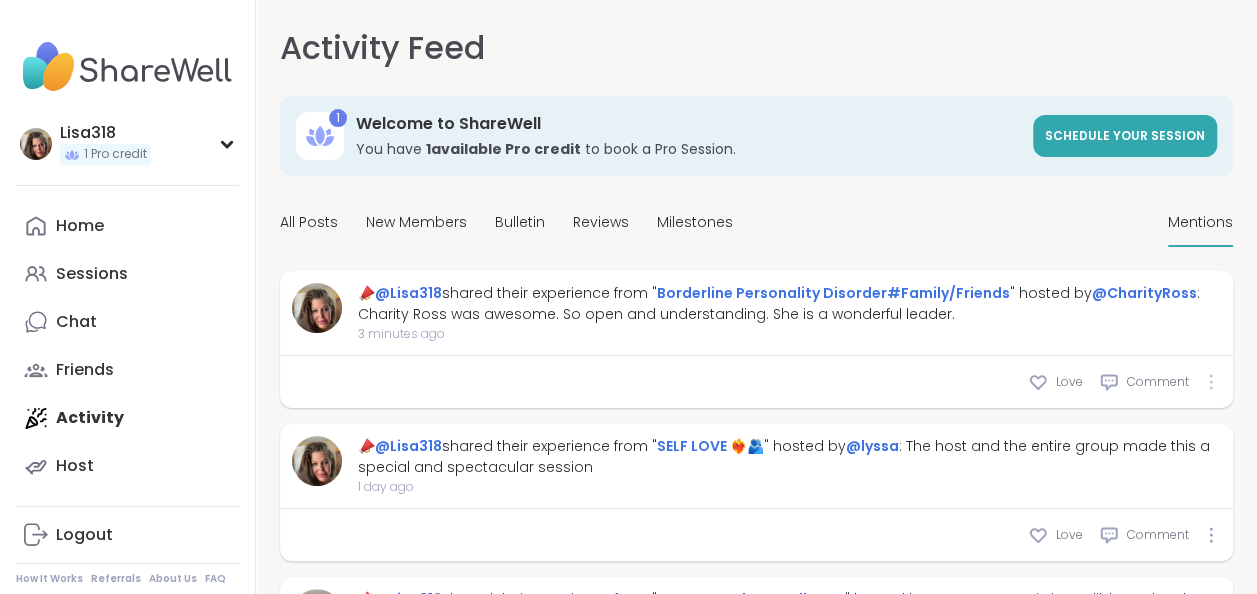 click 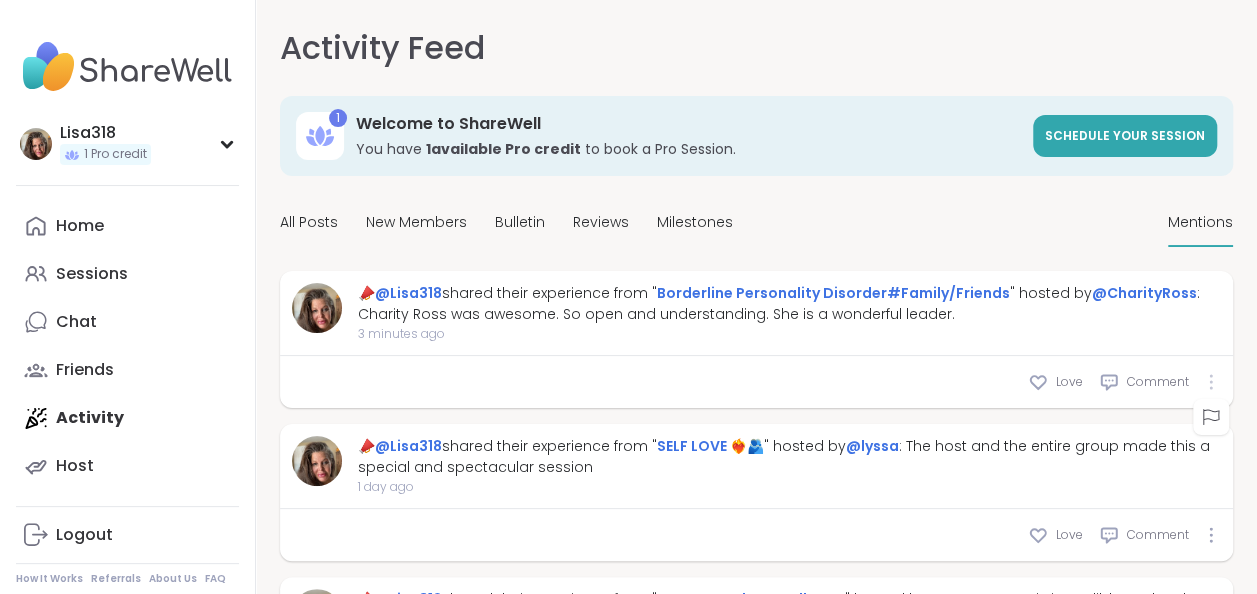 click 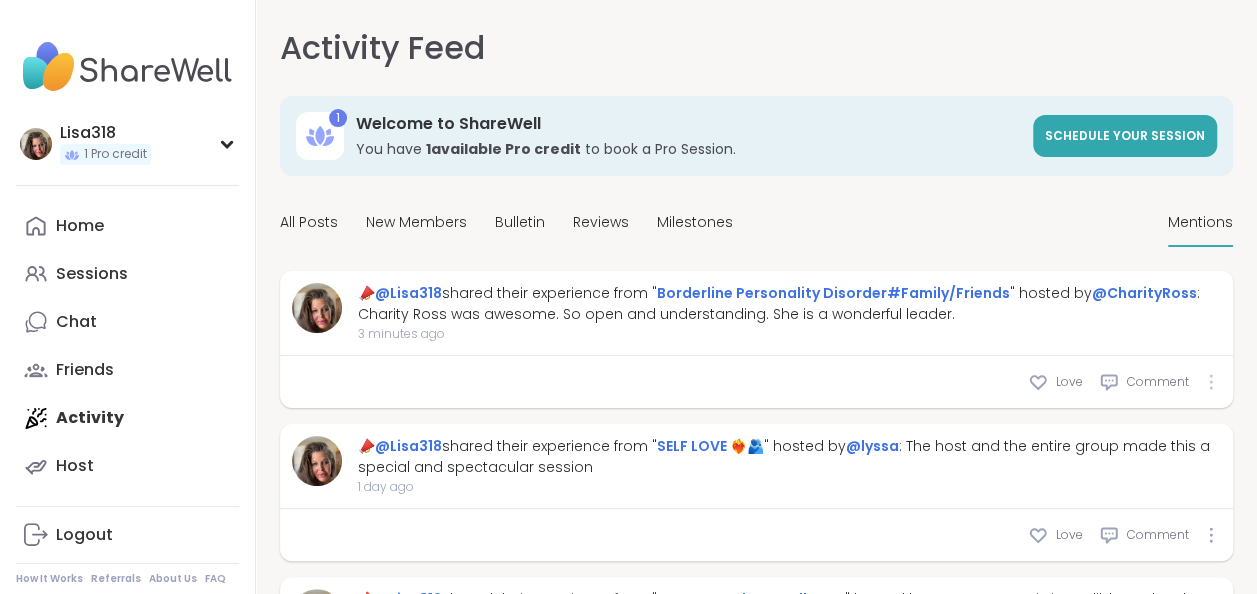 click 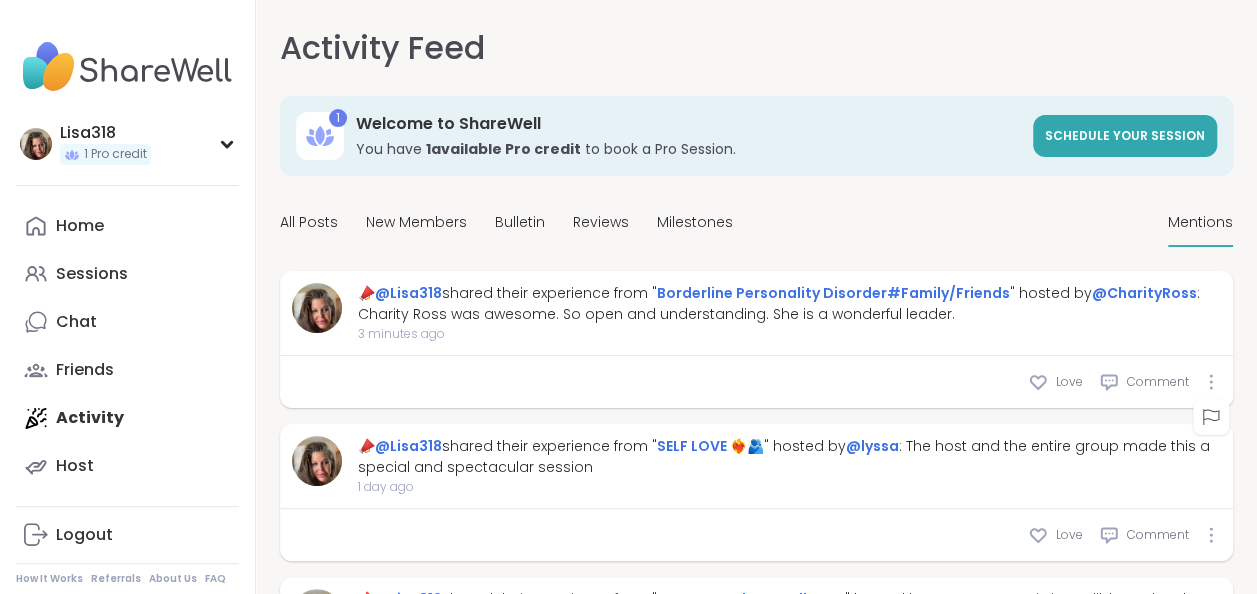 click on "All Posts New Members Bulletin Reviews Milestones Mentions" at bounding box center [756, 223] 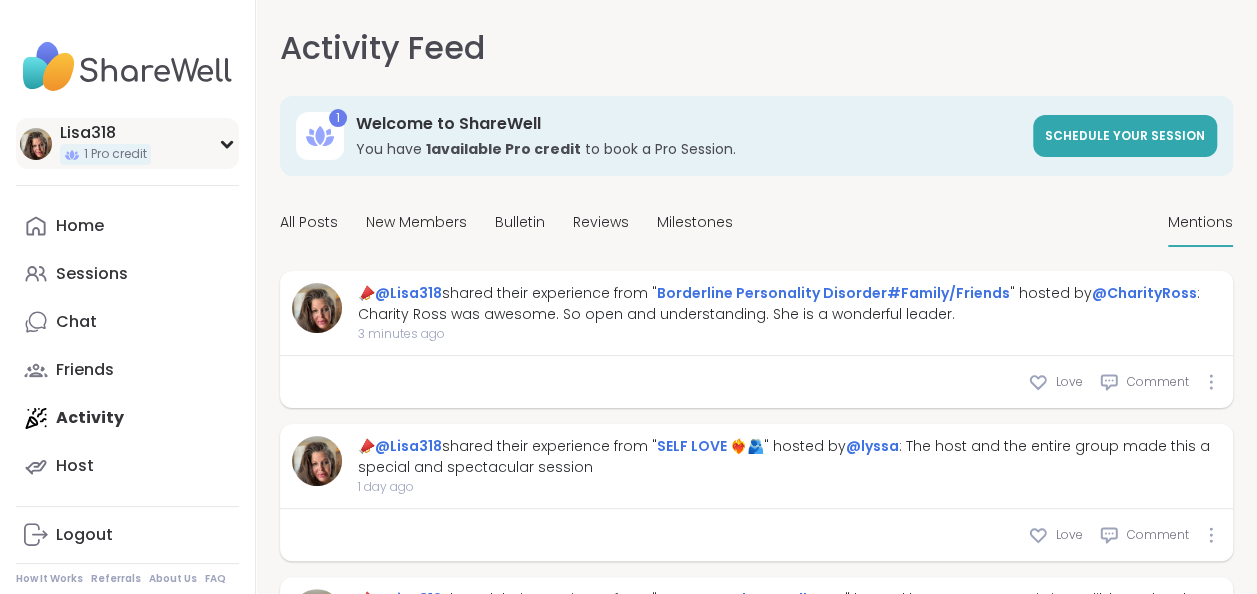 click 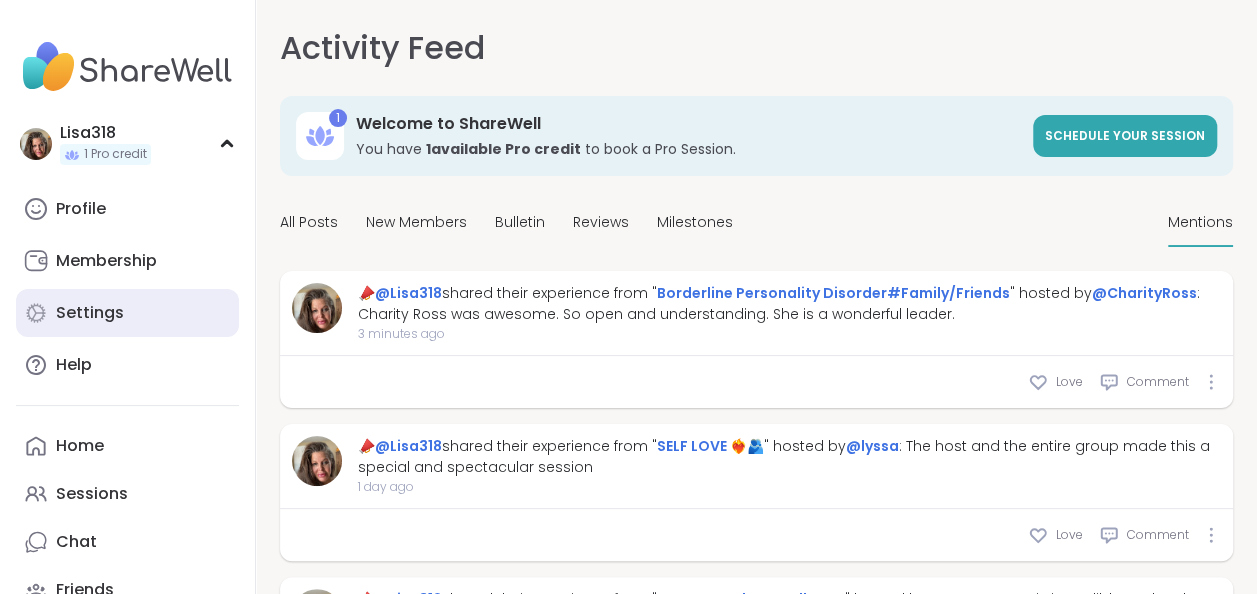 click on "Settings" at bounding box center [90, 313] 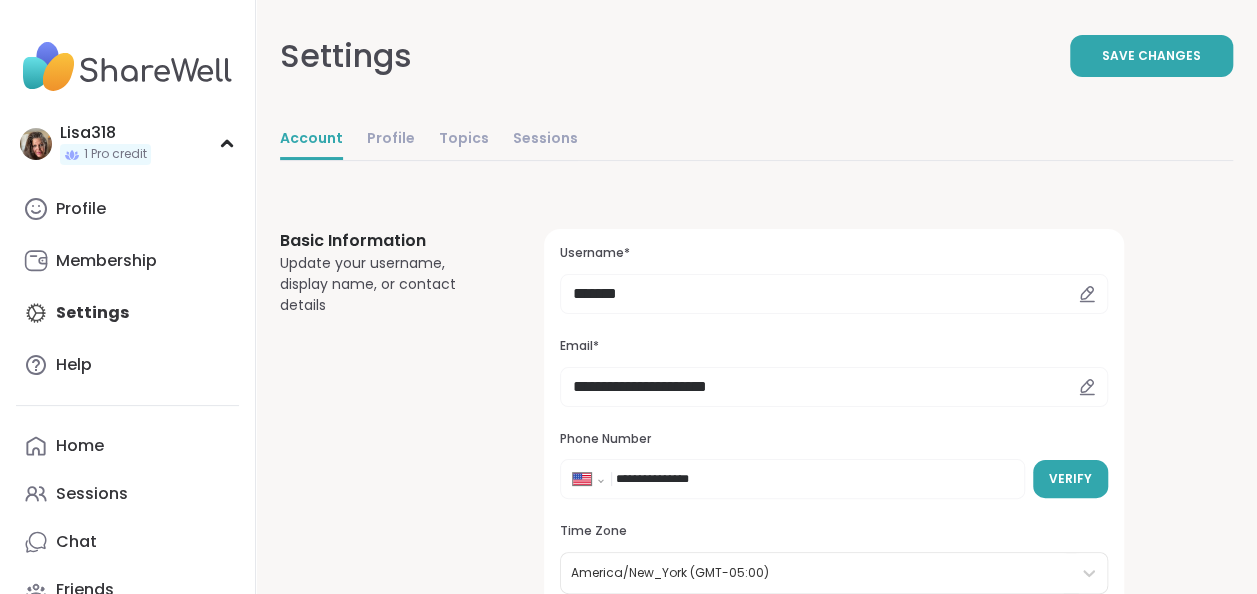 scroll, scrollTop: 0, scrollLeft: 0, axis: both 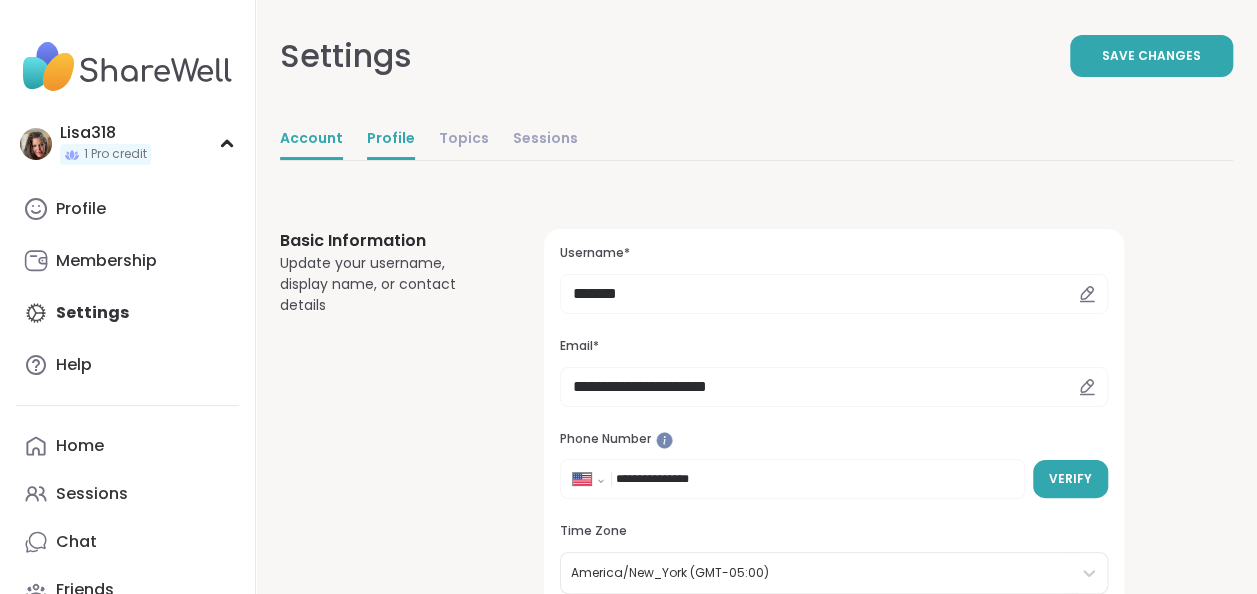 click on "Profile" at bounding box center (391, 140) 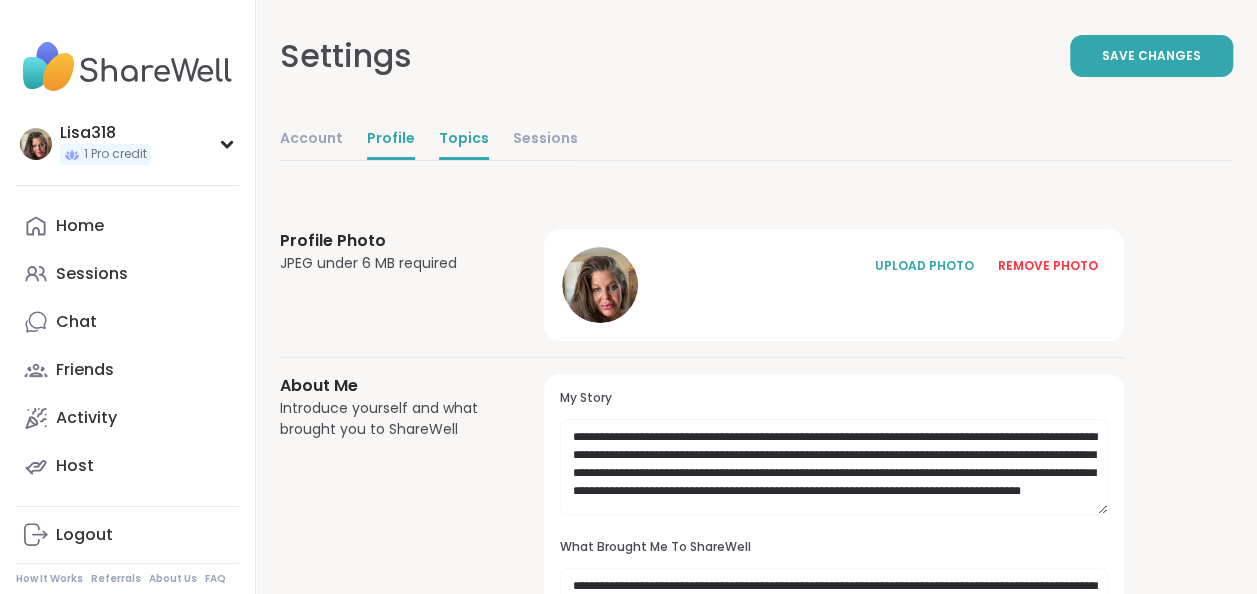 click on "Topics" at bounding box center (464, 140) 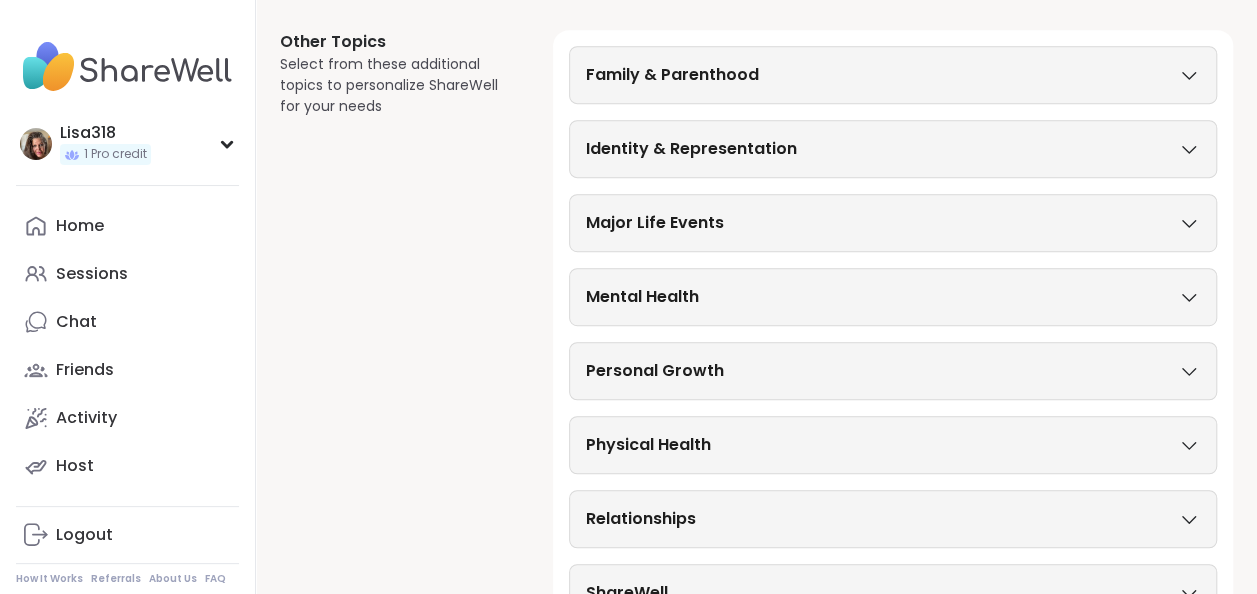 scroll, scrollTop: 469, scrollLeft: 0, axis: vertical 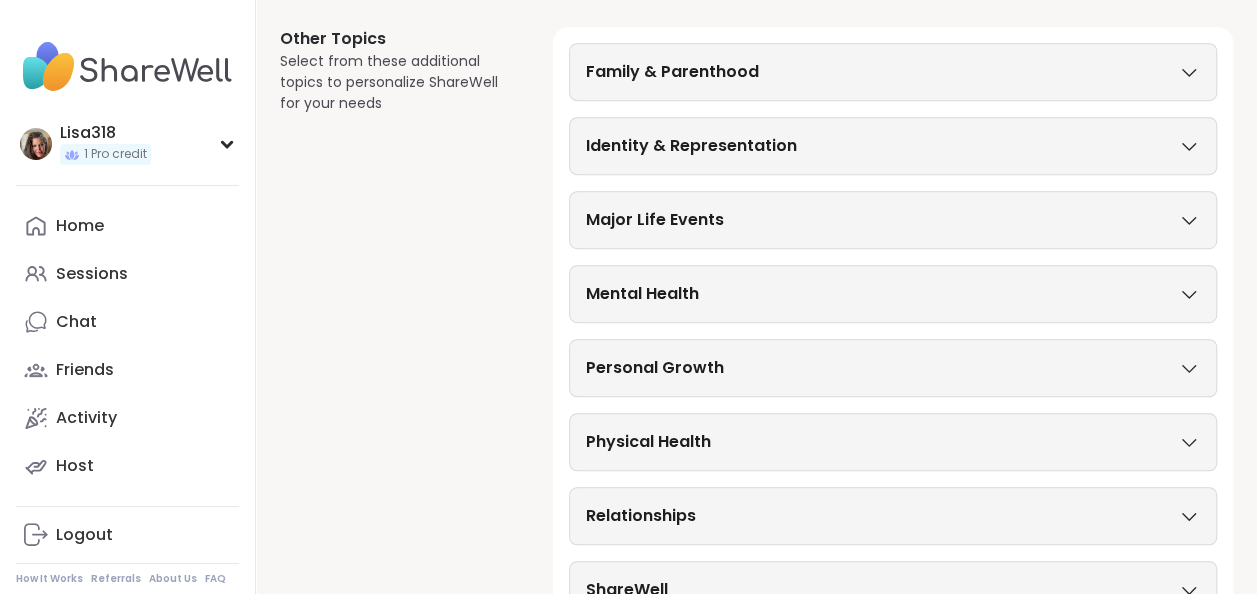 click on "Family & Parenthood" at bounding box center (893, 72) 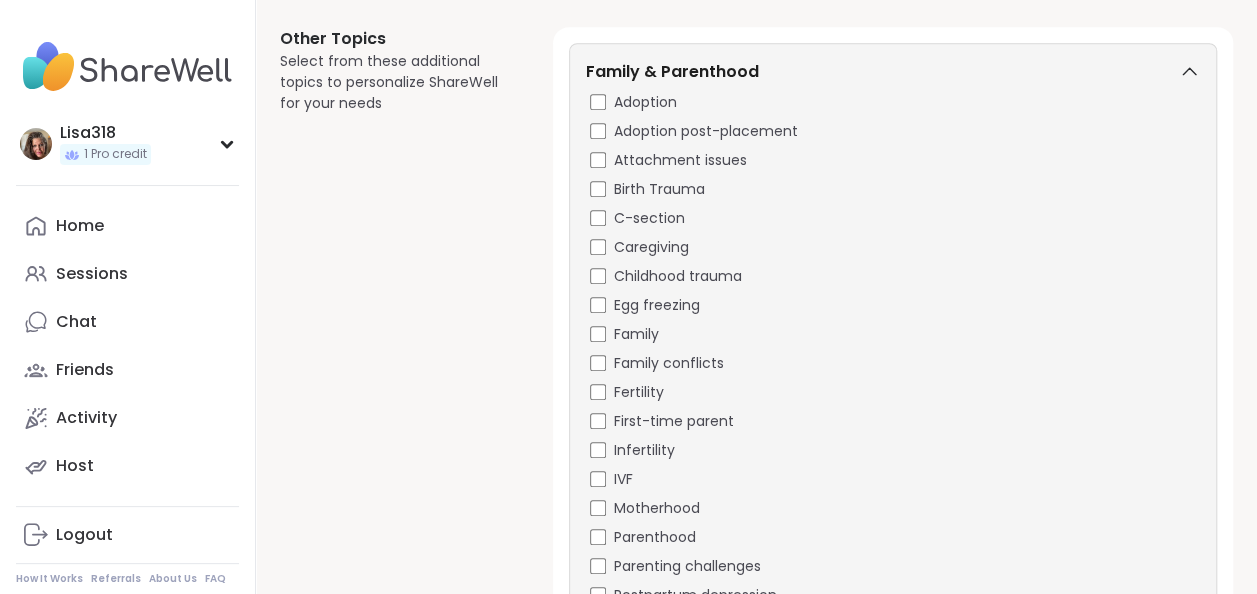 click on "Other Topics Select from these additional topics to personalize ShareWell for your needs" at bounding box center [392, 621] 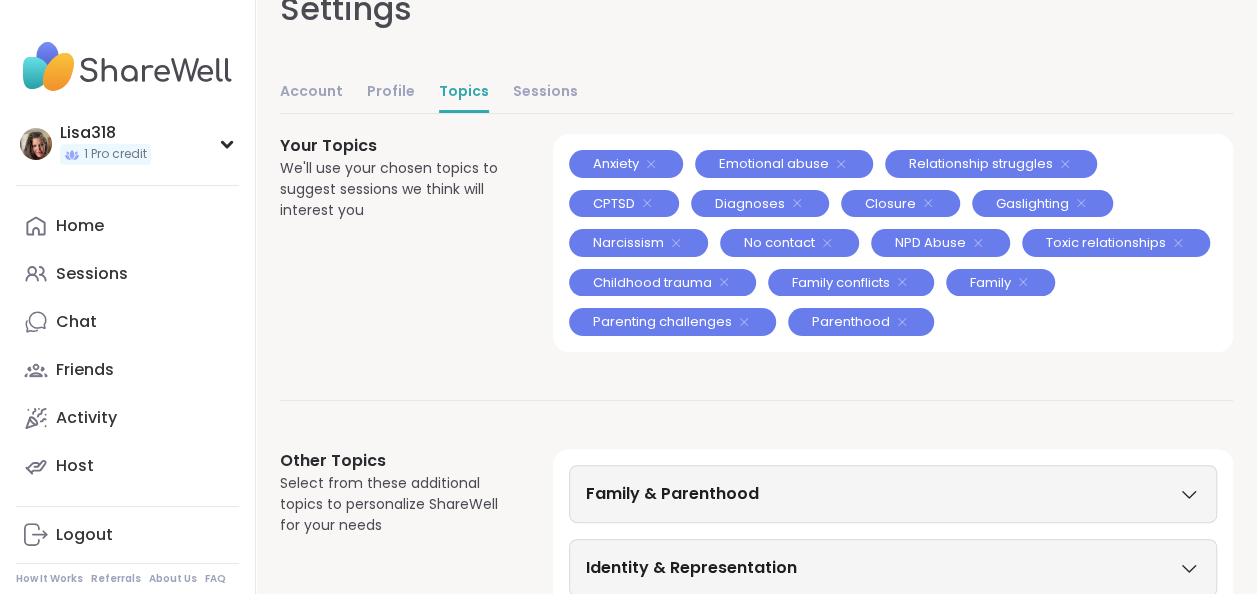 scroll, scrollTop: 0, scrollLeft: 0, axis: both 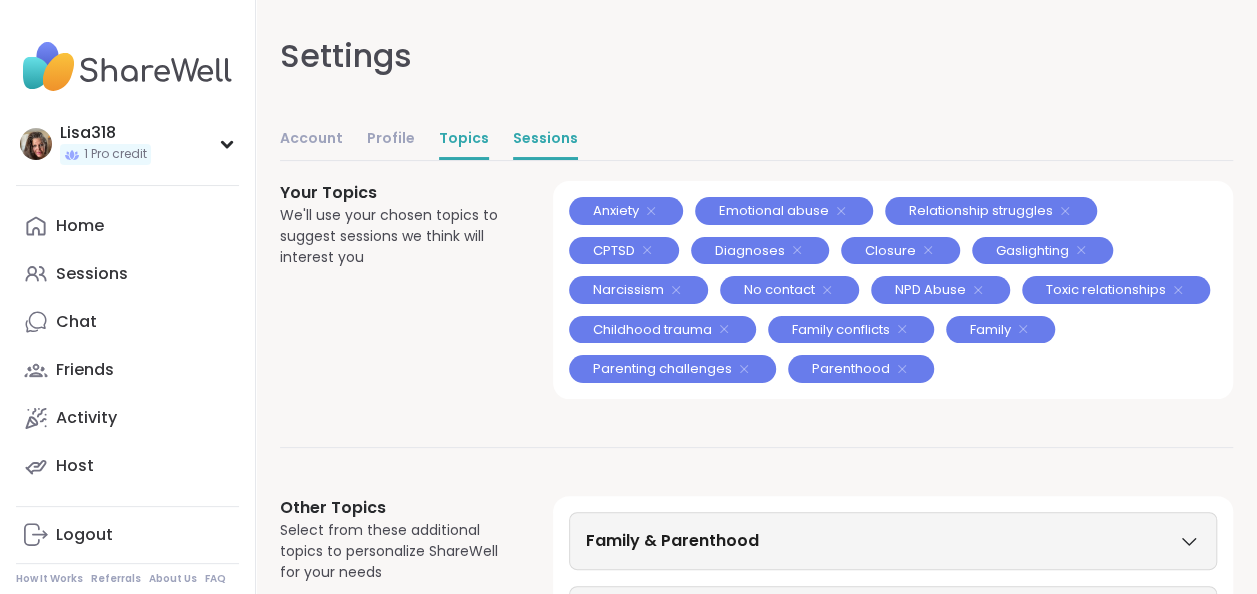 click on "Sessions" at bounding box center [545, 140] 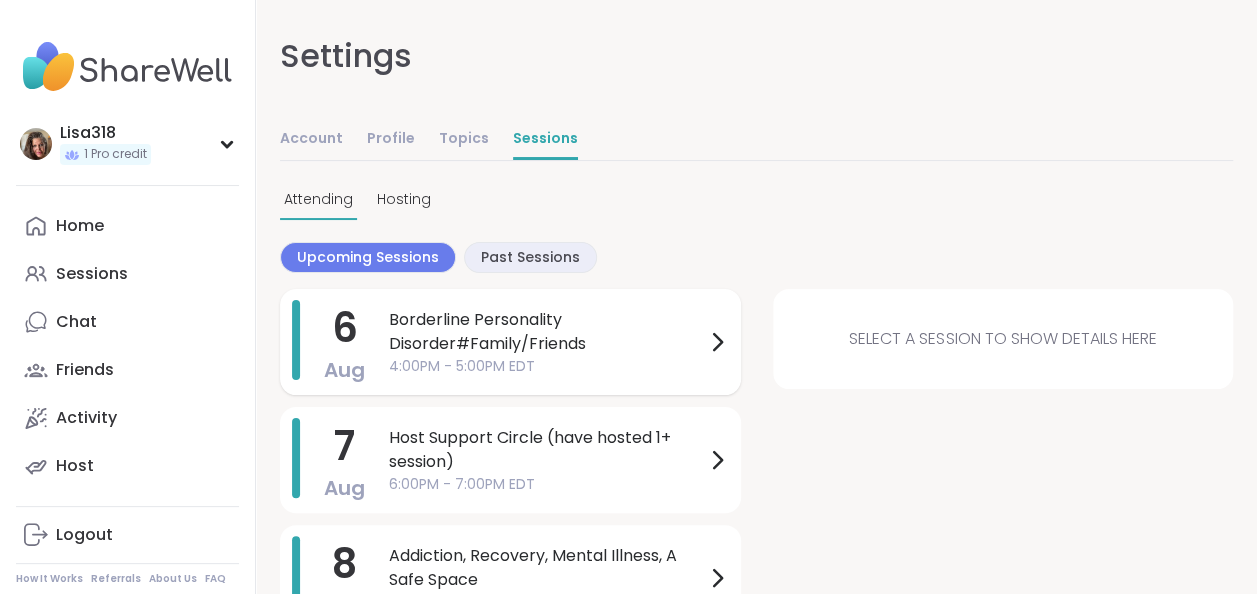 click on "4:00PM - 5:00PM EDT" at bounding box center (547, 366) 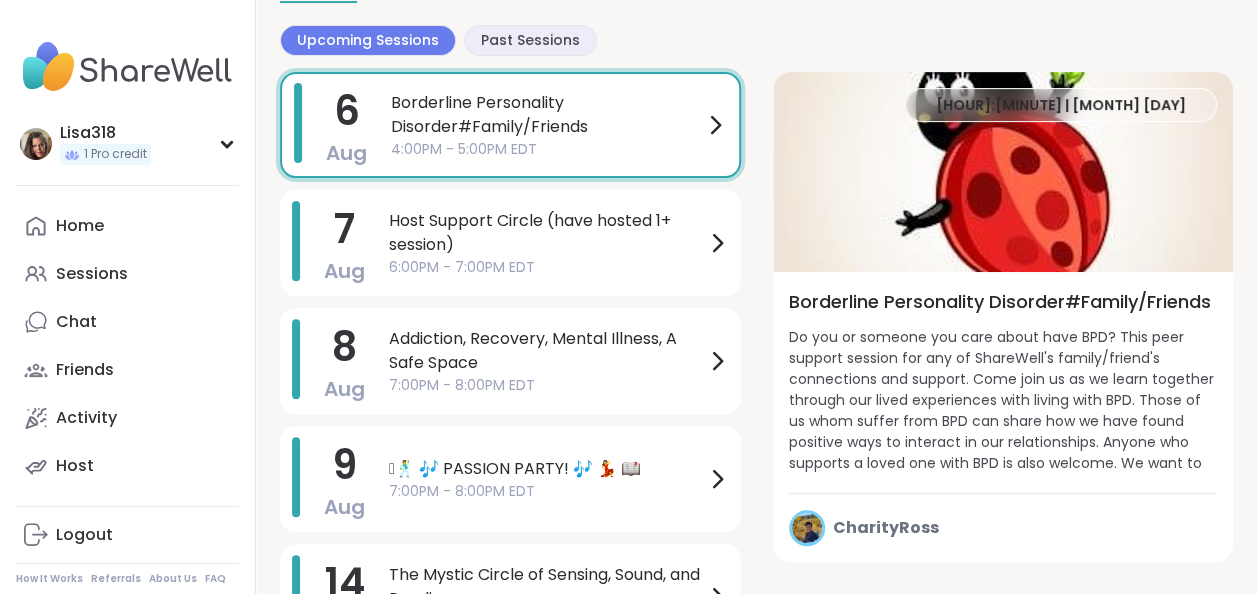 scroll, scrollTop: 296, scrollLeft: 0, axis: vertical 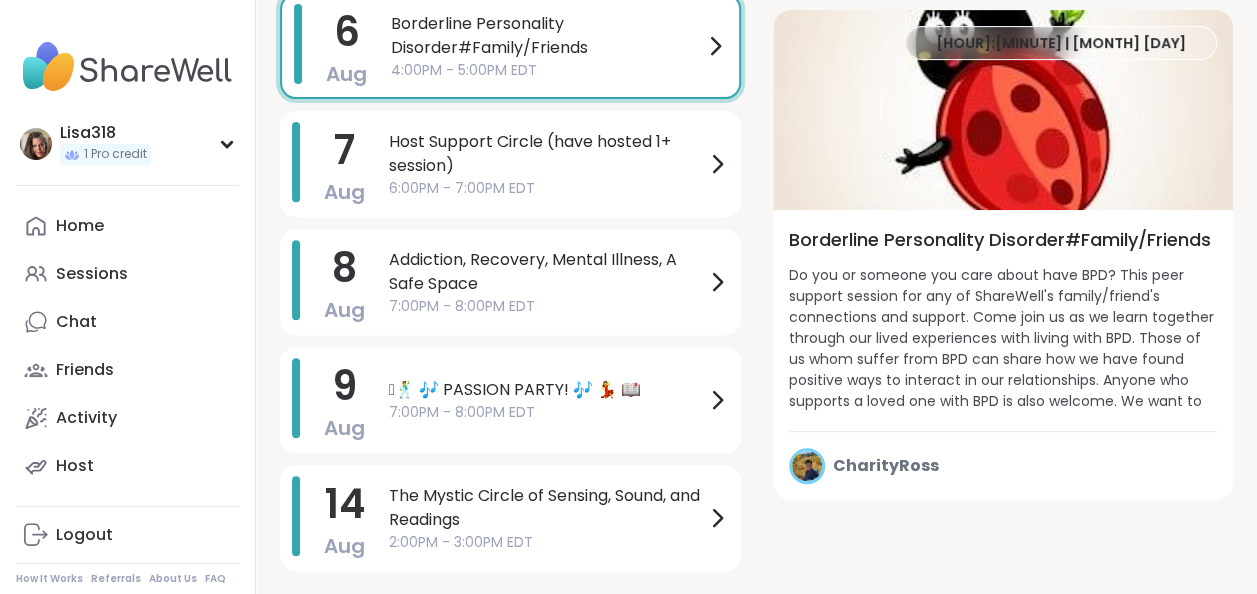 click at bounding box center [1003, 110] 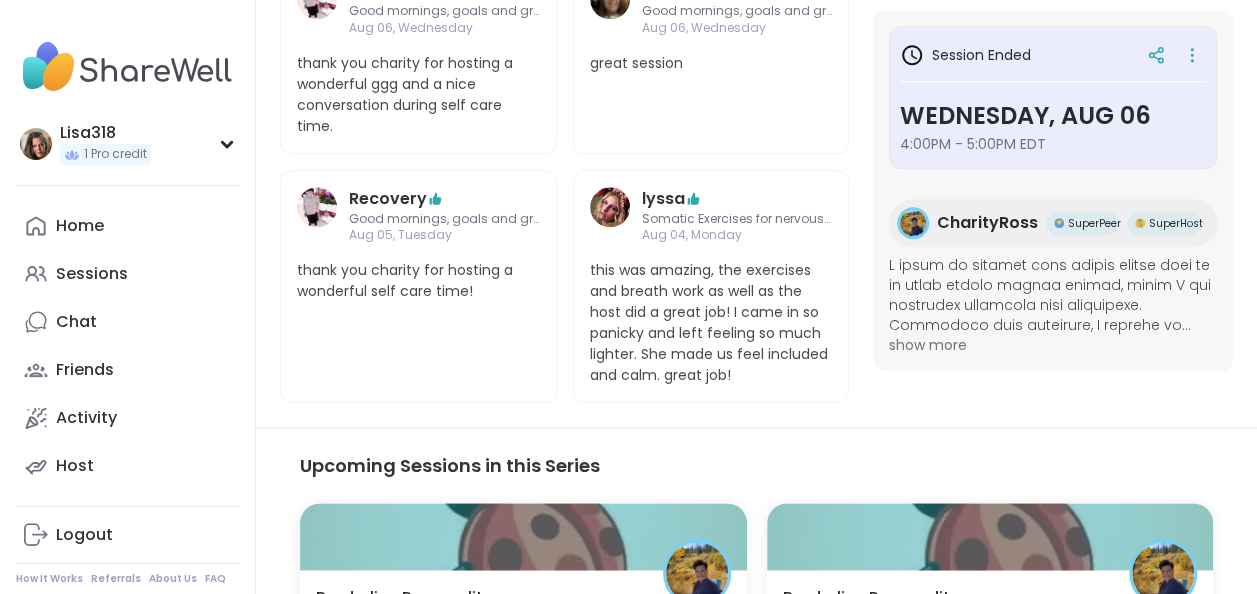 scroll, scrollTop: 936, scrollLeft: 0, axis: vertical 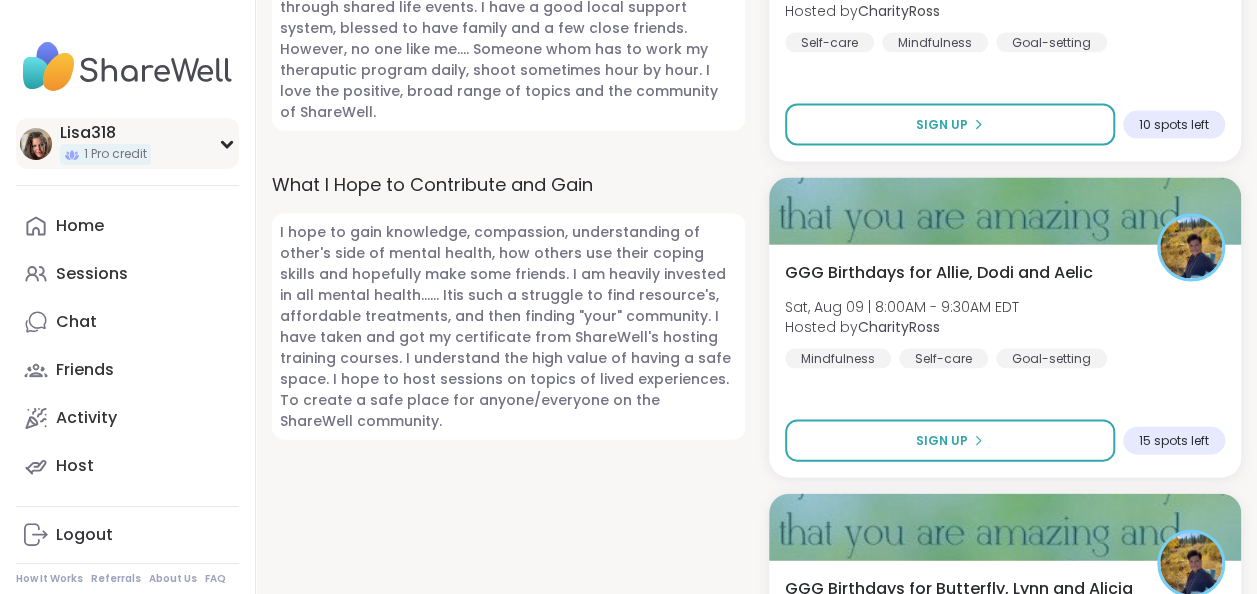 click on "[USERNAME] 1 Pro credit" at bounding box center (127, 143) 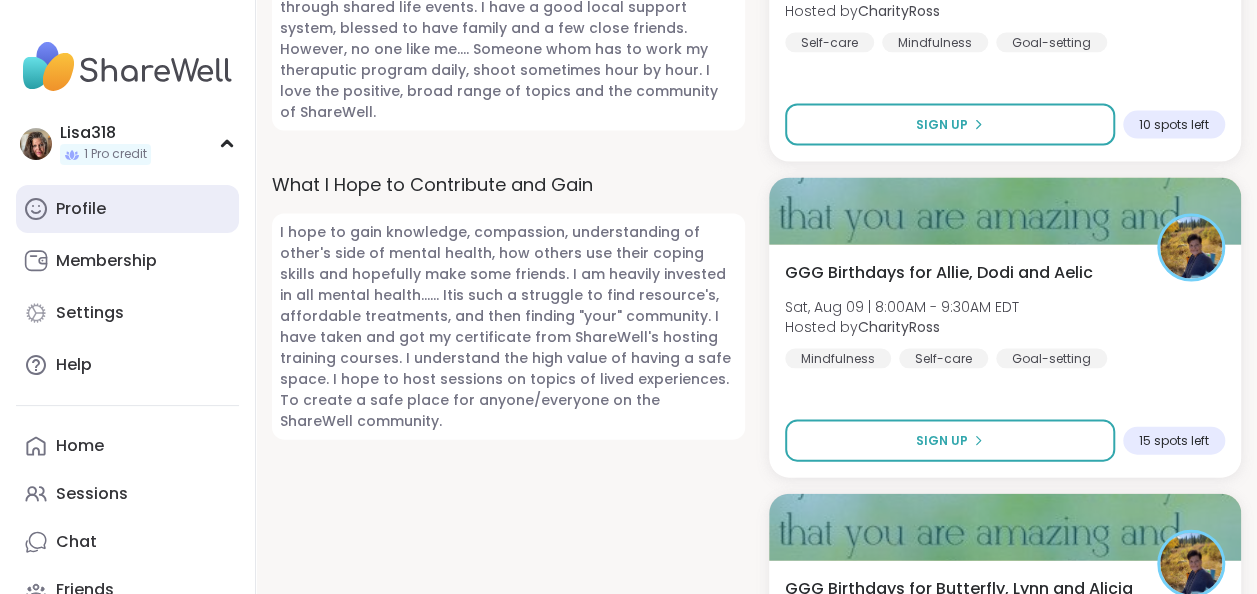 click on "Profile" at bounding box center [81, 209] 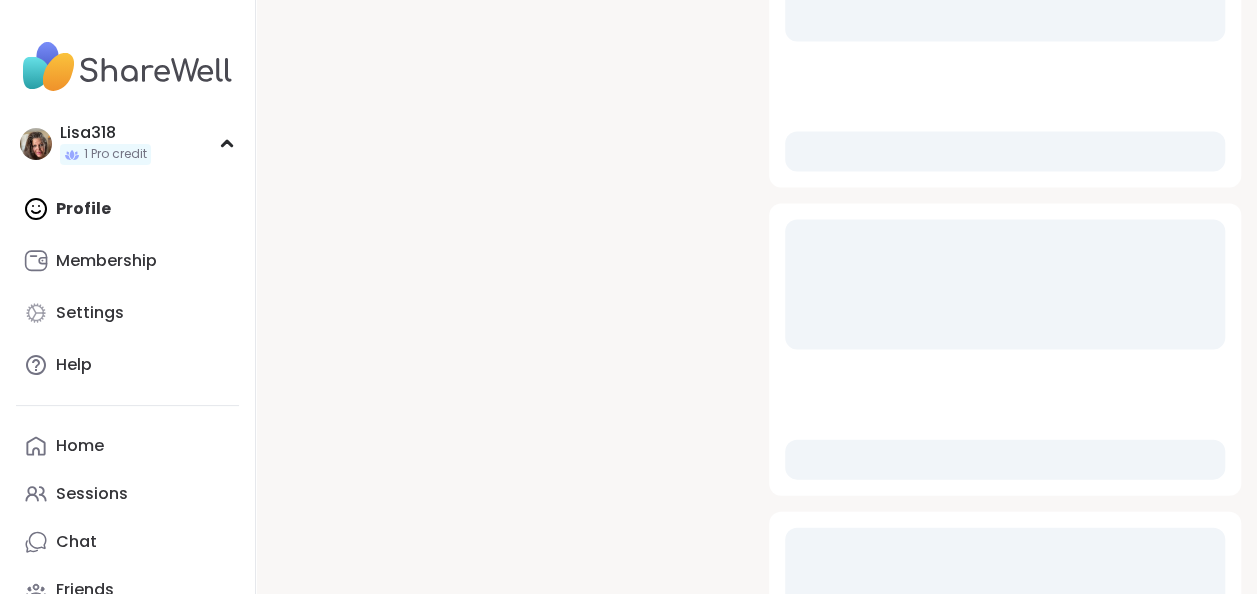 scroll, scrollTop: 0, scrollLeft: 0, axis: both 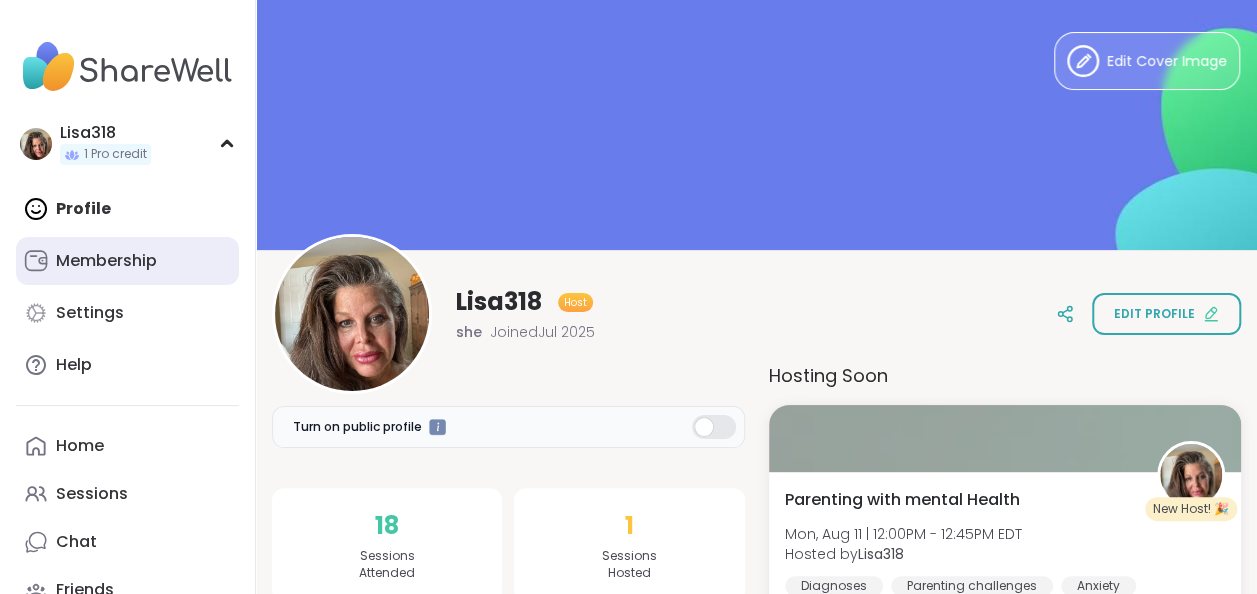 click on "Membership" at bounding box center (106, 261) 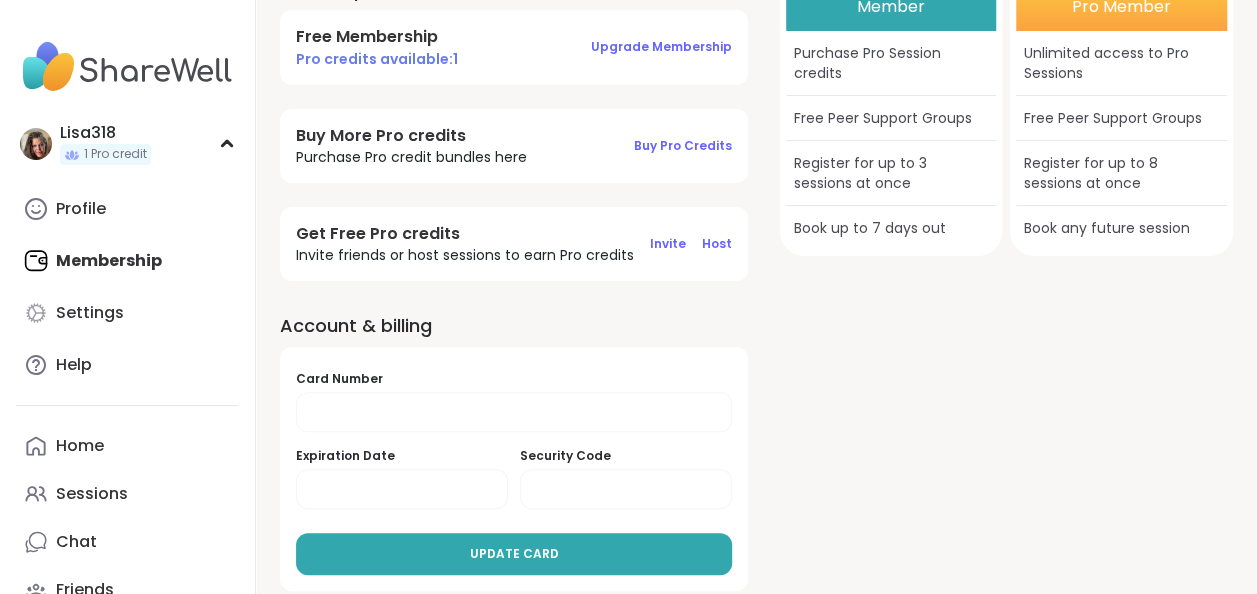 scroll, scrollTop: 136, scrollLeft: 0, axis: vertical 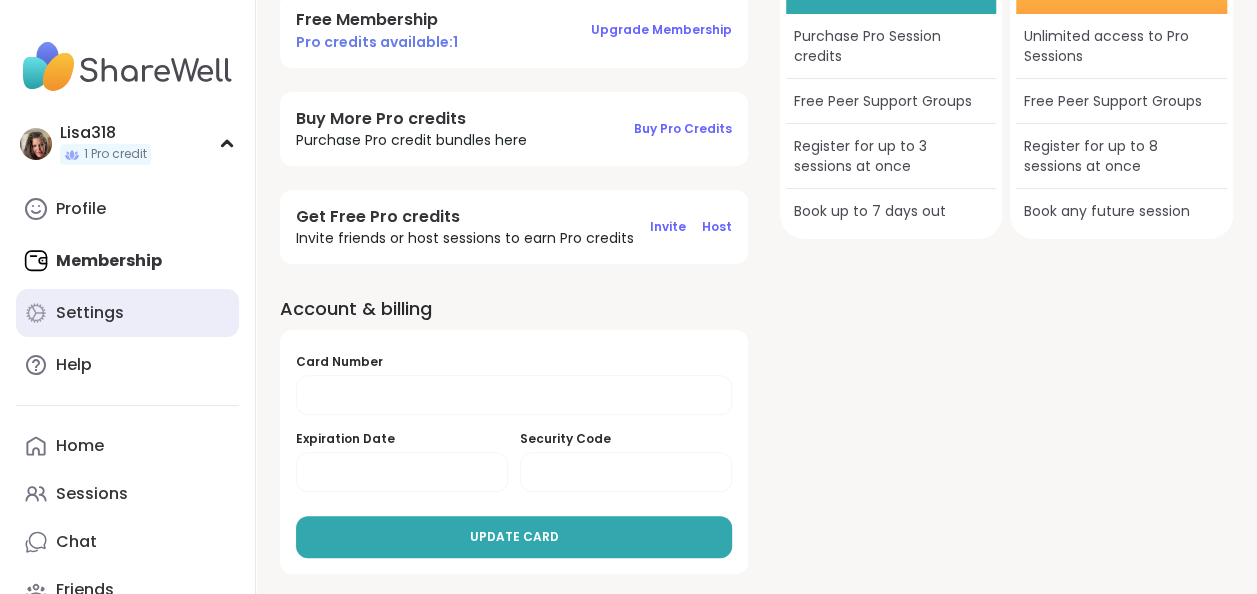 click on "Settings" at bounding box center (90, 313) 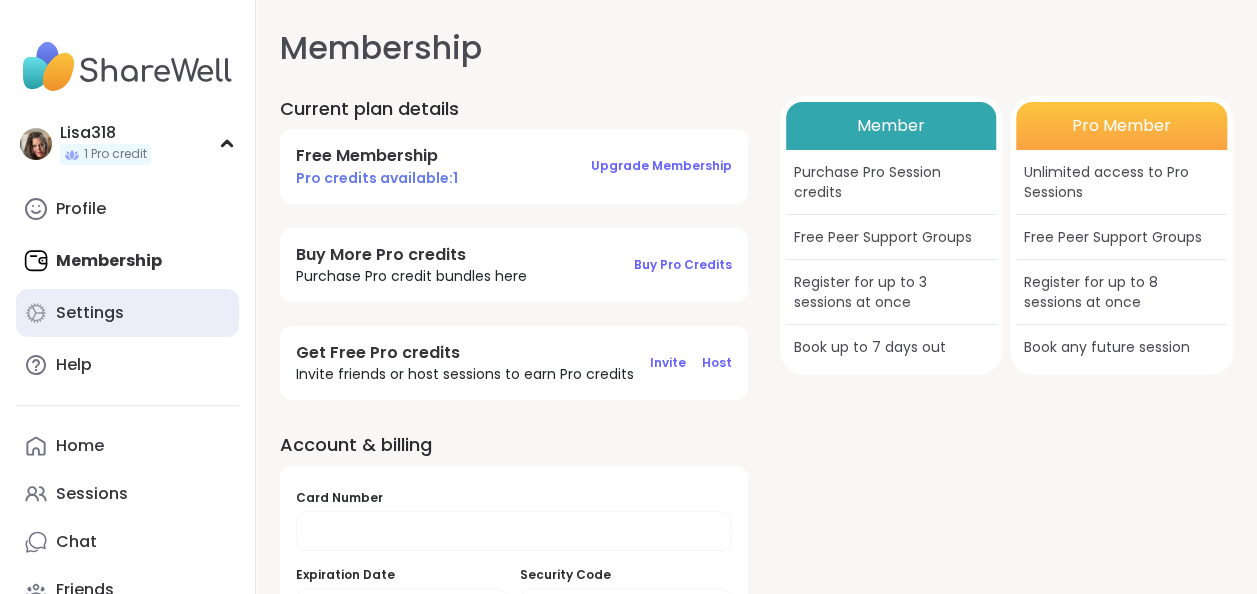 select on "**" 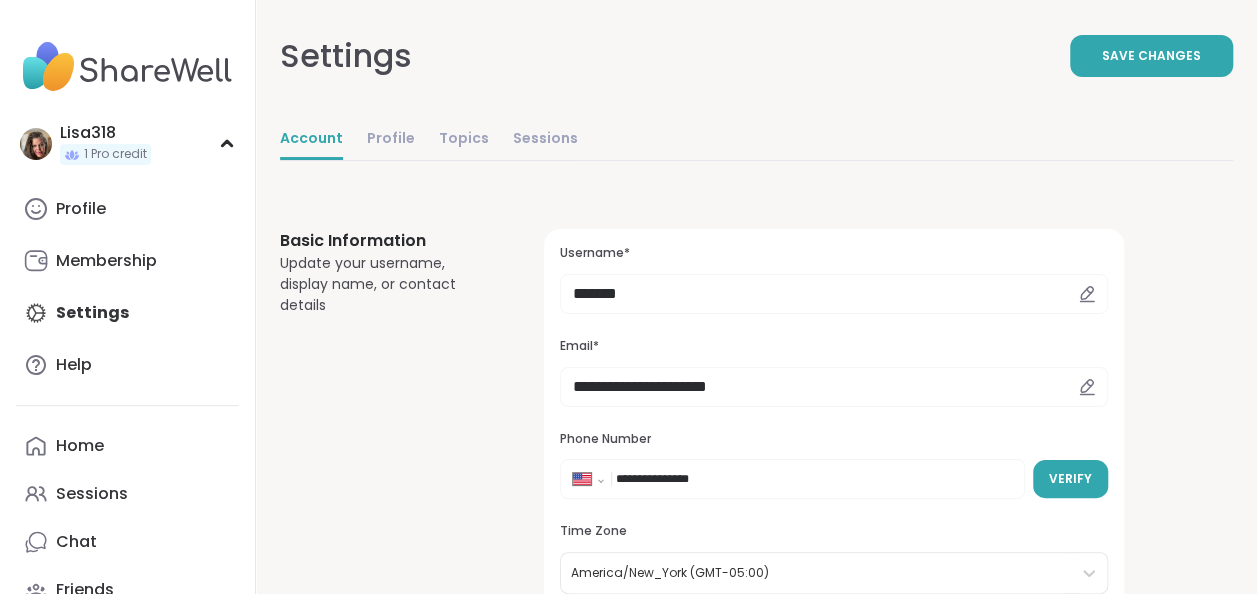 scroll, scrollTop: 0, scrollLeft: 0, axis: both 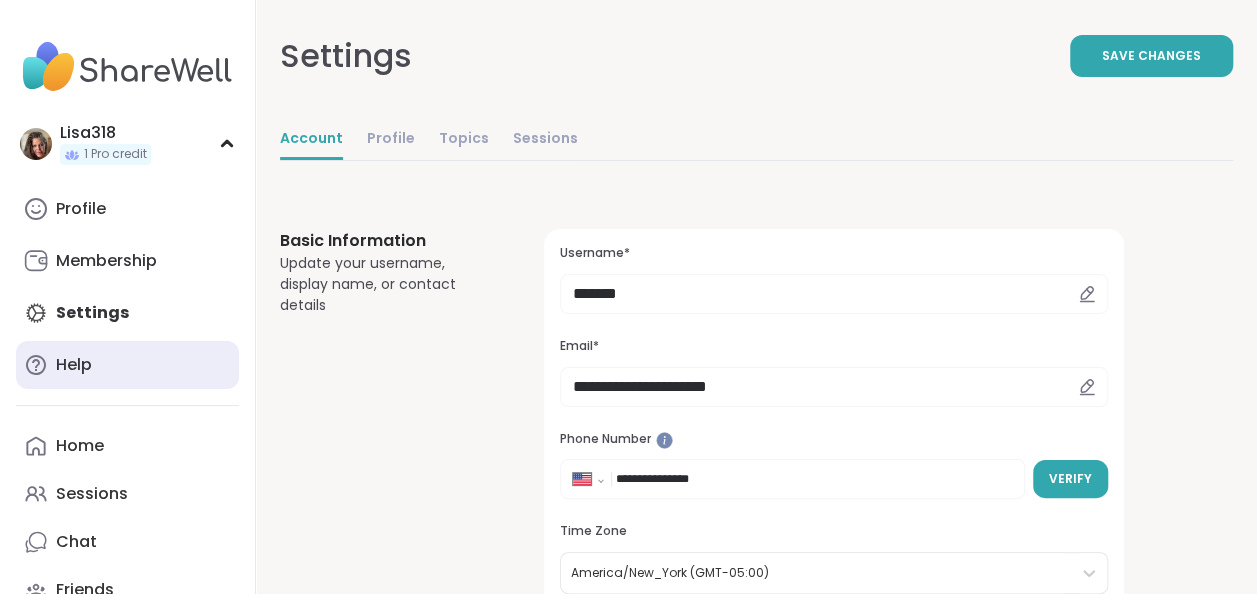 click on "Help" at bounding box center [74, 365] 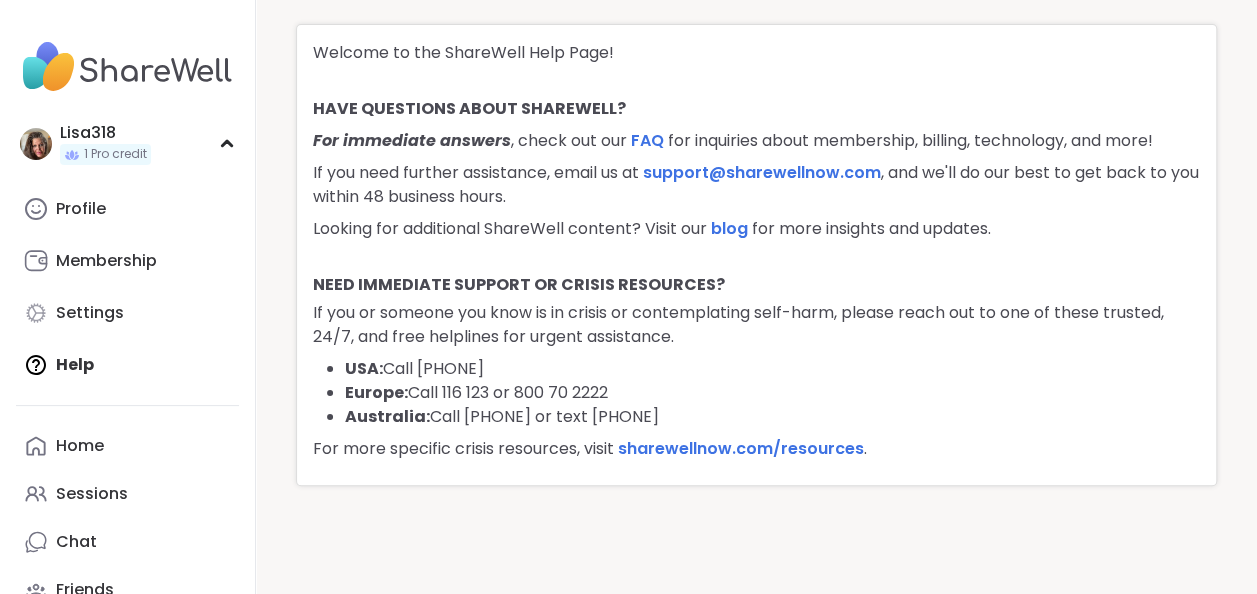 scroll, scrollTop: 0, scrollLeft: 0, axis: both 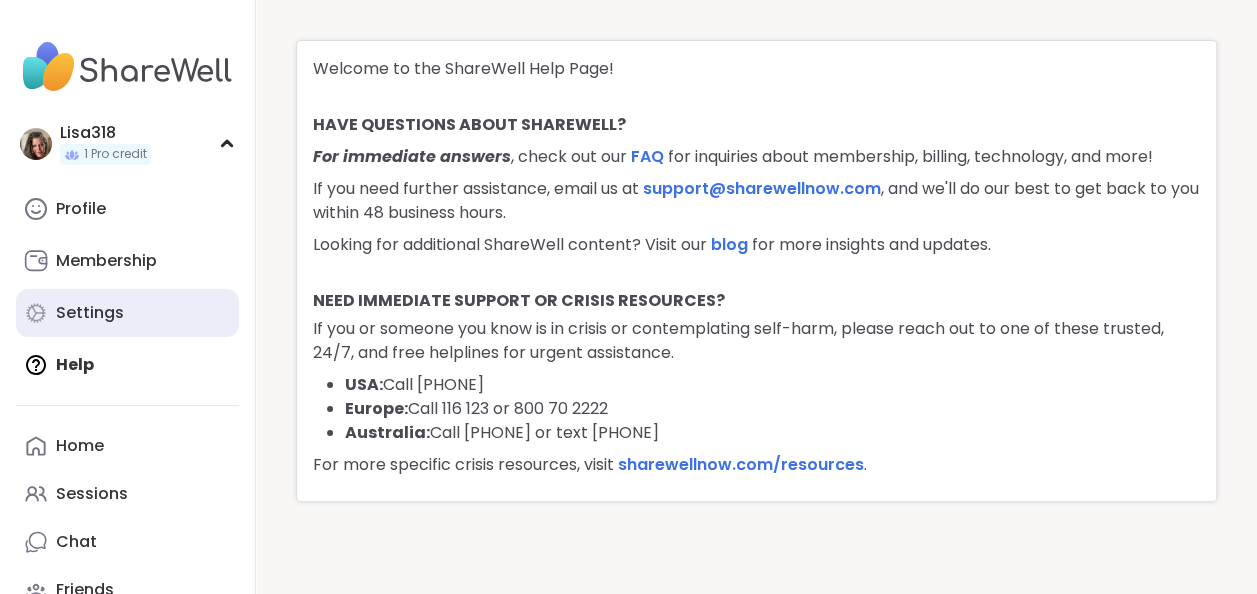 click on "Settings" at bounding box center (90, 313) 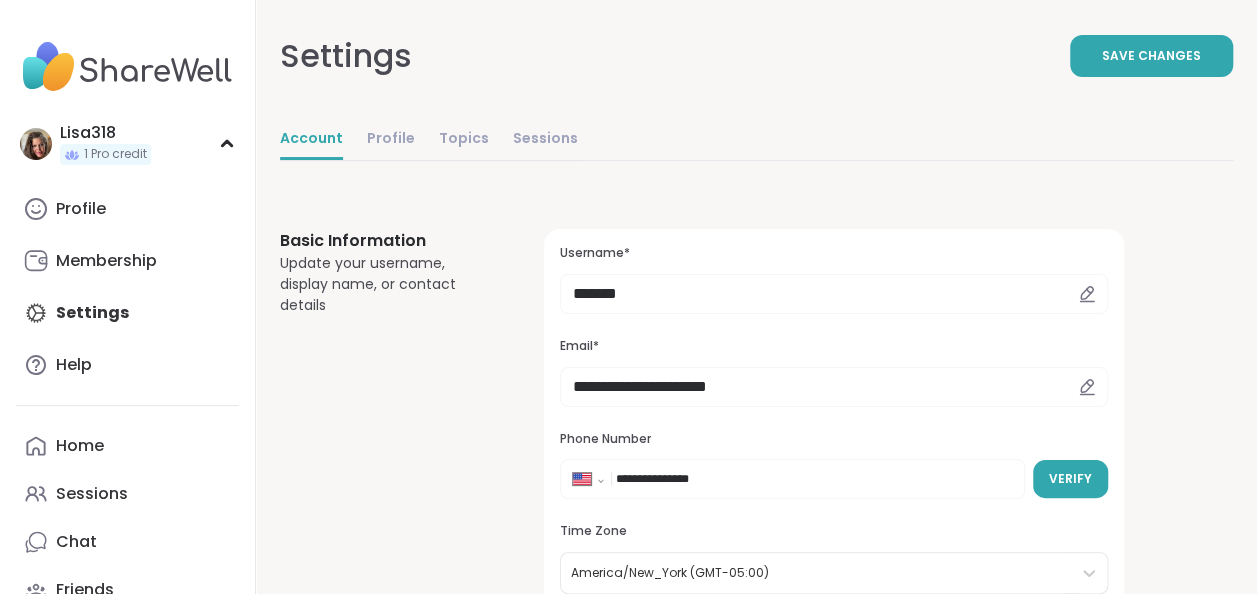 scroll, scrollTop: 0, scrollLeft: 0, axis: both 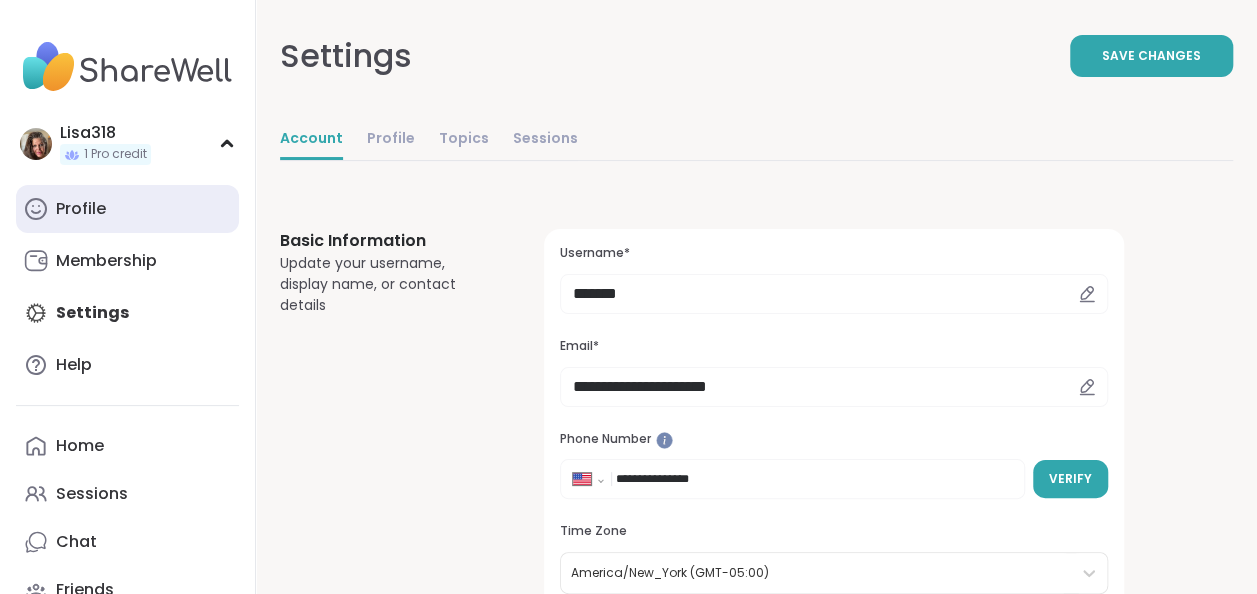 click on "Profile" at bounding box center [127, 209] 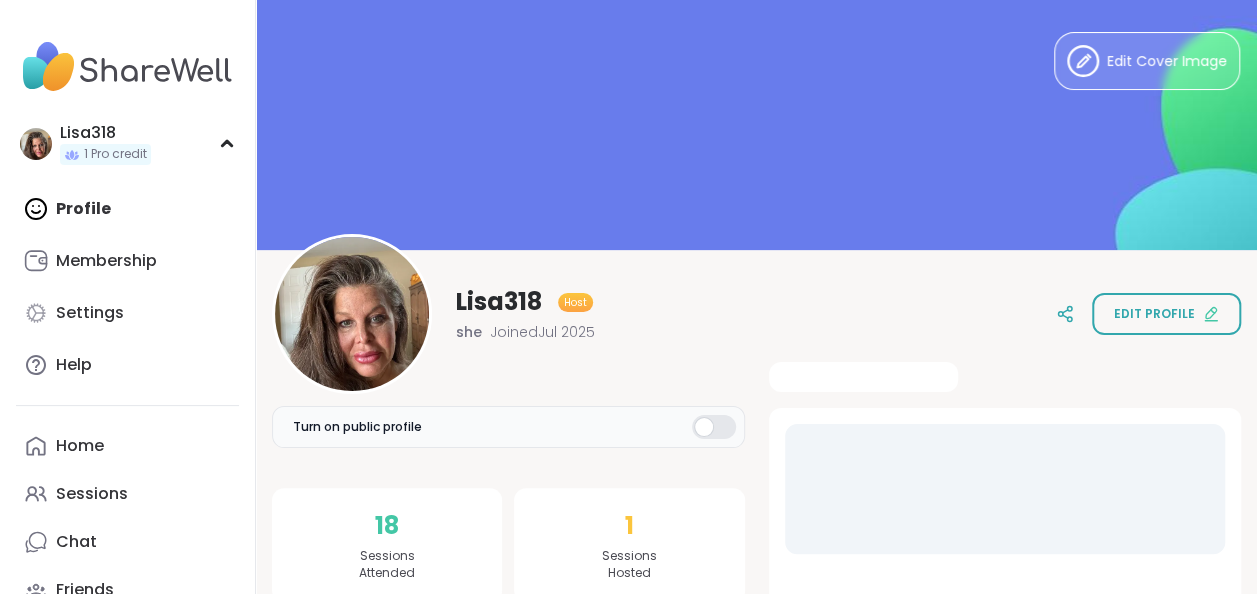 scroll, scrollTop: 0, scrollLeft: 0, axis: both 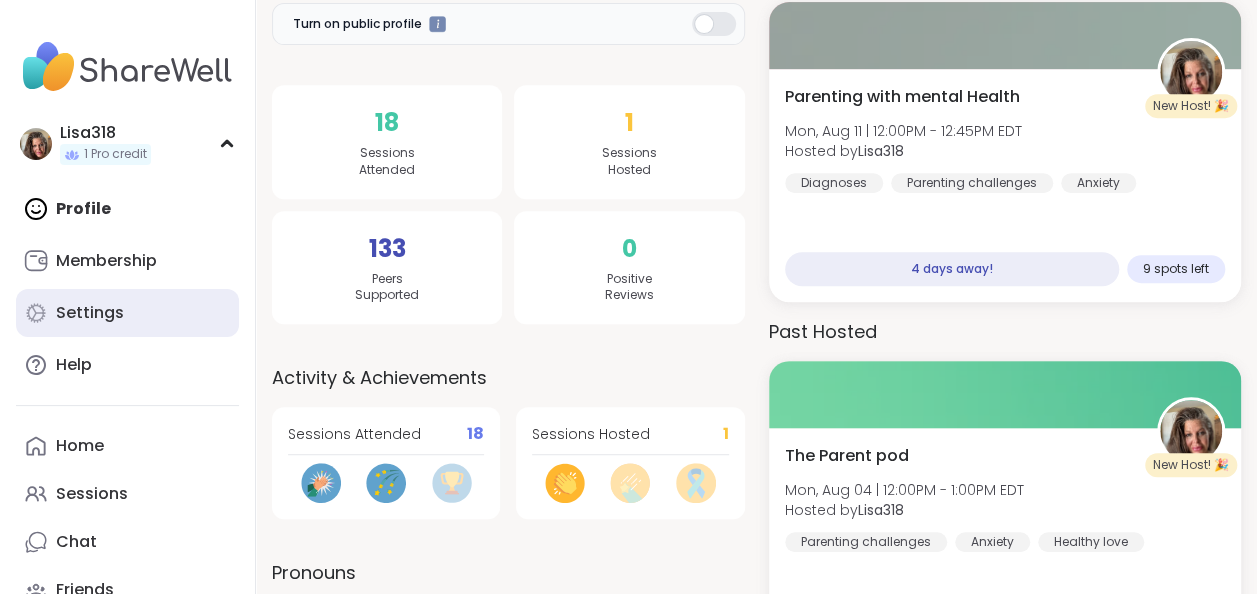 click on "Settings" at bounding box center [90, 313] 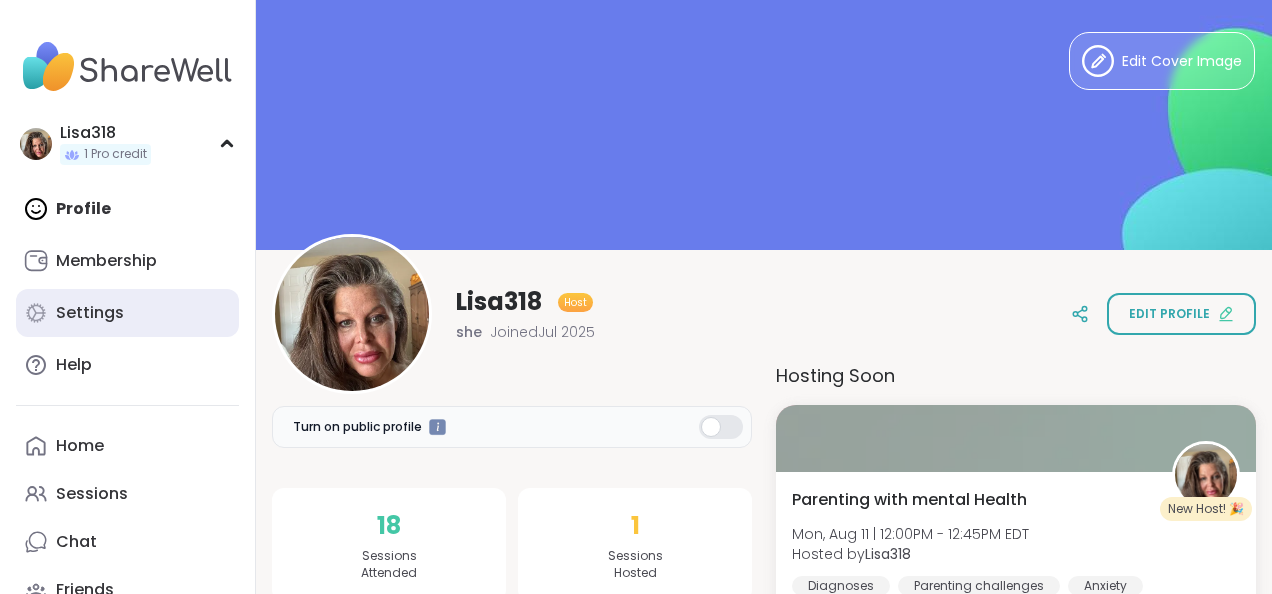 select on "**" 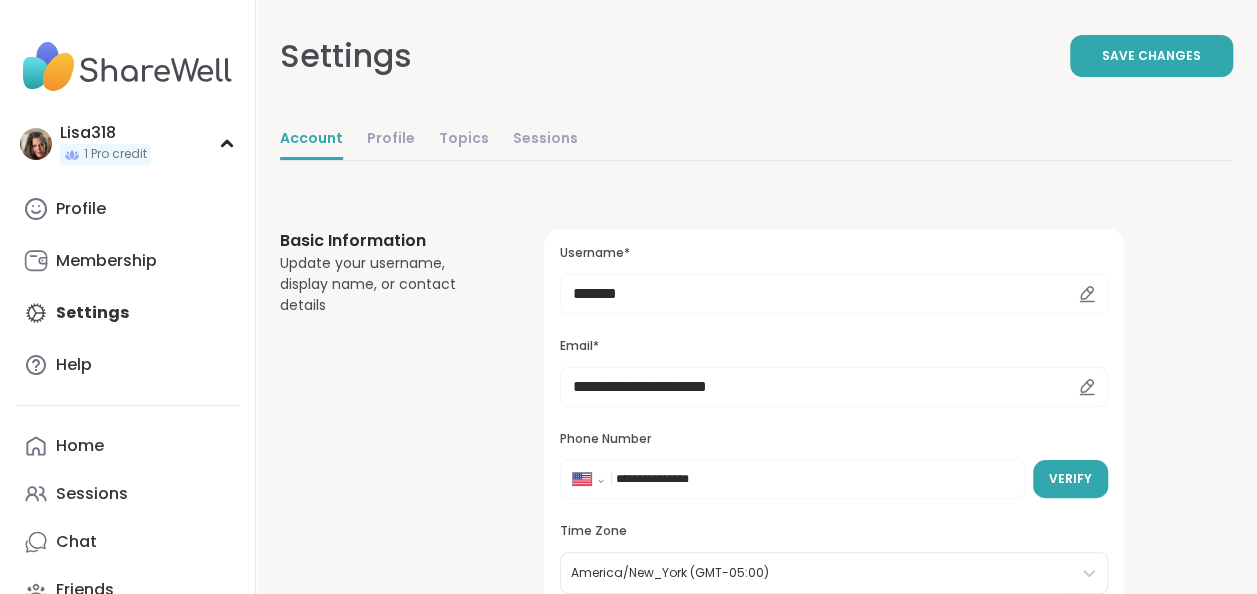 scroll, scrollTop: 0, scrollLeft: 0, axis: both 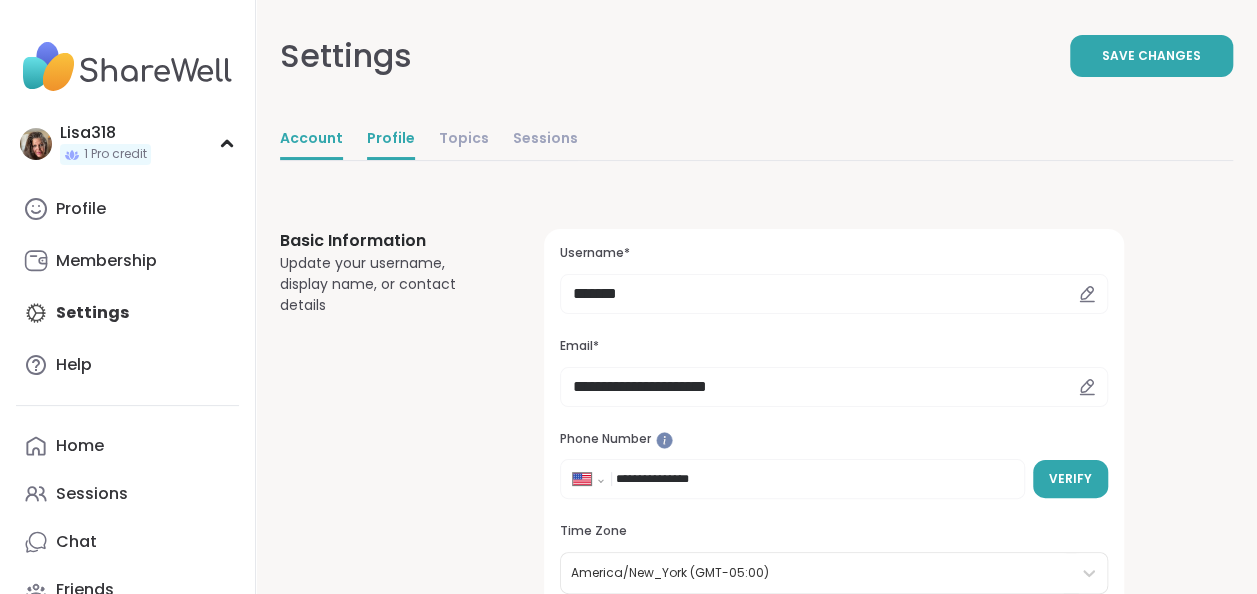 click on "Profile" at bounding box center [391, 140] 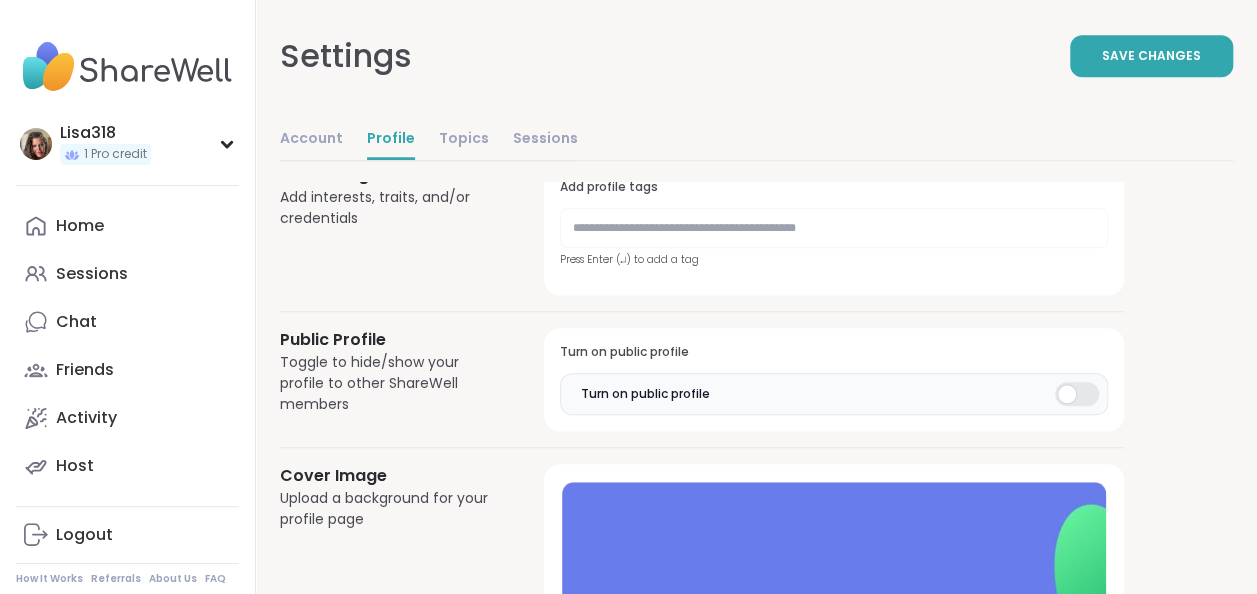 scroll, scrollTop: 924, scrollLeft: 0, axis: vertical 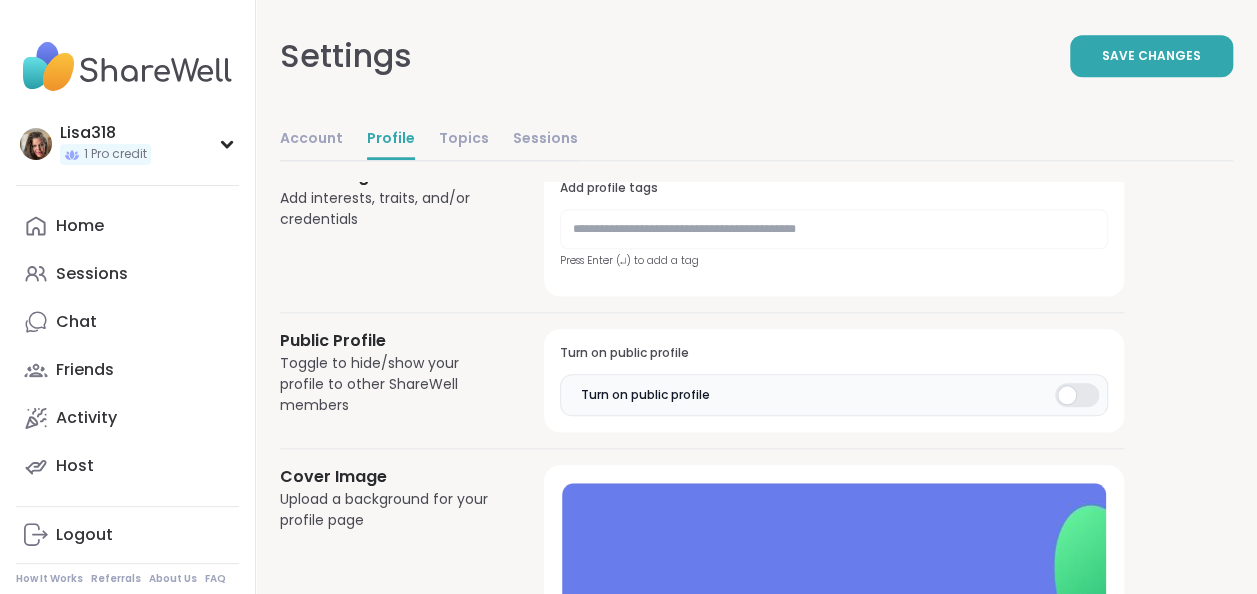 click on "Turn on public profile   Turn on public profile" at bounding box center (834, 380) 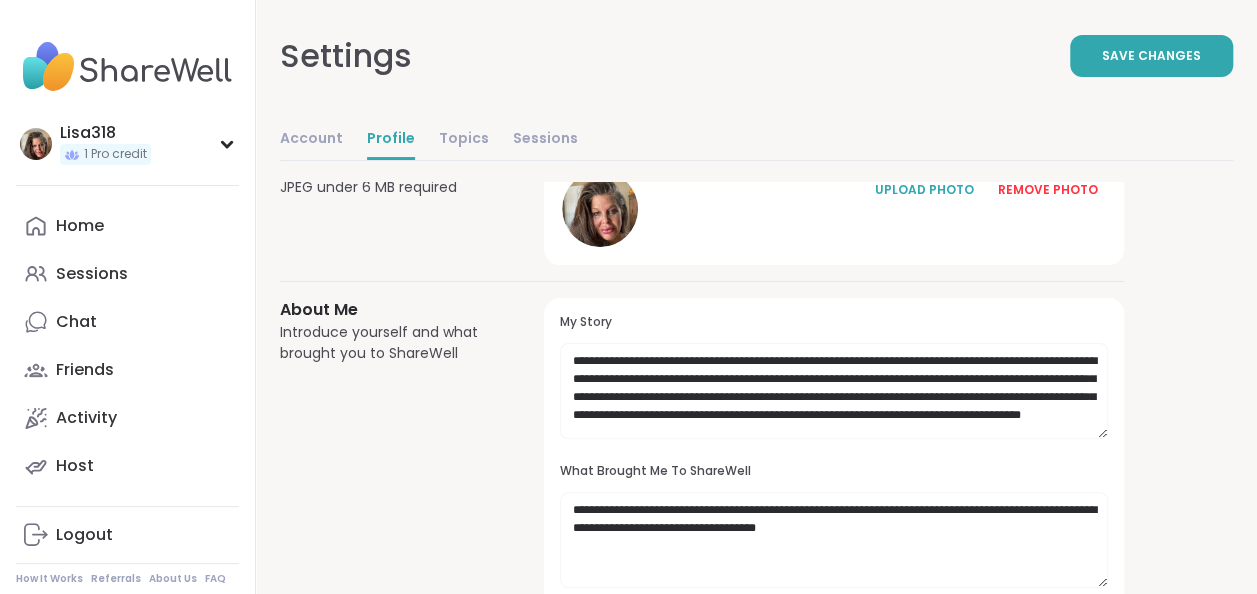 scroll, scrollTop: 0, scrollLeft: 0, axis: both 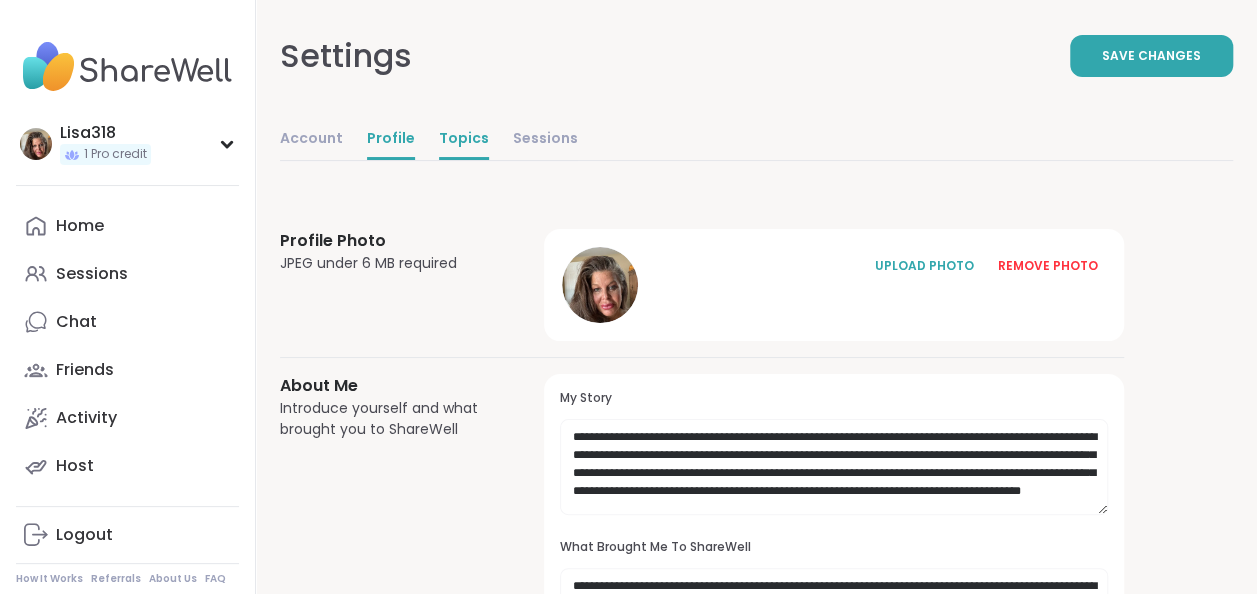 click on "Topics" at bounding box center (464, 140) 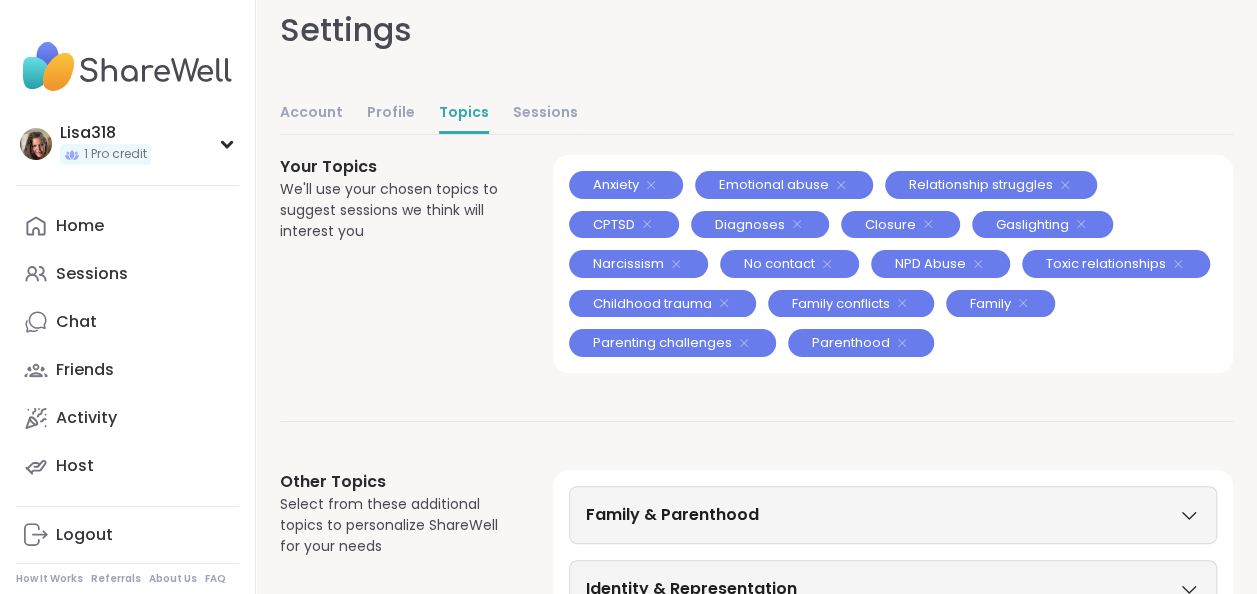 scroll, scrollTop: 0, scrollLeft: 0, axis: both 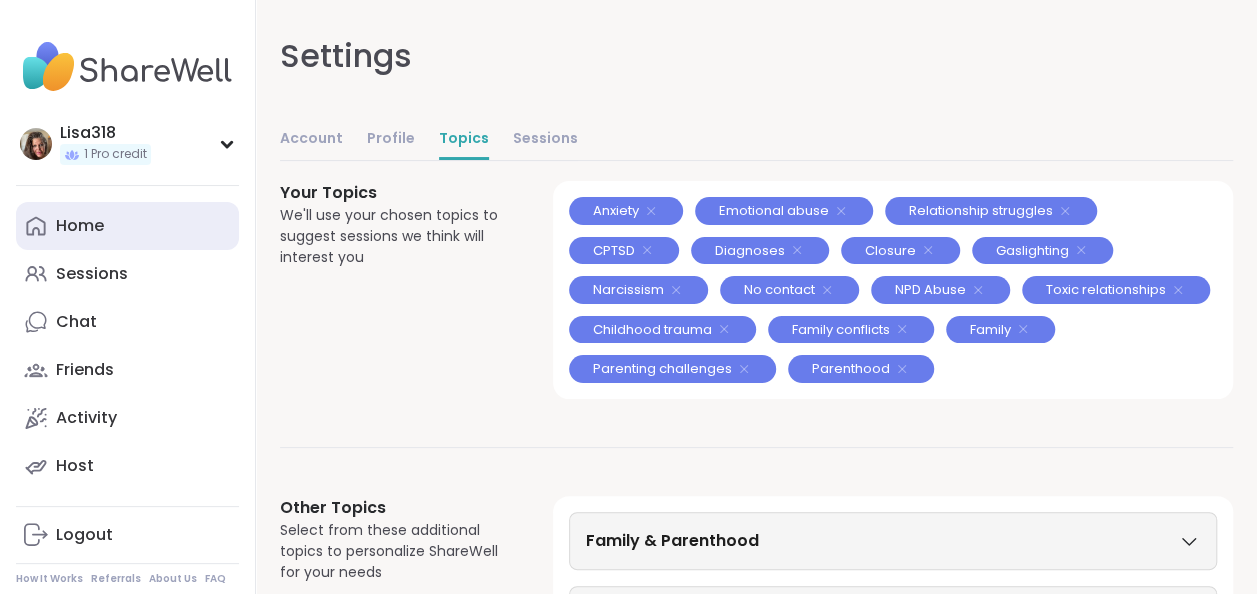 click on "Home" at bounding box center [80, 226] 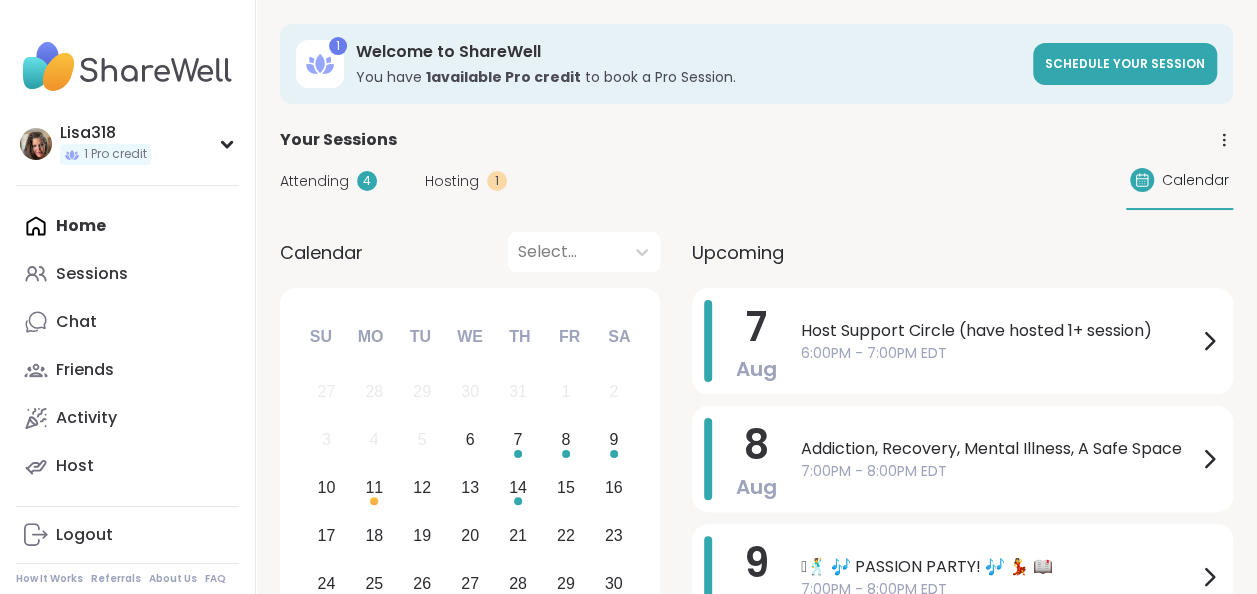 click 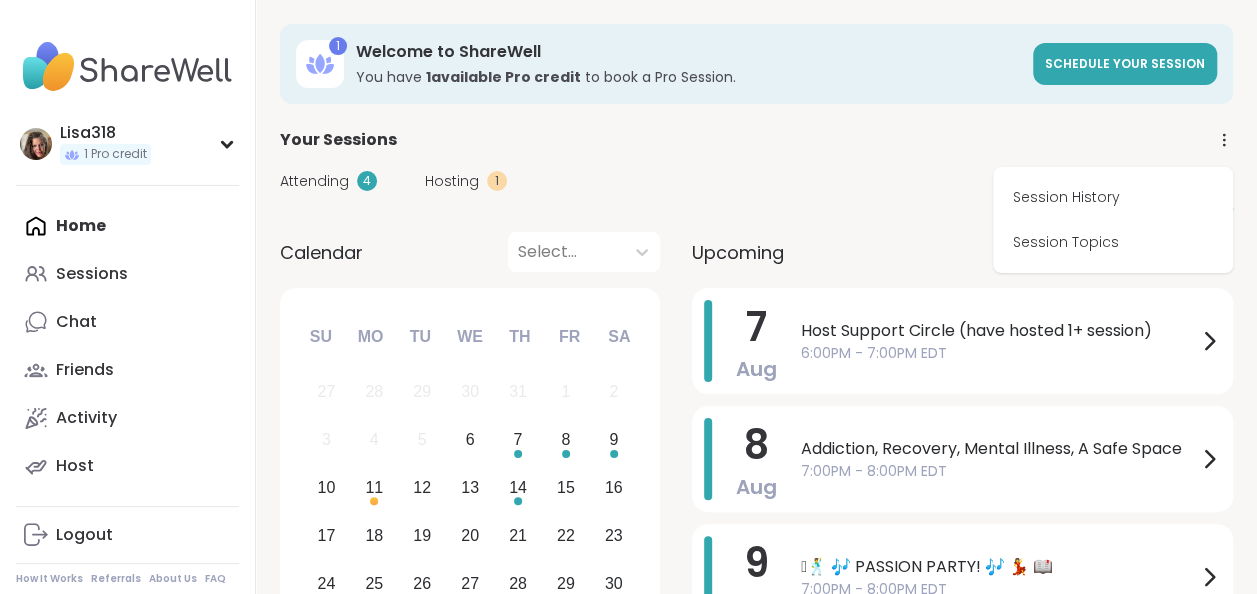 click 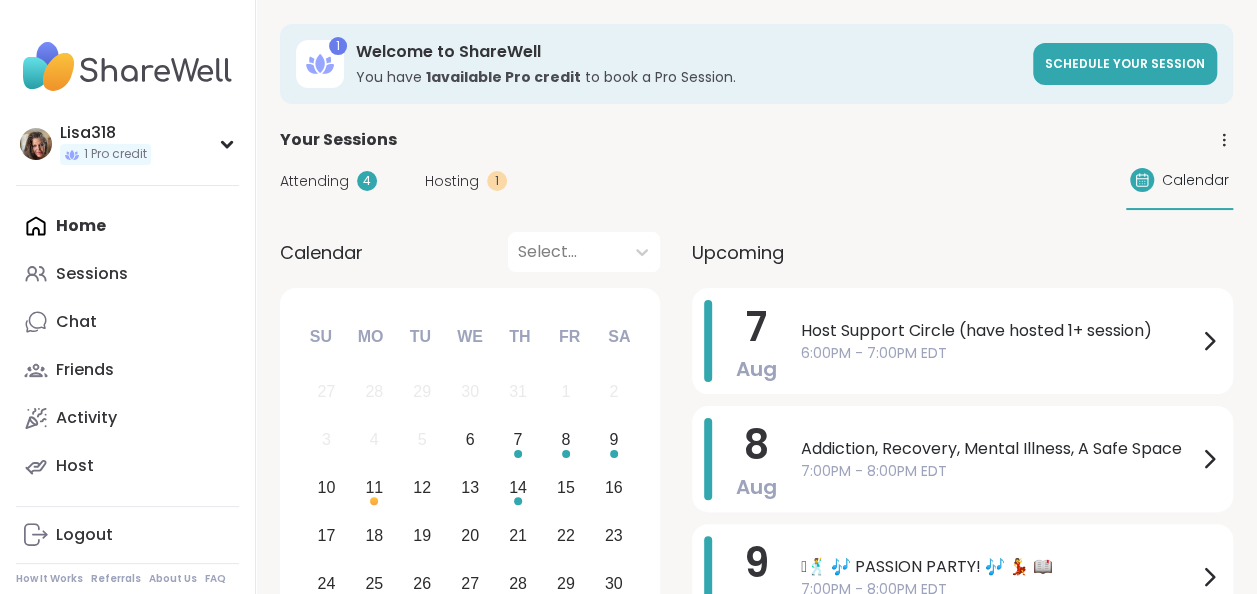 click 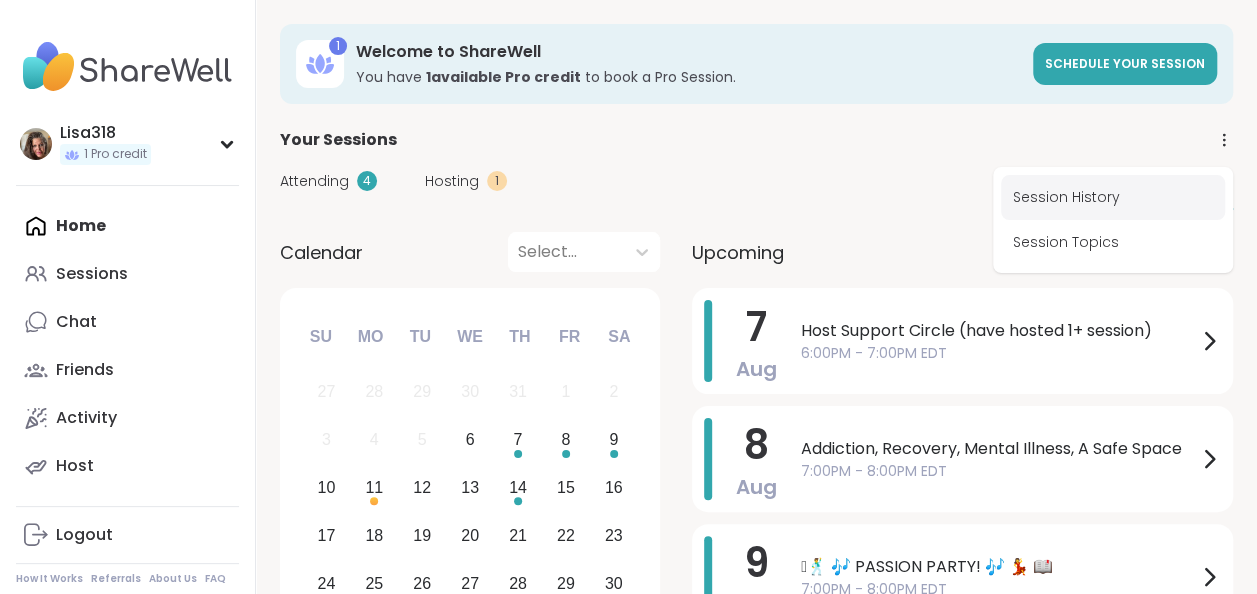 click on "Session History" at bounding box center [1113, 197] 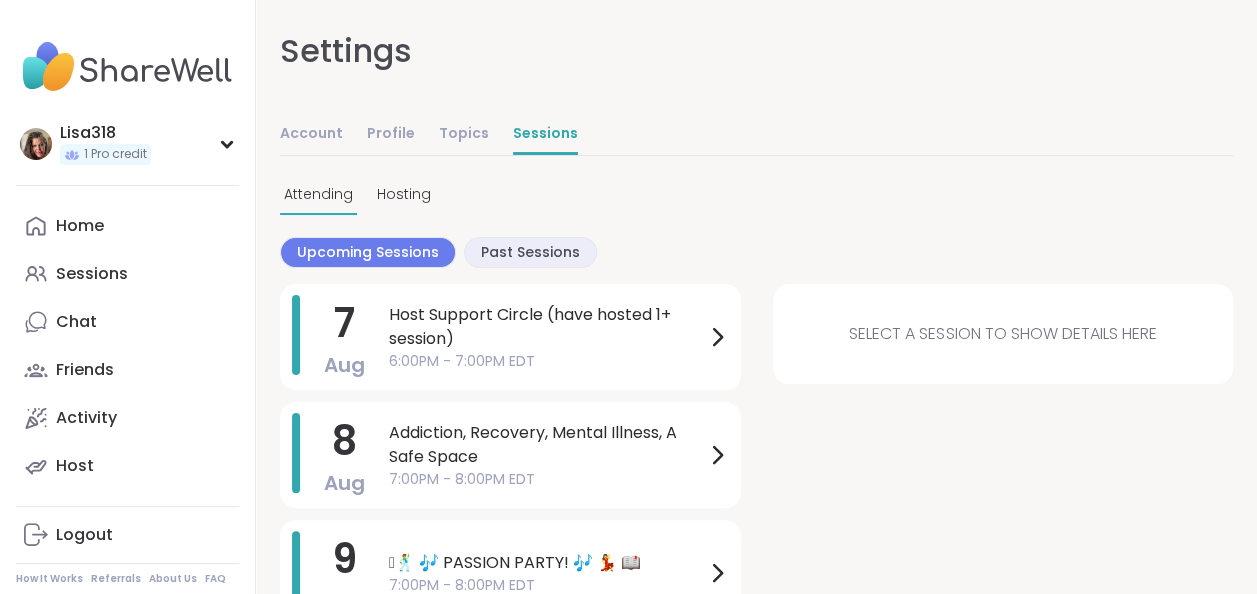scroll, scrollTop: 0, scrollLeft: 0, axis: both 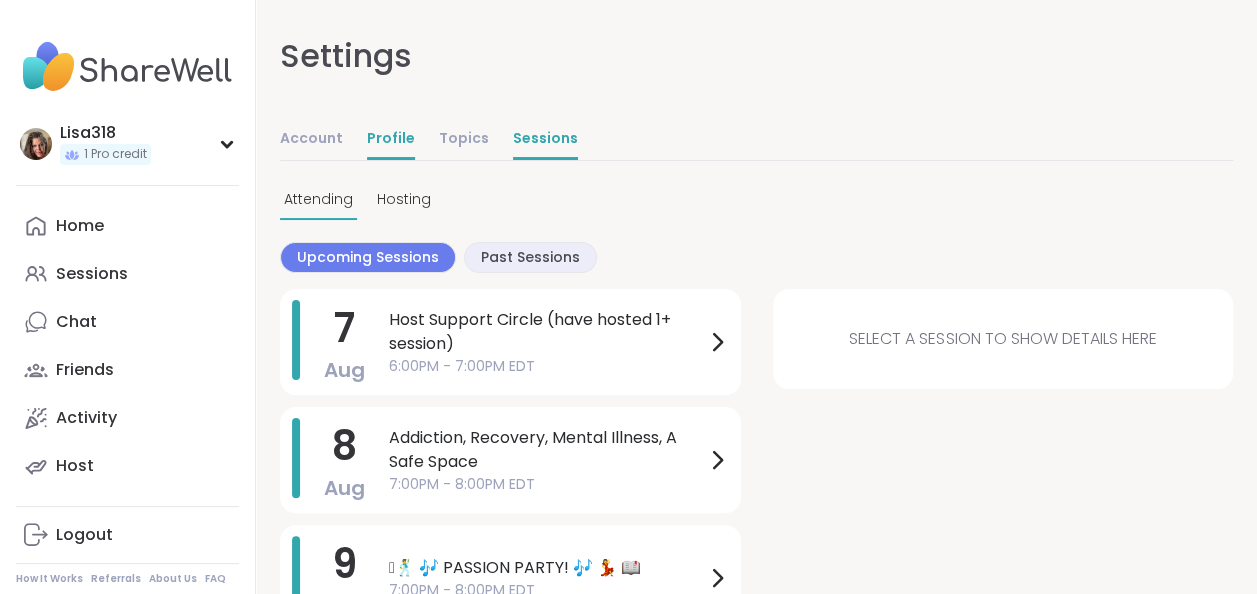 click on "Profile" at bounding box center [391, 140] 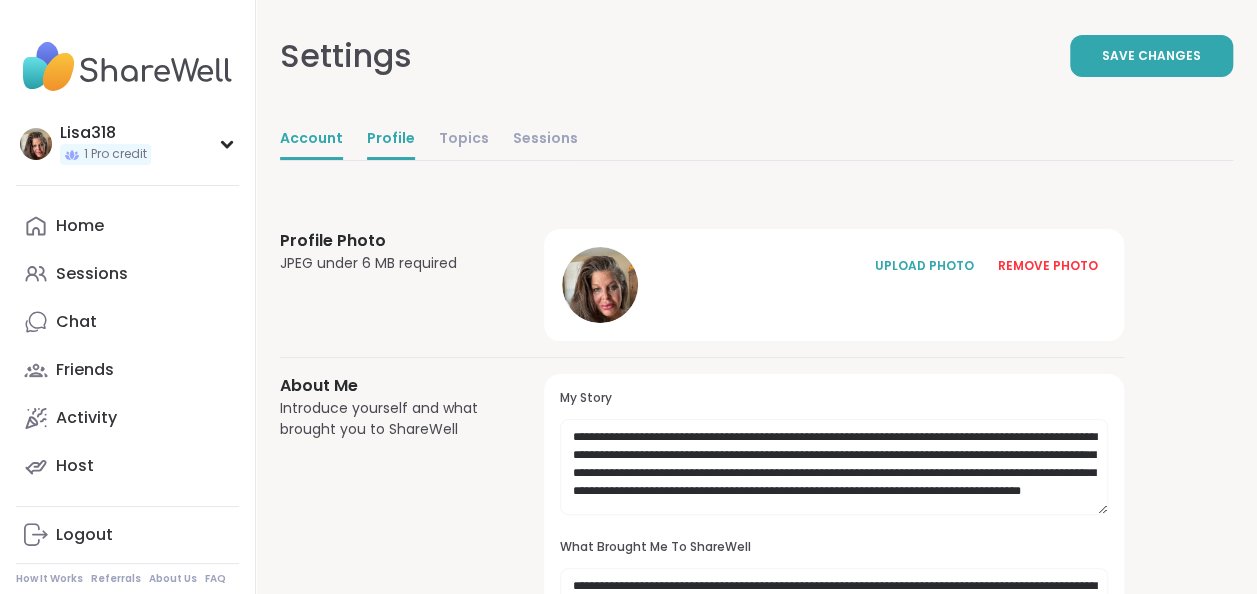 click on "Account" at bounding box center (311, 140) 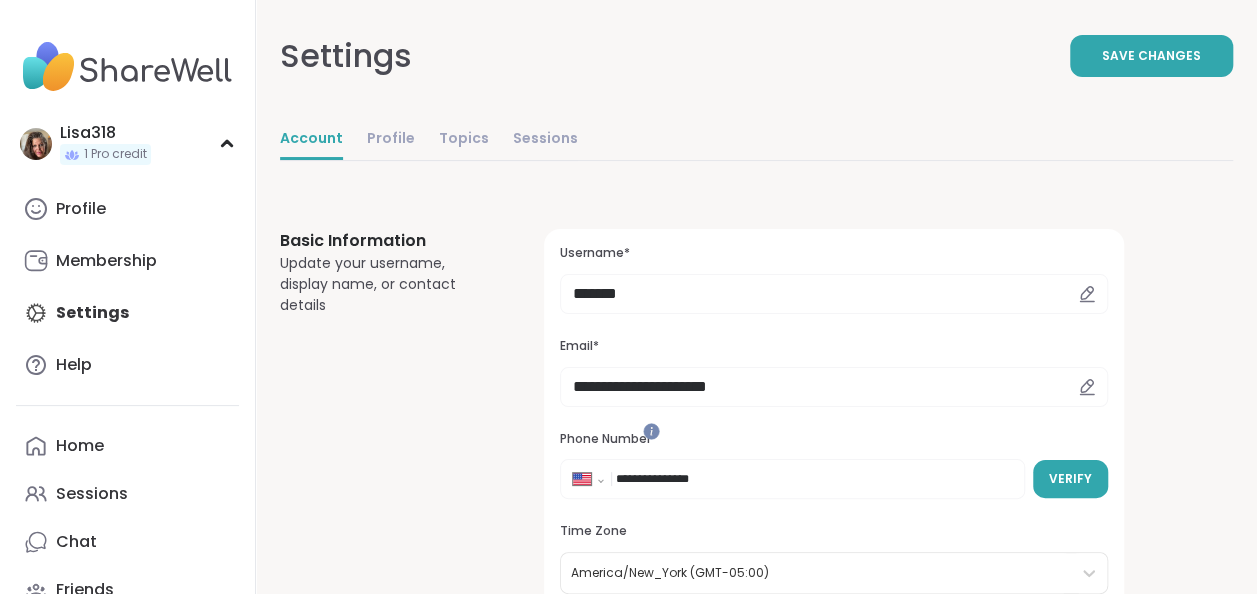 scroll, scrollTop: 0, scrollLeft: 0, axis: both 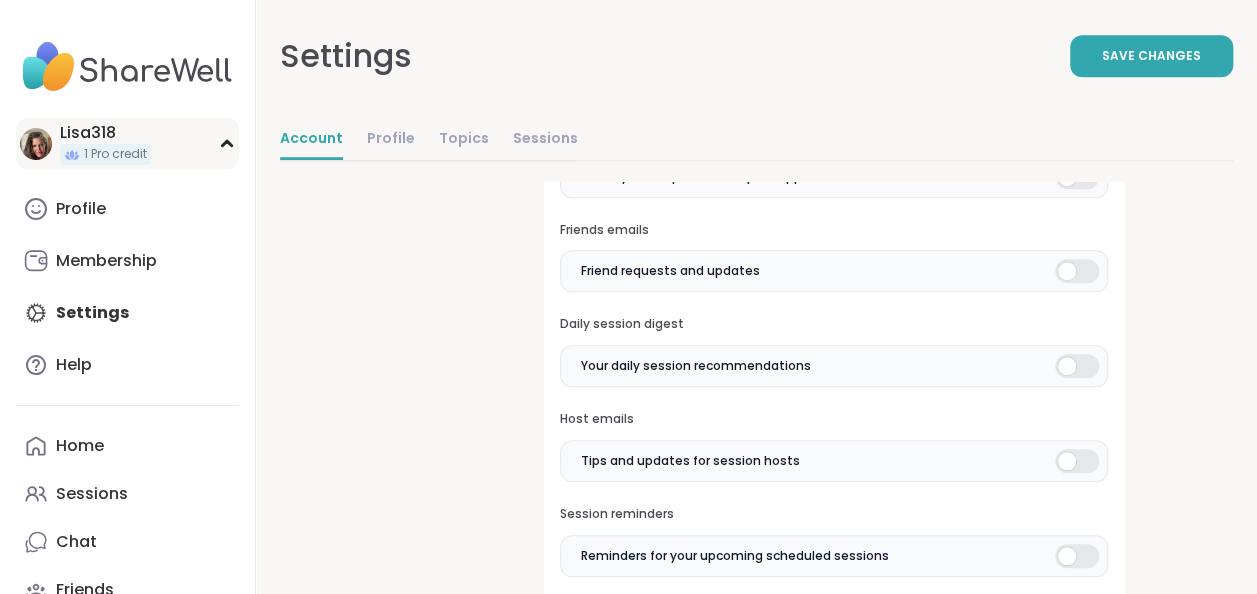 click 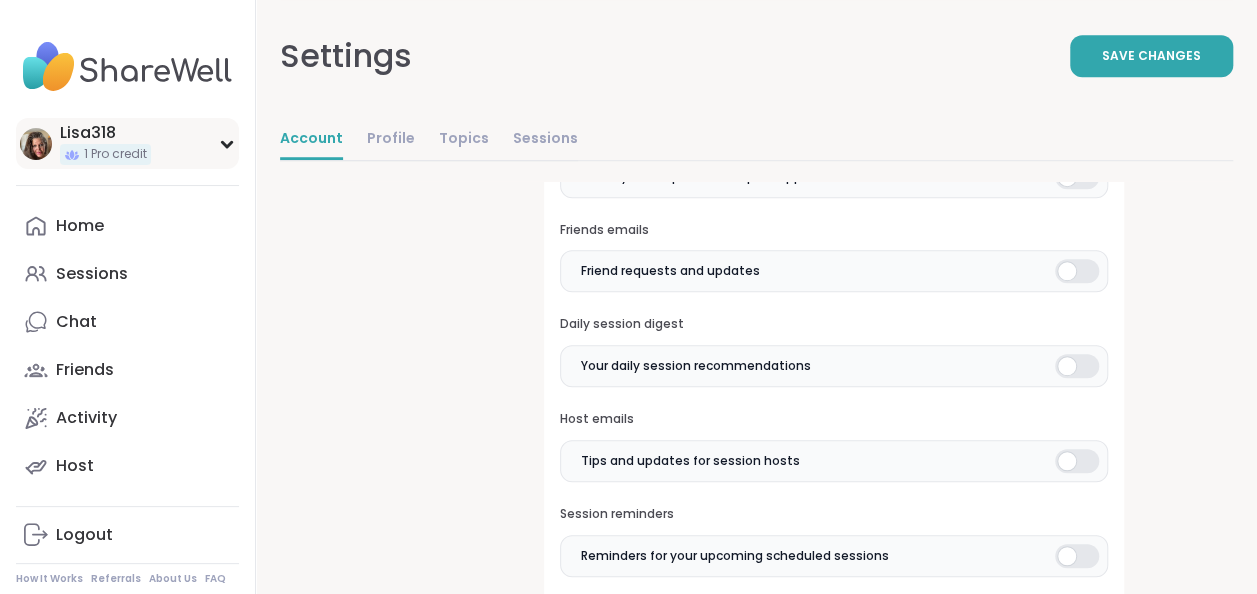 click 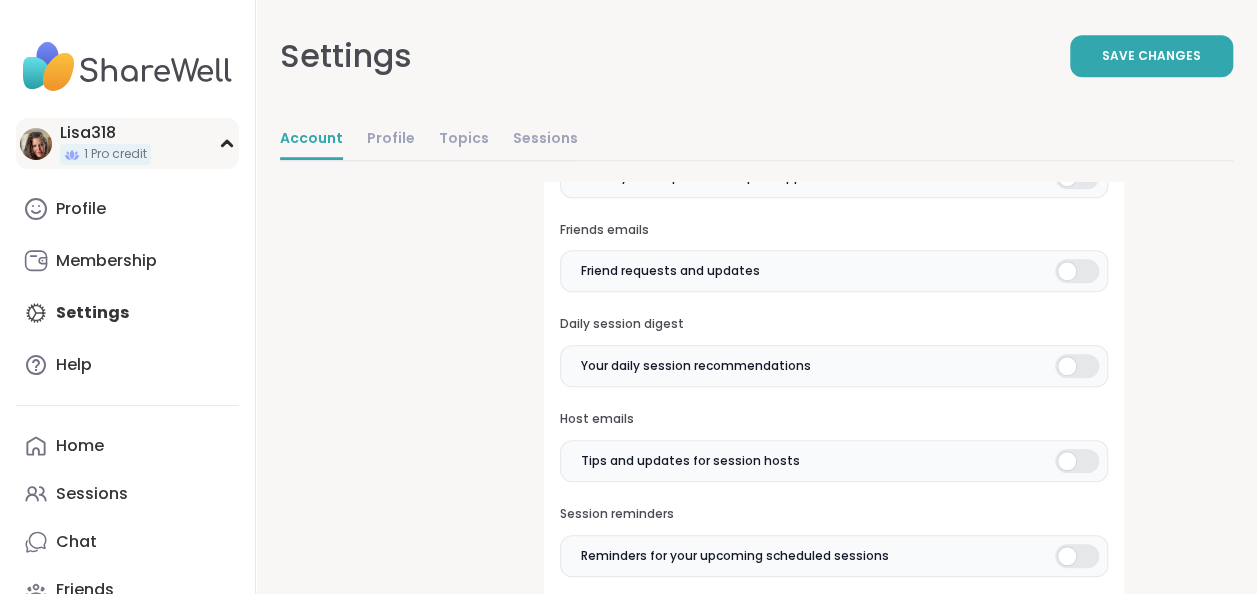 click on "[USERNAME] 1 Pro credit" at bounding box center (127, 143) 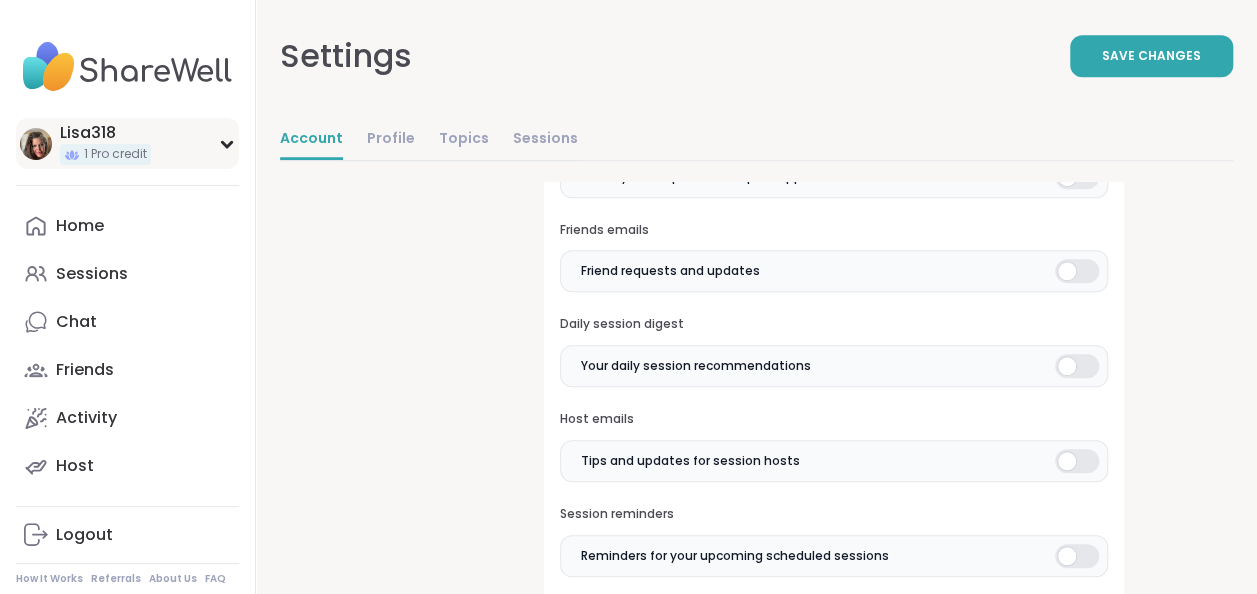 click on "[USERNAME] 1 Pro credit" at bounding box center (127, 143) 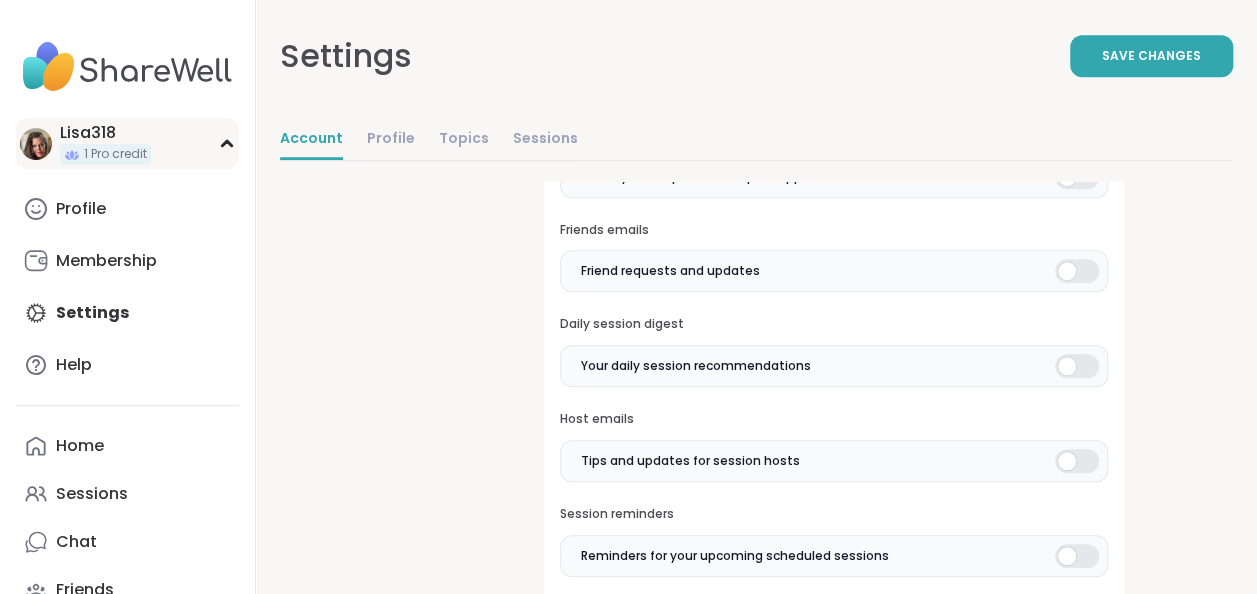 click on "[USERNAME] 1 Pro credit" at bounding box center (127, 143) 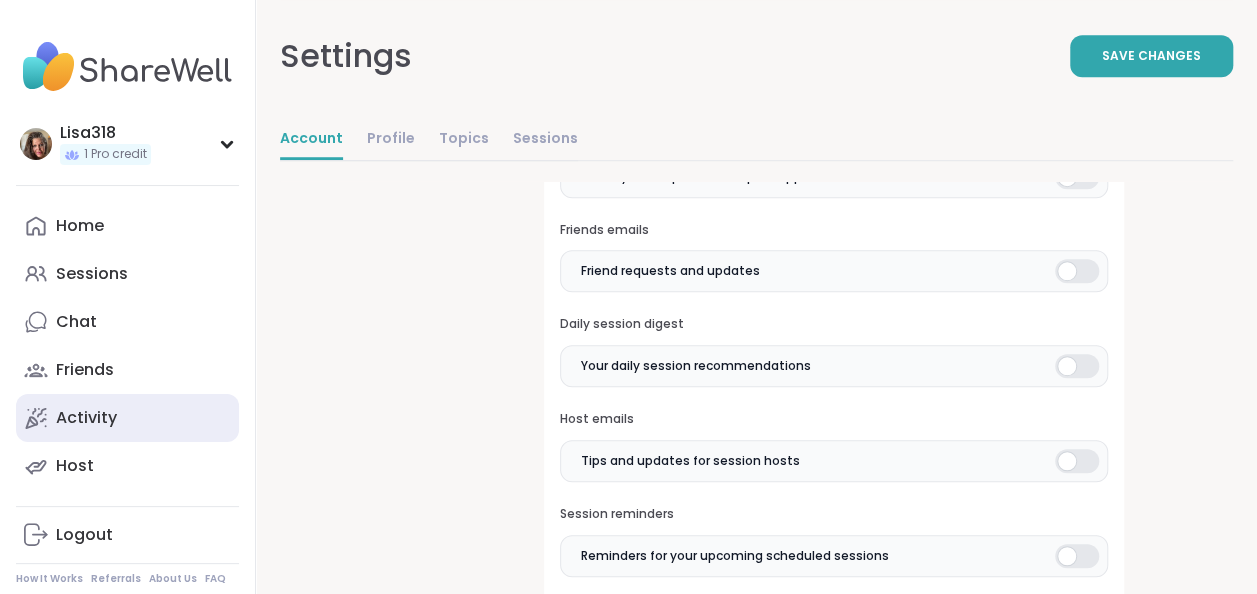 click on "Activity" at bounding box center (86, 418) 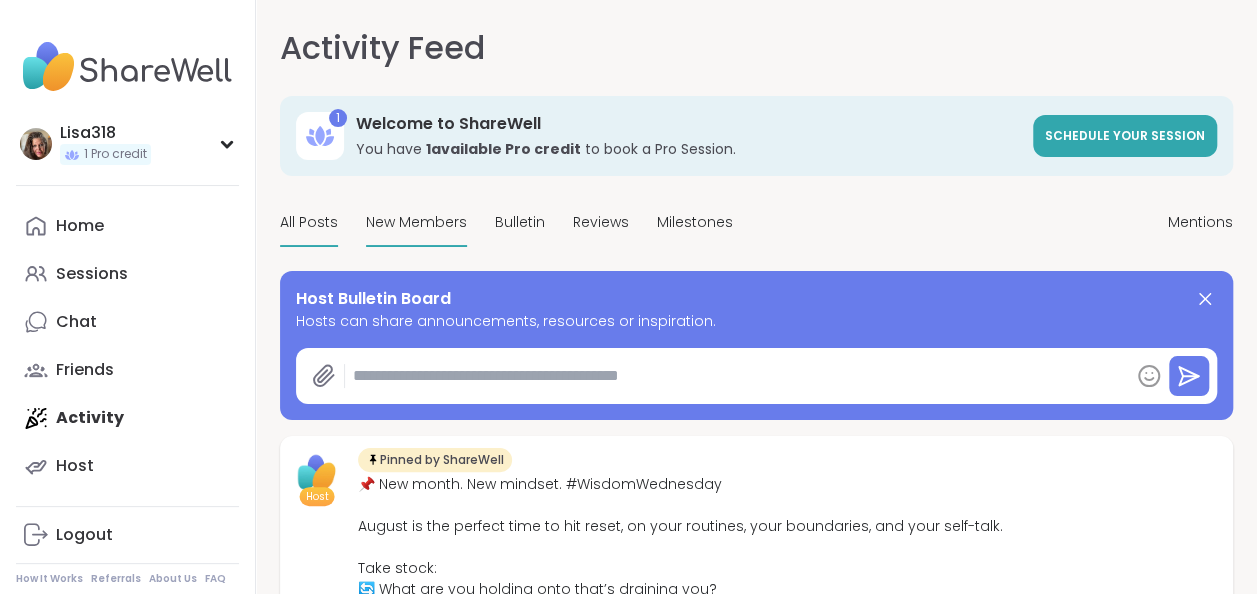click on "New Members" at bounding box center (416, 223) 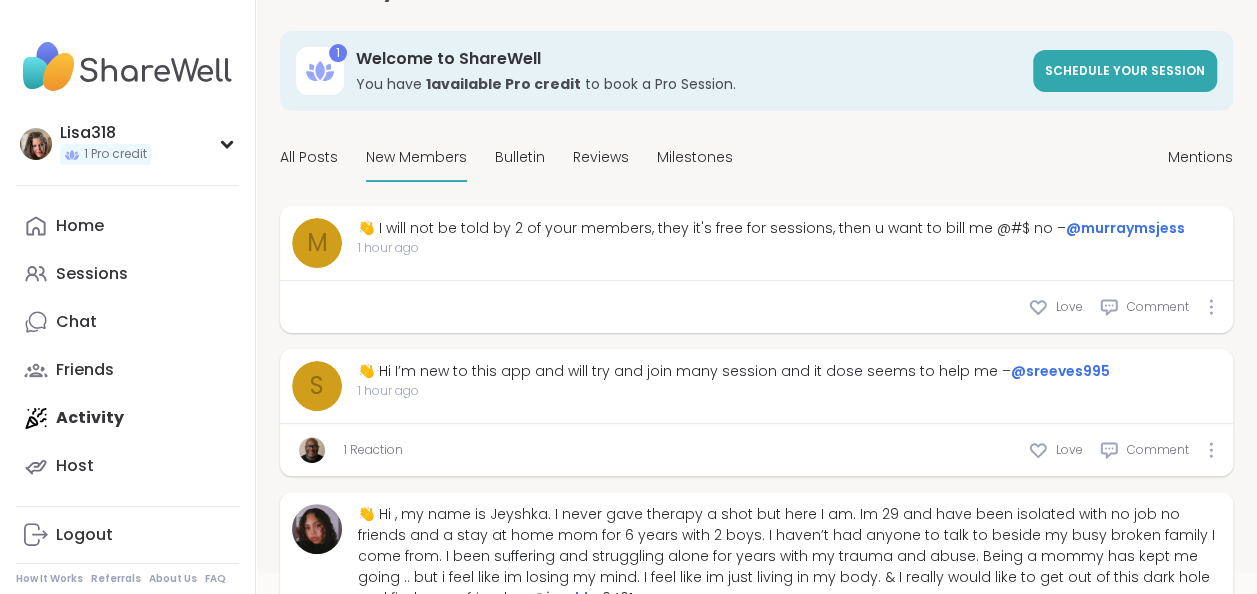 scroll, scrollTop: 46, scrollLeft: 0, axis: vertical 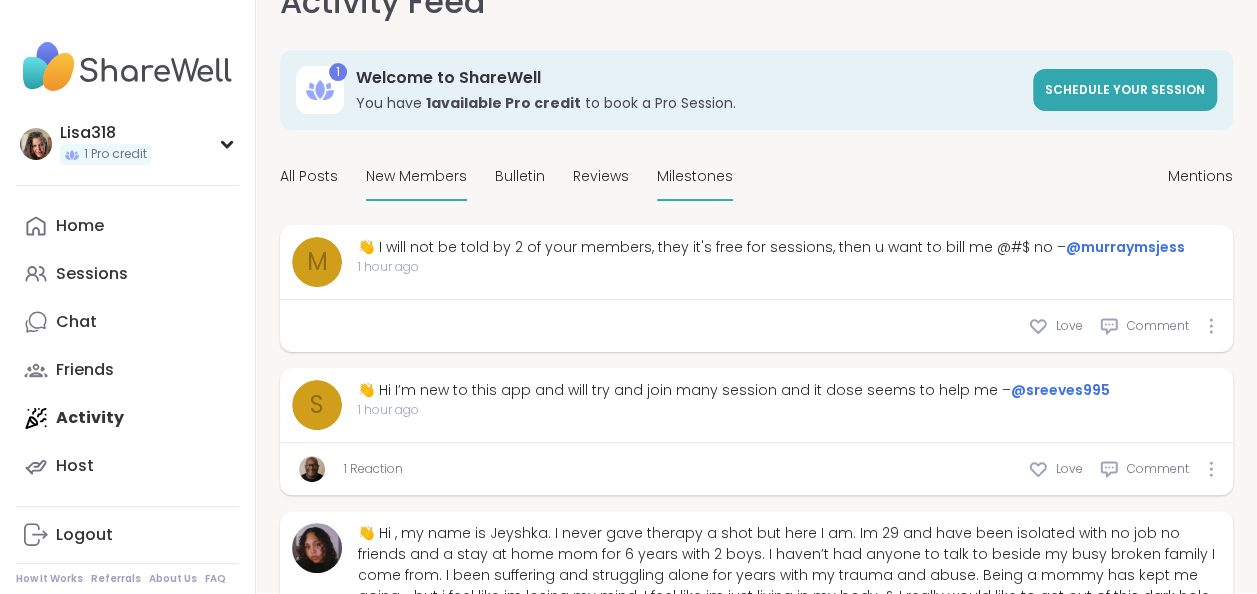 click on "Milestones" at bounding box center [695, 176] 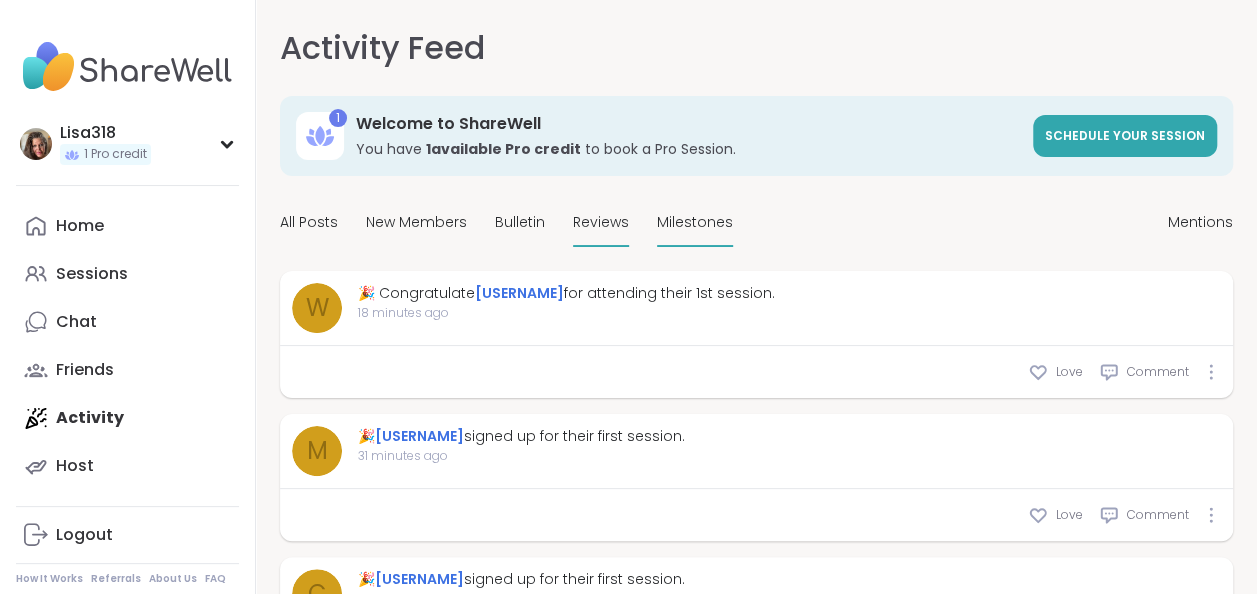 click on "Reviews" at bounding box center (601, 222) 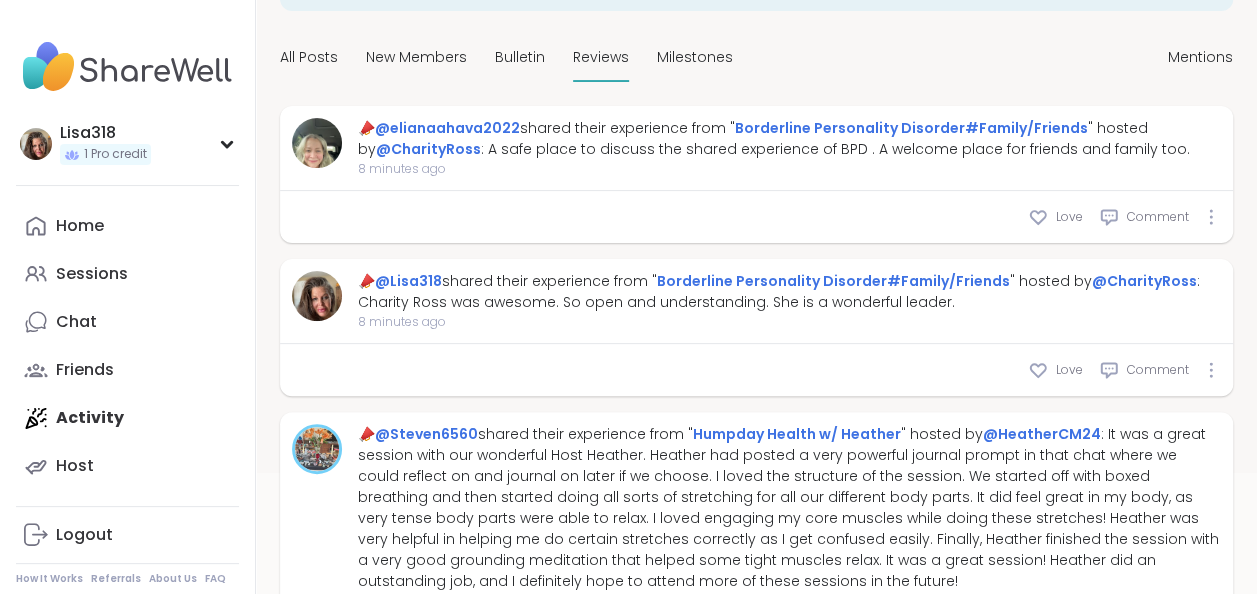 scroll, scrollTop: 166, scrollLeft: 0, axis: vertical 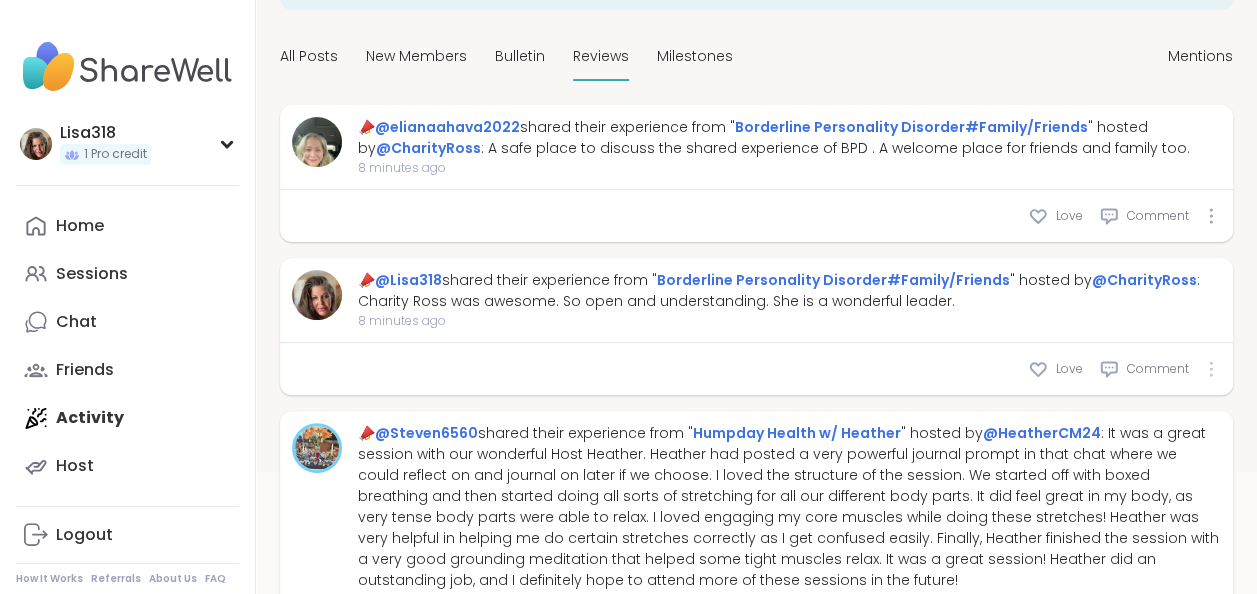 click 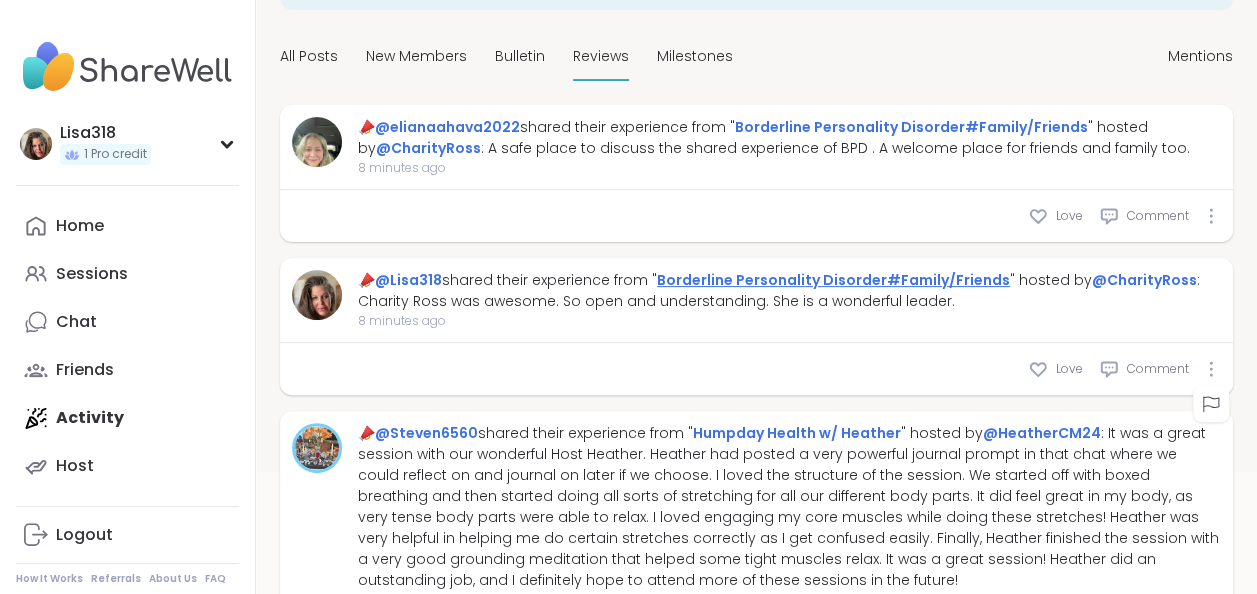 click on "Borderline Personality Disorder#Family/Friends" at bounding box center (833, 280) 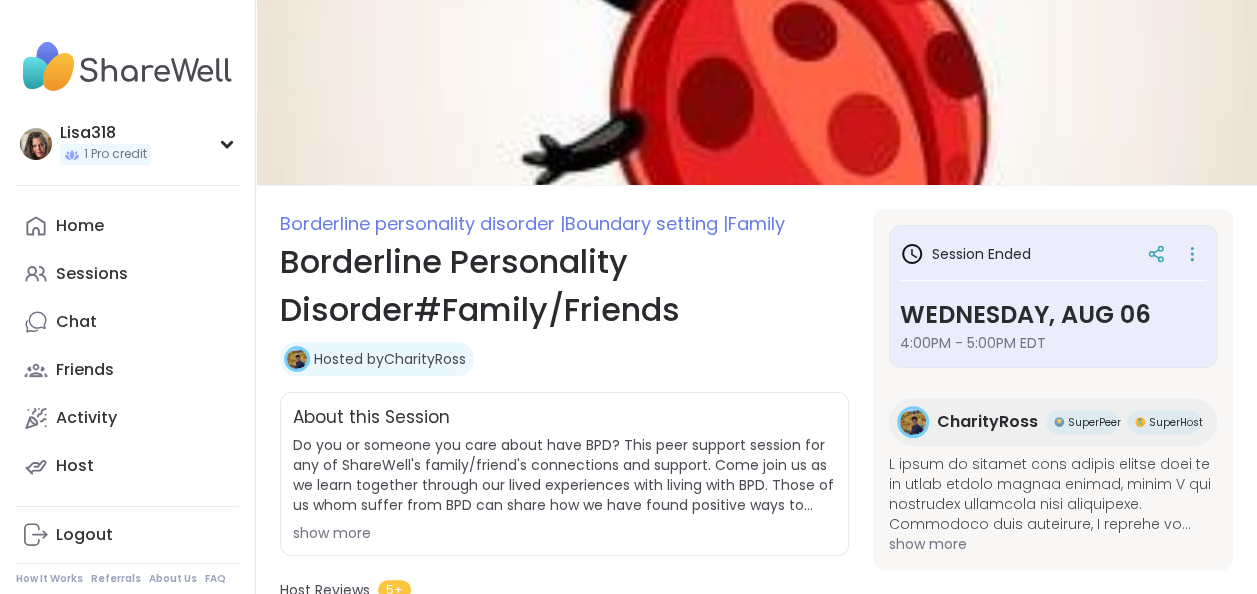 scroll, scrollTop: 0, scrollLeft: 0, axis: both 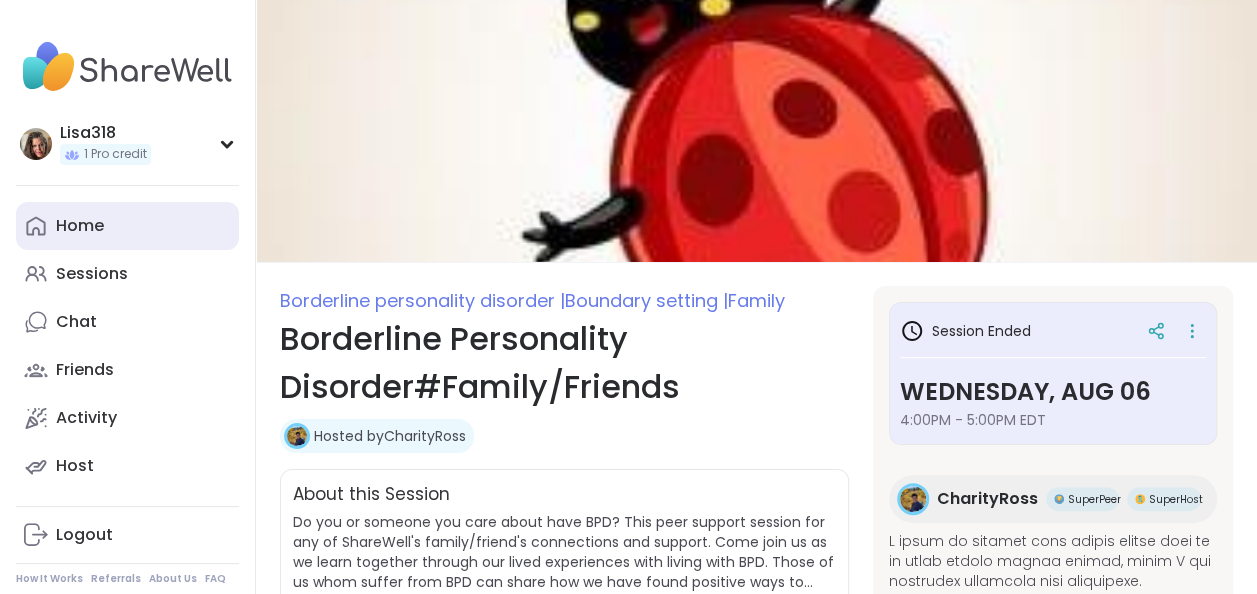 click on "Home" at bounding box center [80, 226] 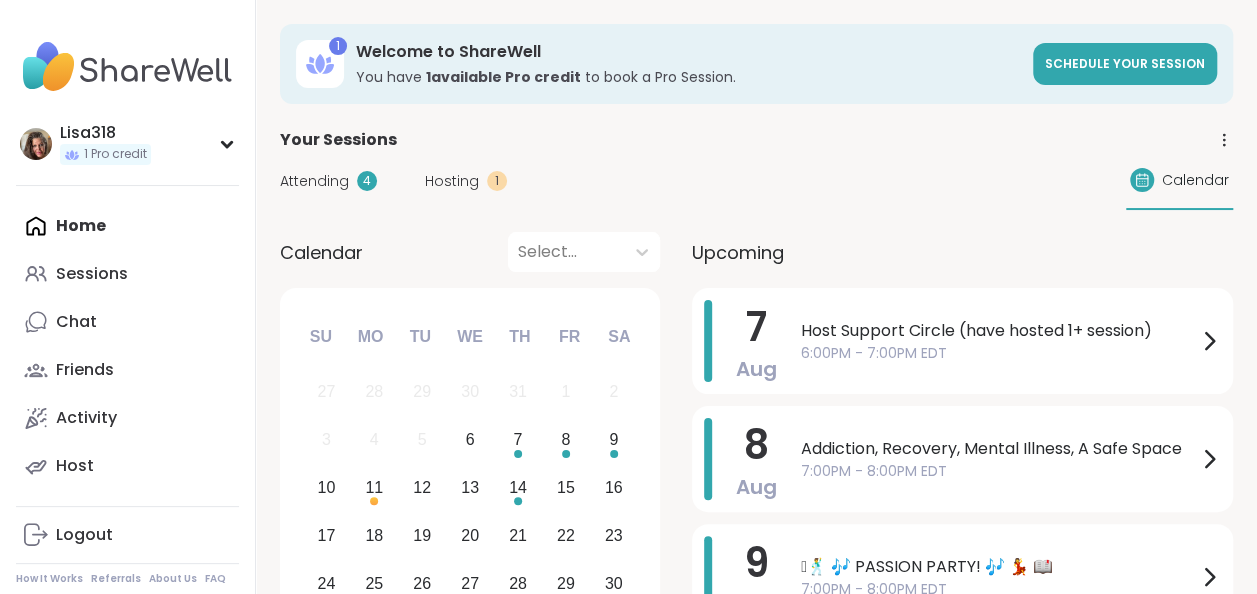 click 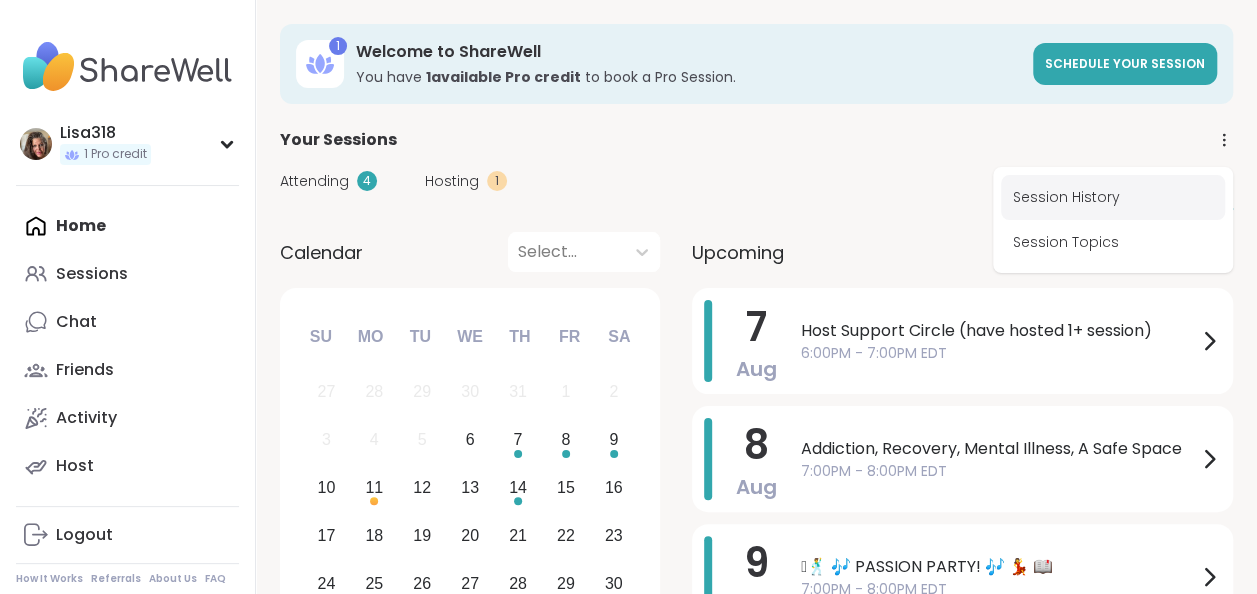 click on "Session History" at bounding box center (1113, 197) 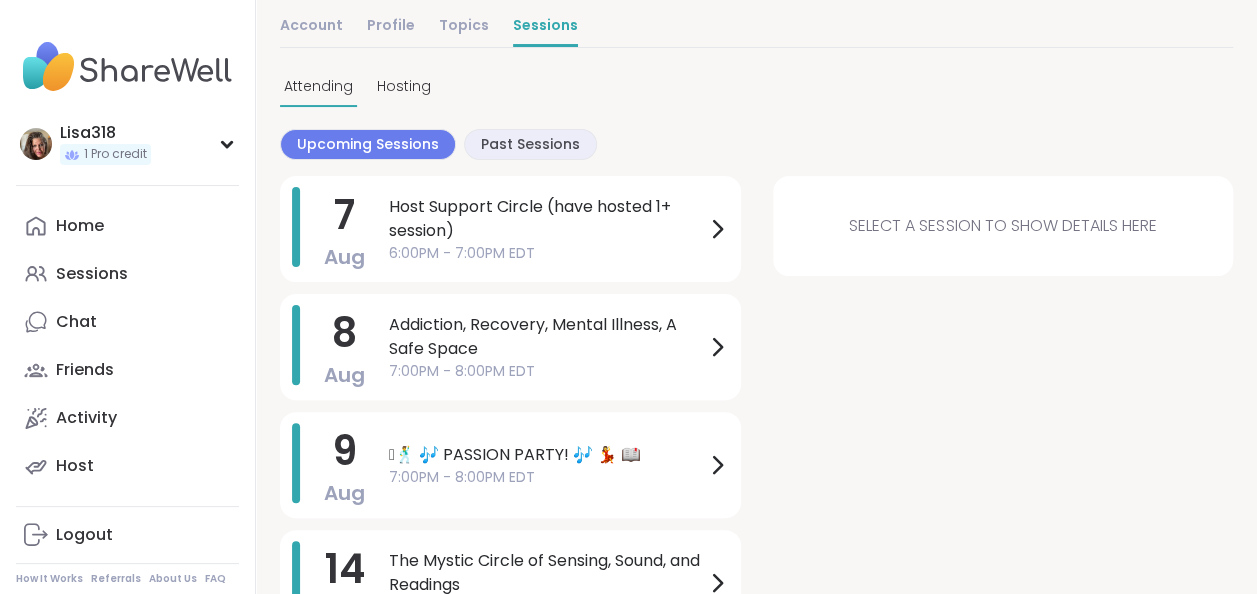 scroll, scrollTop: 128, scrollLeft: 0, axis: vertical 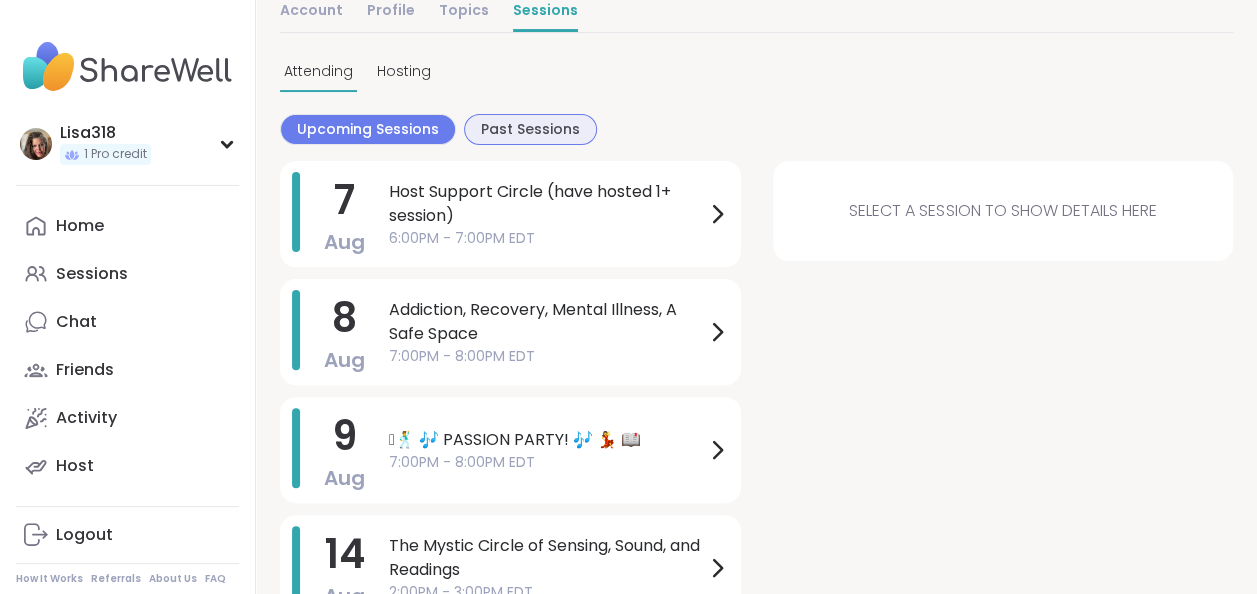 click on "Past Sessions" at bounding box center (530, 129) 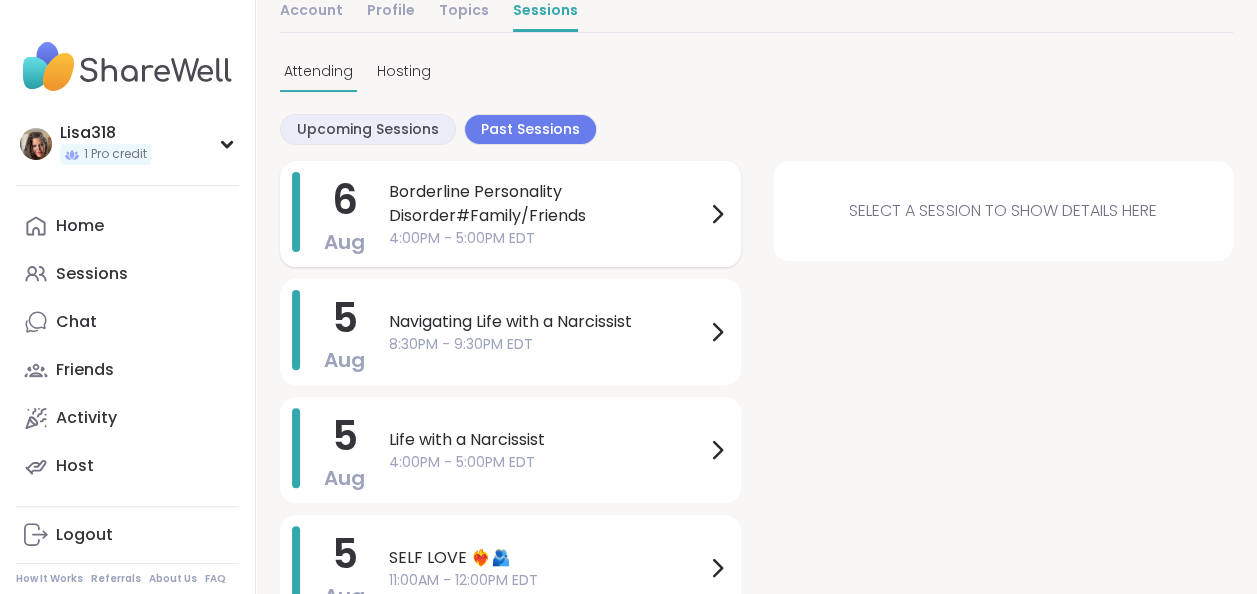 click on "4:00PM - 5:00PM EDT" at bounding box center [547, 238] 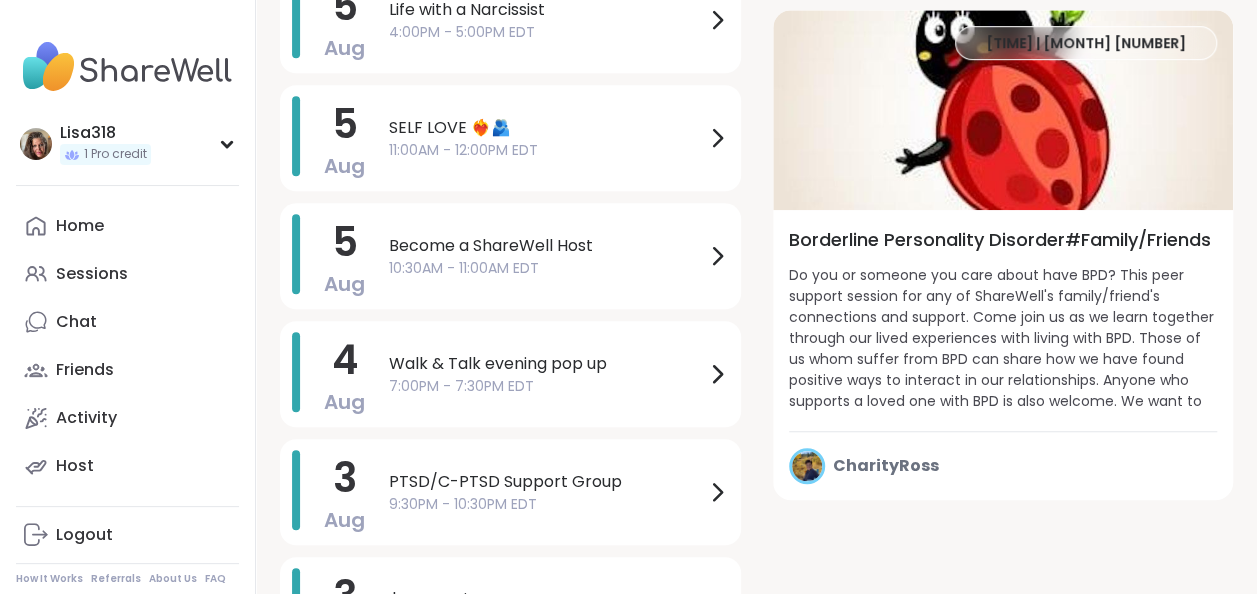 scroll, scrollTop: 566, scrollLeft: 0, axis: vertical 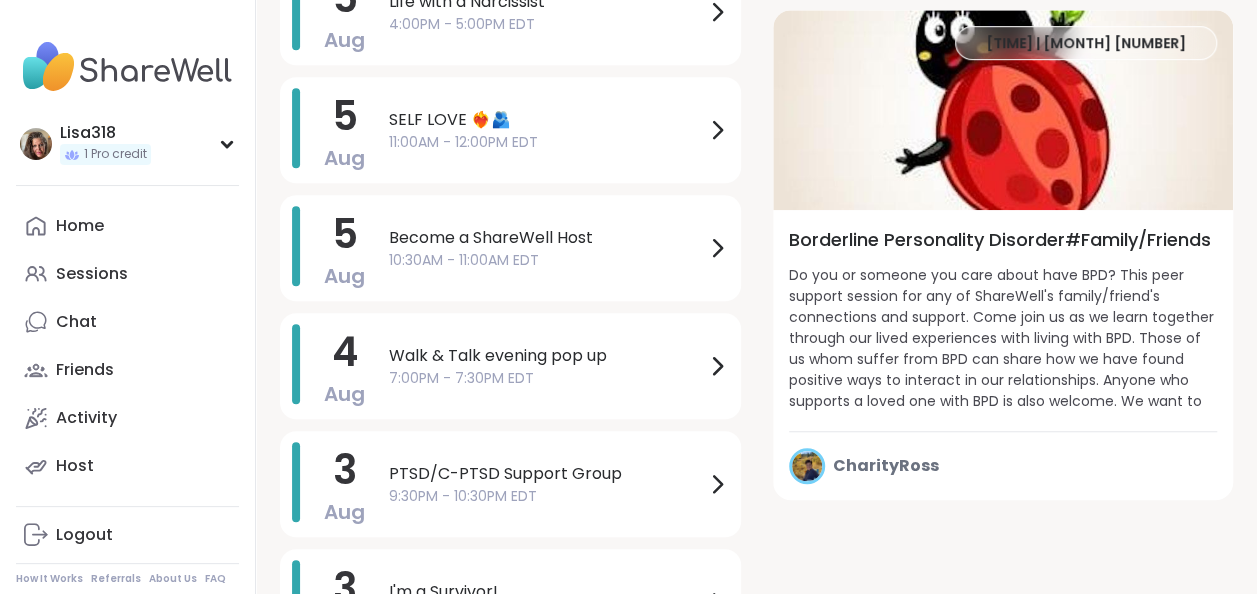 click at bounding box center (807, 466) 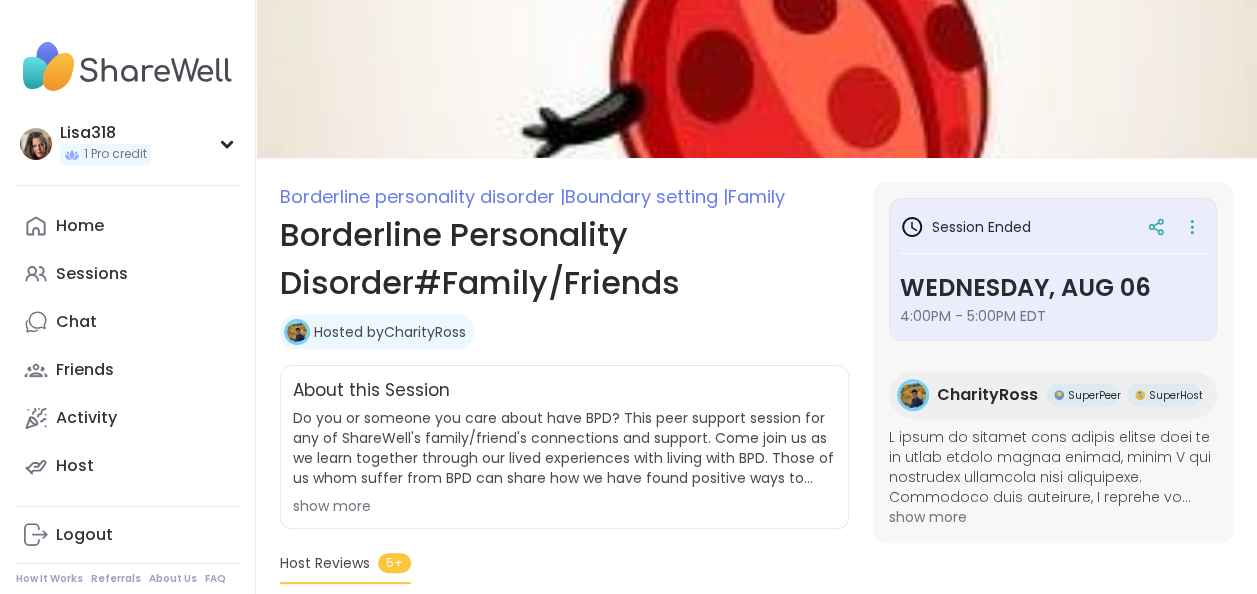 scroll, scrollTop: 0, scrollLeft: 0, axis: both 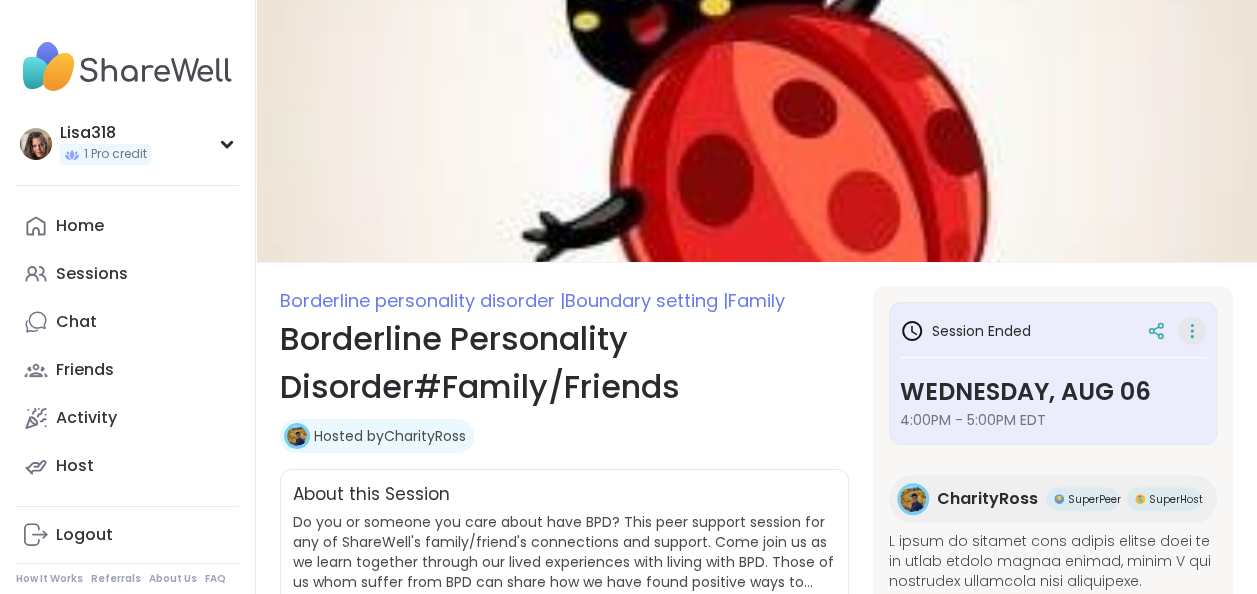 click 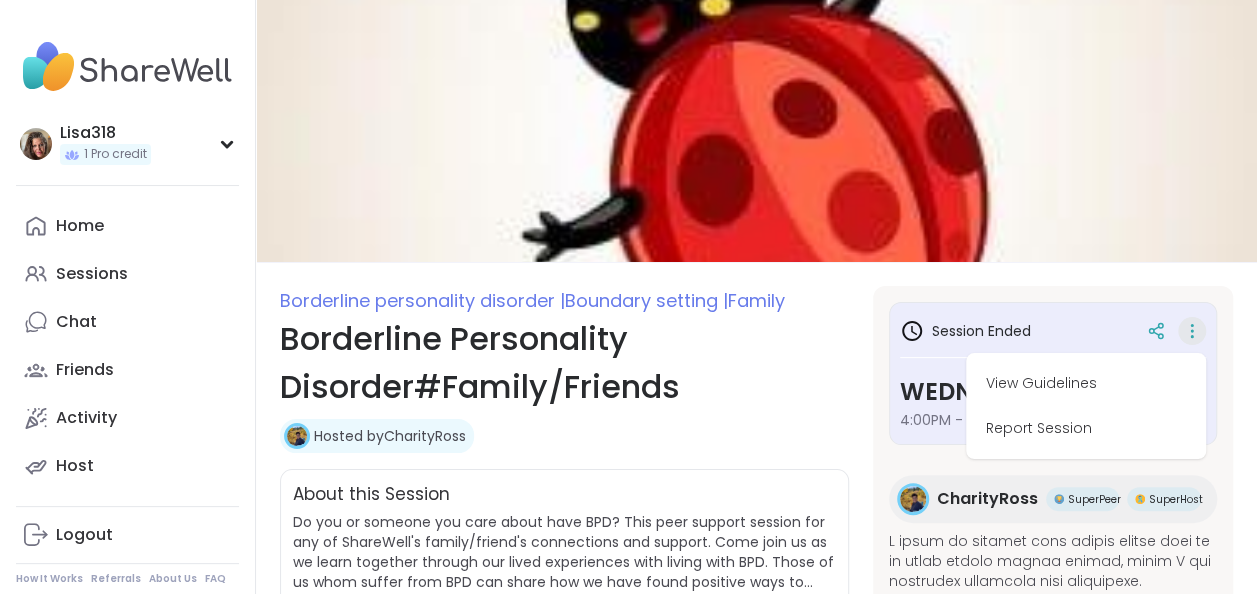 click on "Borderline Personality Disorder | Boundary setting | Family Borderline Personality Disorder#Family/Friends Hosted by [FIRST] [LAST] About this Session Do you or someone you care about have BPD? This peer support session for any of ShareWell's family/friend's connections and support. Come join us as we learn together through our lived experiences with living with BPD. Those of us whom suffer from BPD can share how we have found positive ways to interact in our relationships. Anyone who supports a loved one with BPD is also welcome. We want to hear about your lived experience in supporting your loved one with BPD. I have BPD and have found that when people come together with a common thread, we can create a safe place for us all. To share, learn and understanding goes far in any relationship. Come join us as we discuss how we with BPD handle our triggers. show more Session Ended [DAY], [MONTH] [NUMBER] [TIME] - [TIME] [TIMEZONE] [FIRST] [LAST] SuperPeer SuperHost [DAY], [MONTH] [NUMBER] [TIME] - [TIME] [TIMEZONE] Add to Calendar 7" at bounding box center (756, 812) 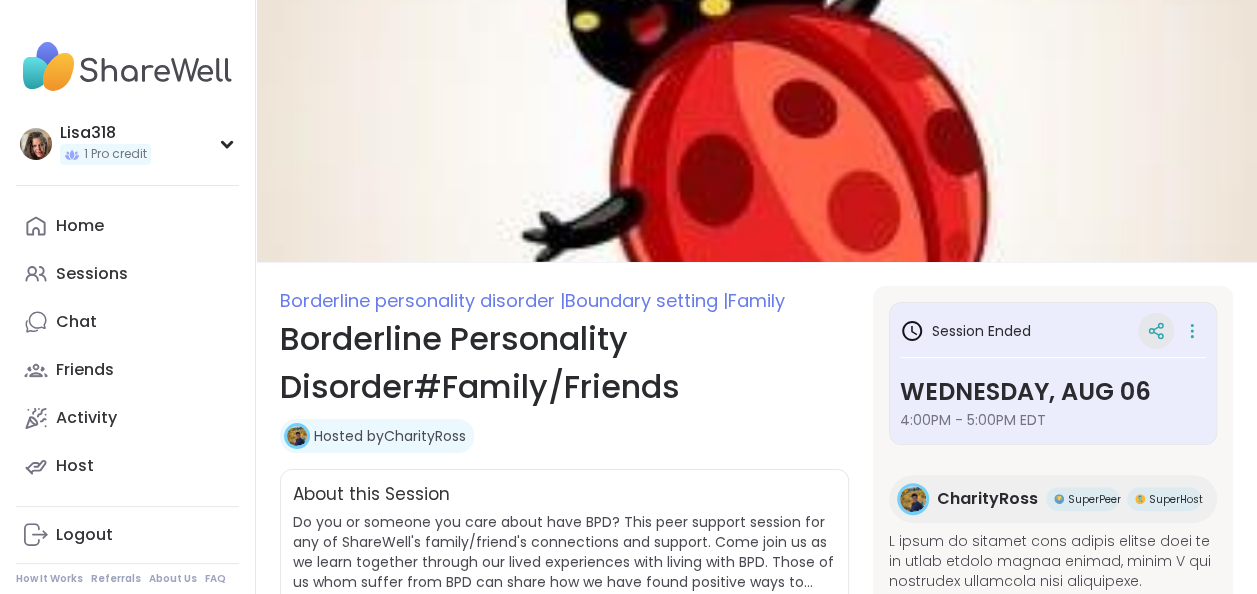 click 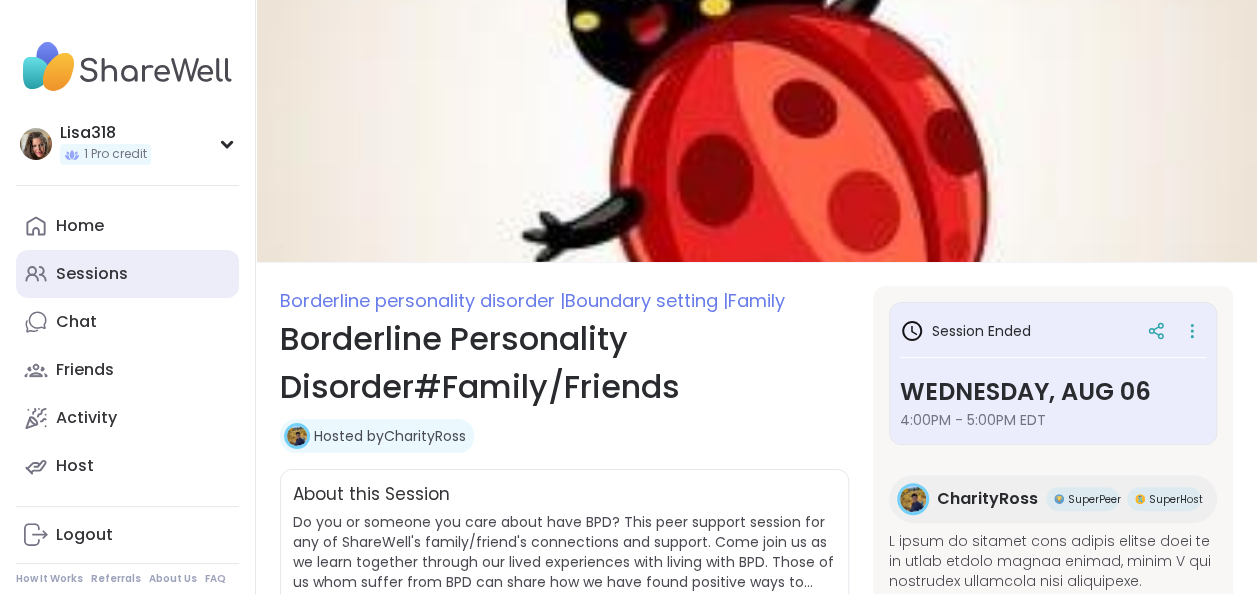 click on "Sessions" at bounding box center [127, 274] 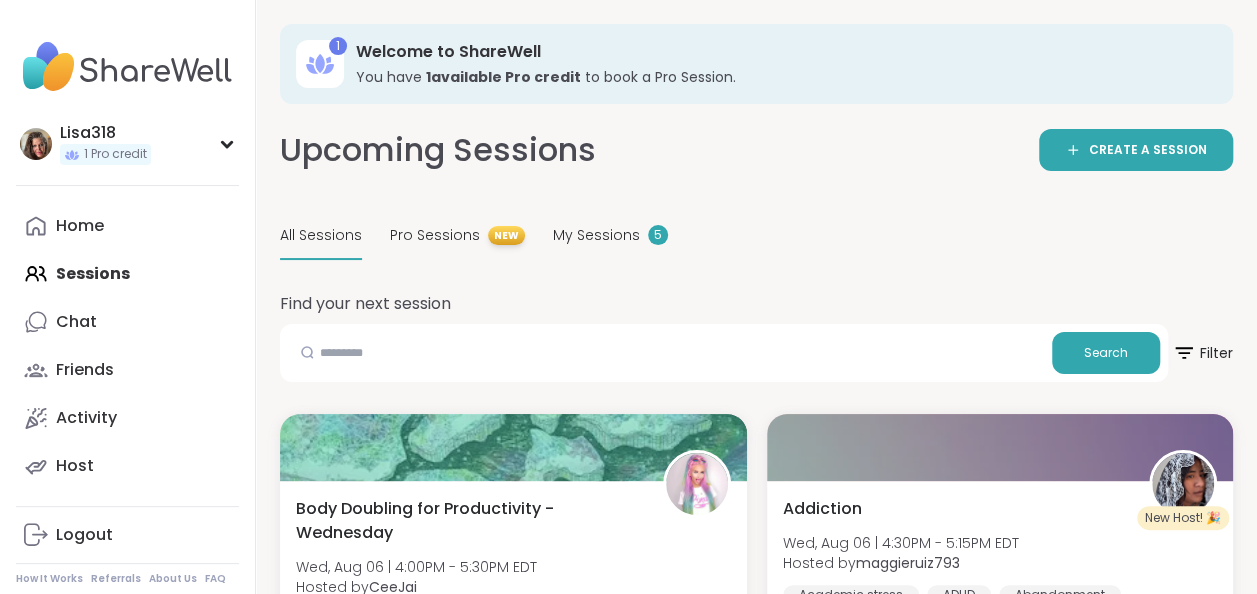 click on "Home Sessions Chat Friends Activity Host" at bounding box center (127, 346) 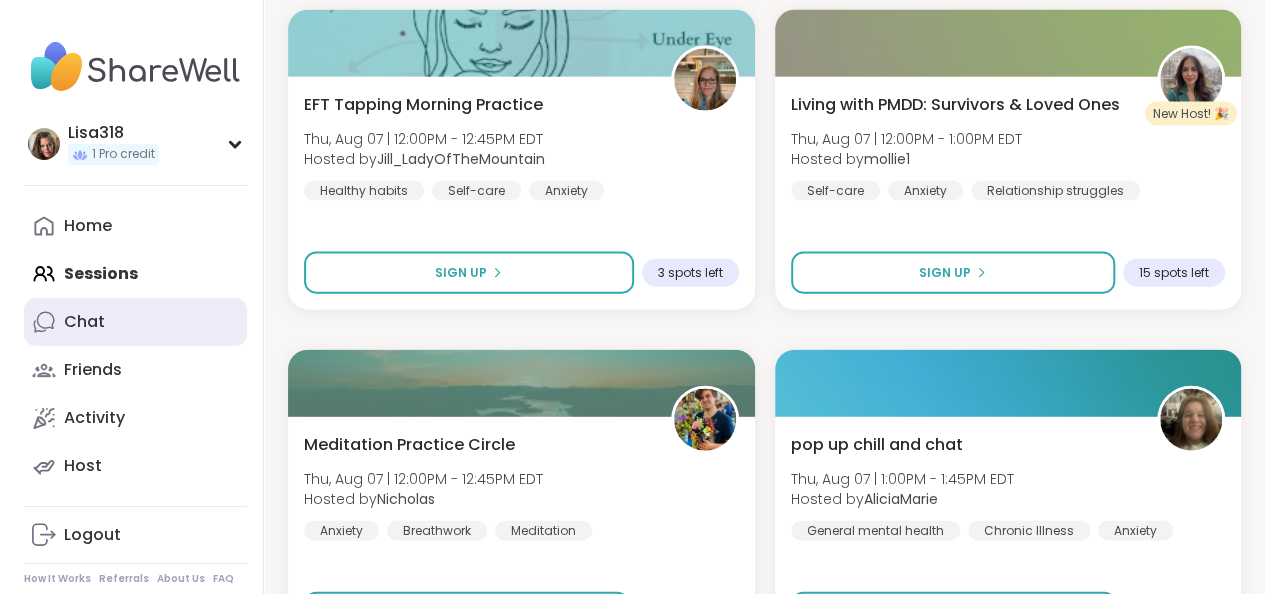 scroll, scrollTop: 5848, scrollLeft: 0, axis: vertical 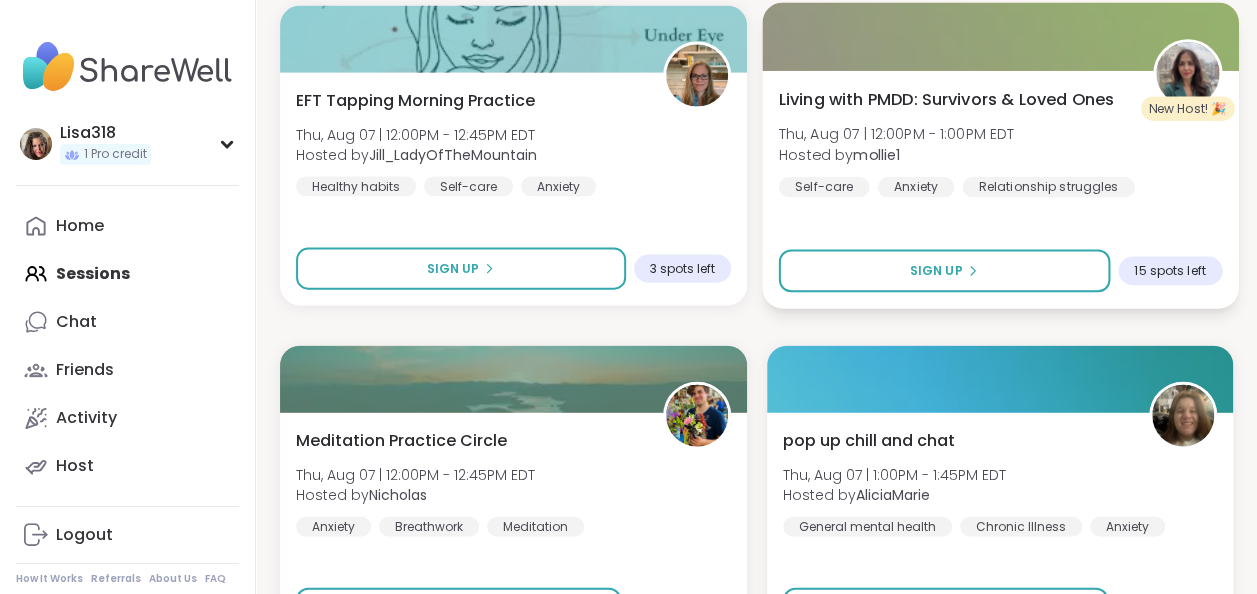 click on "Living with PMDD: Survivors & Loved Ones" at bounding box center [946, 99] 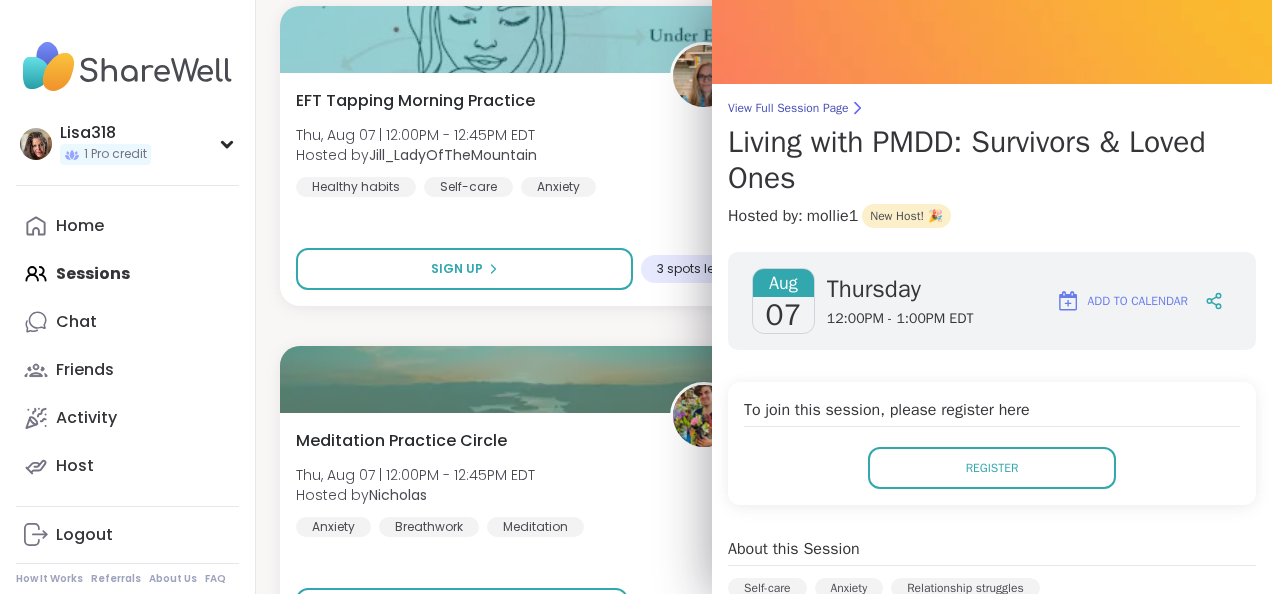 scroll, scrollTop: 67, scrollLeft: 0, axis: vertical 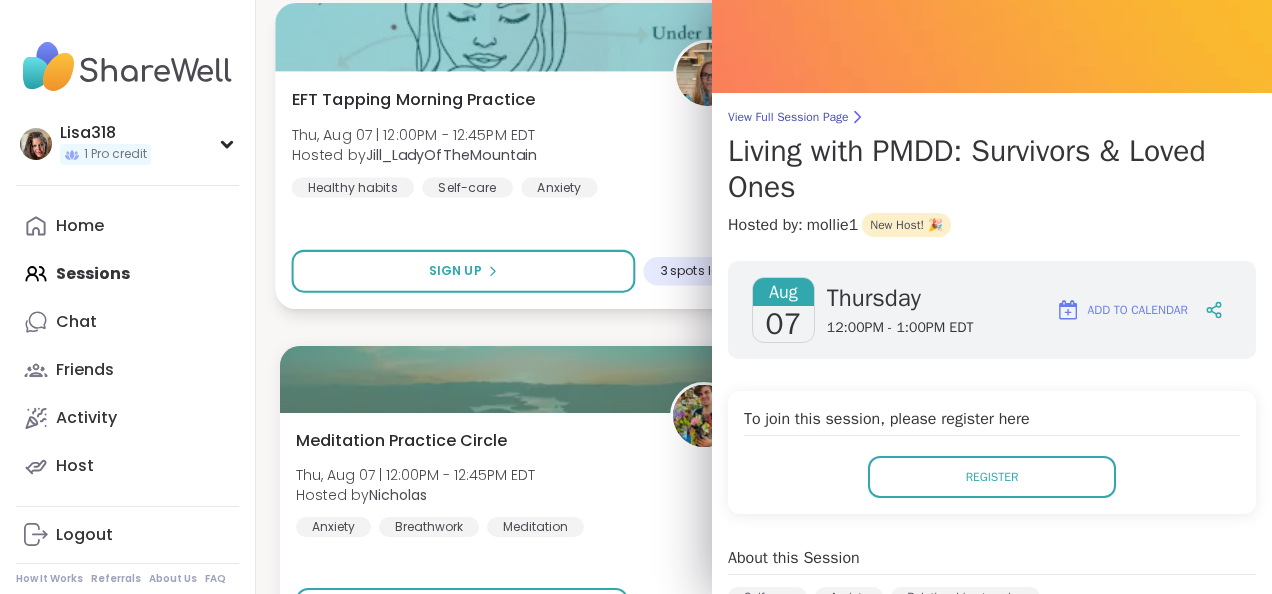 click on "EFT Tapping Morning Practice [DAY], [MONTH] [NUMBER] | [TIME] - [TIME] [TIMEZONE] Hosted by [USERNAME] Healthy habits Self-care Anxiety" at bounding box center [517, 142] 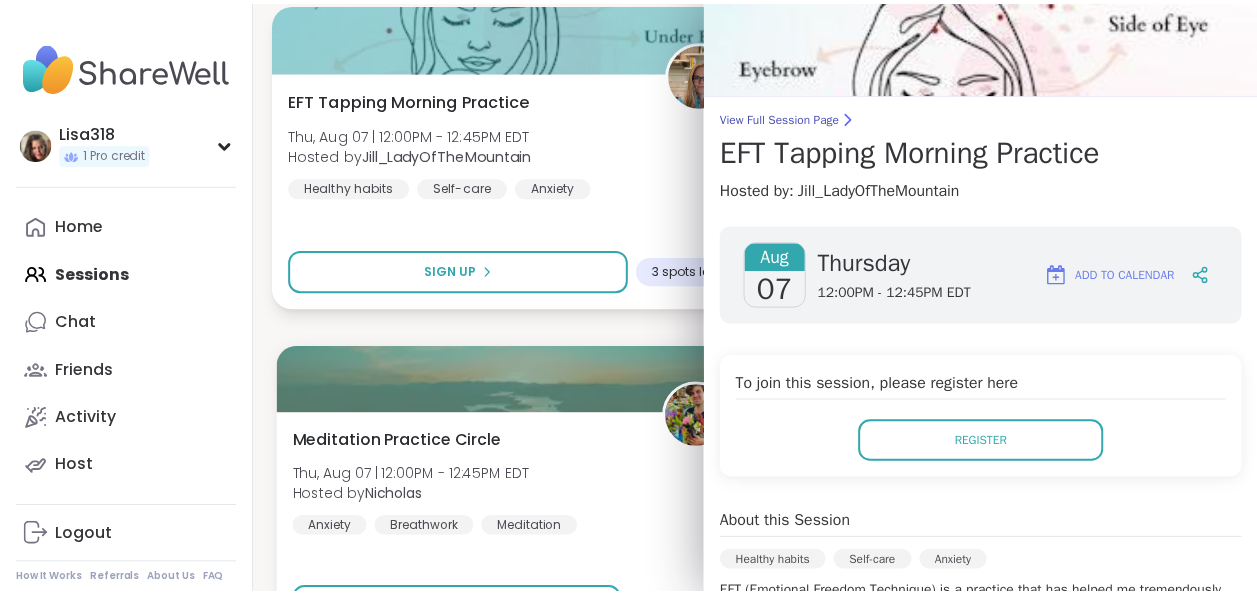 scroll, scrollTop: 0, scrollLeft: 0, axis: both 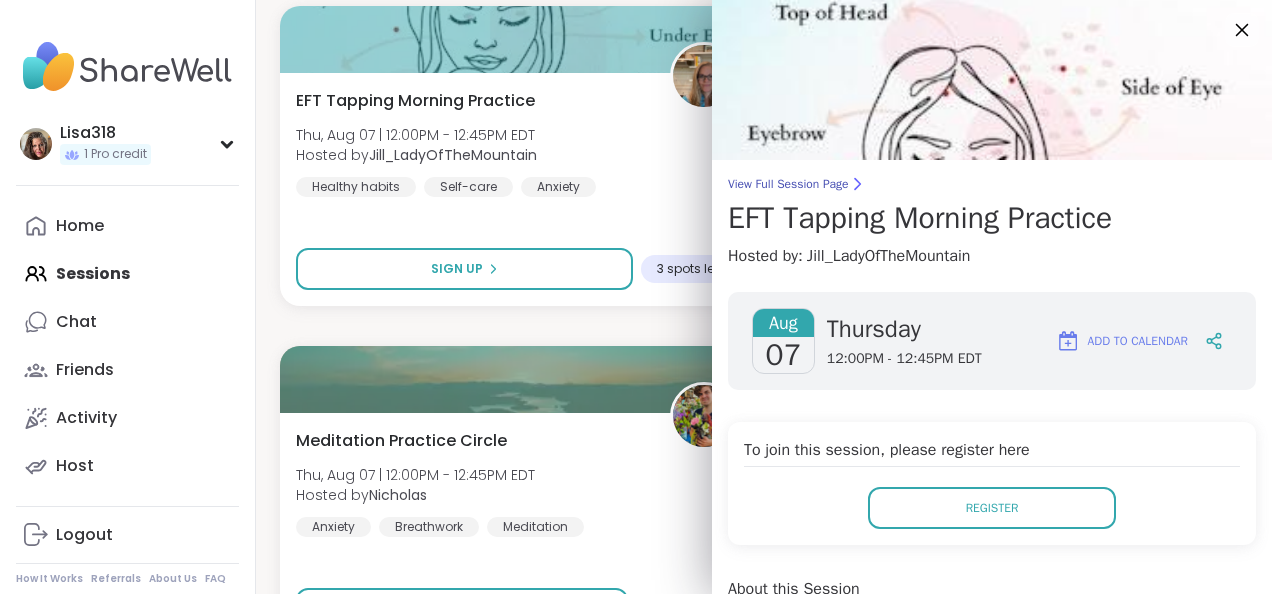 click 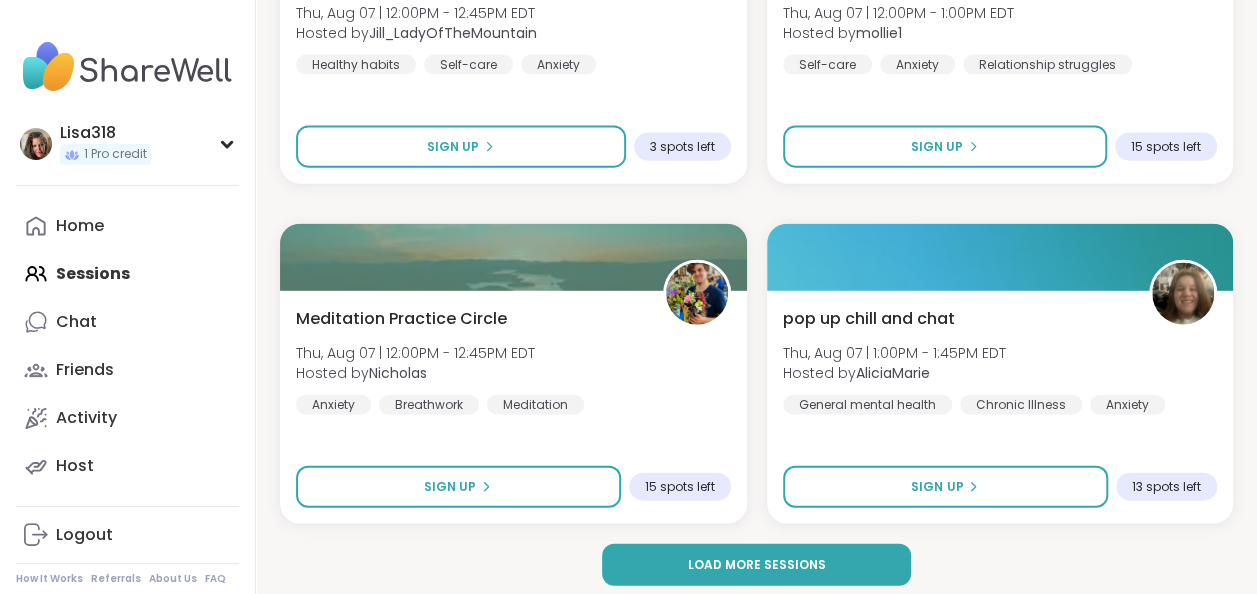 scroll, scrollTop: 5982, scrollLeft: 0, axis: vertical 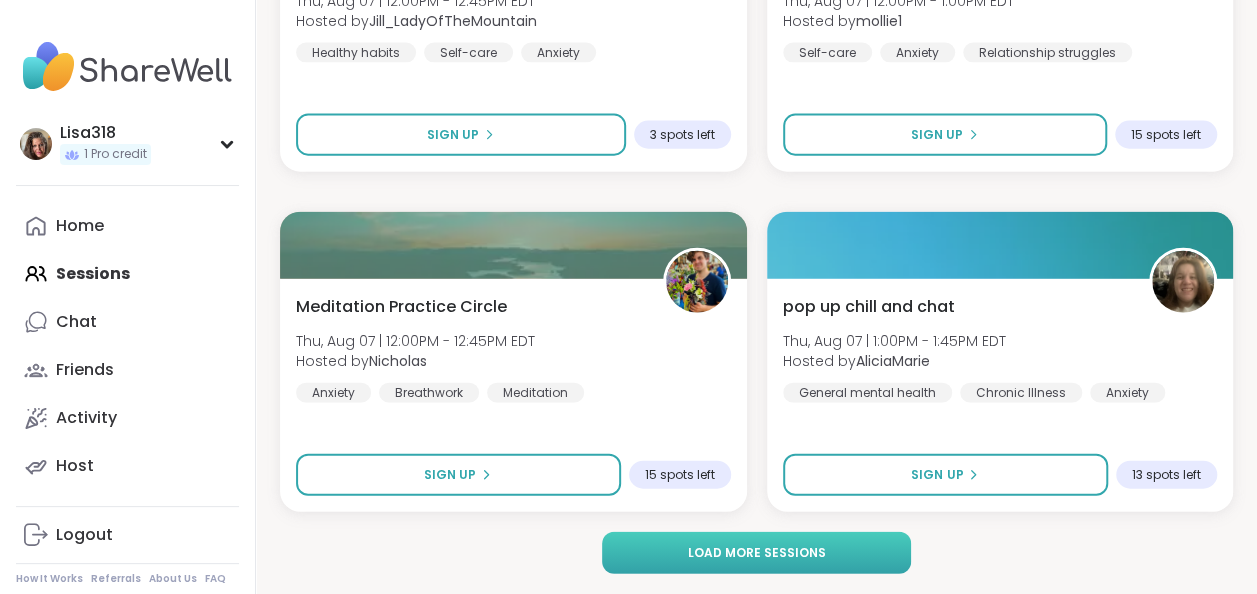 click on "Load more sessions" at bounding box center (756, 553) 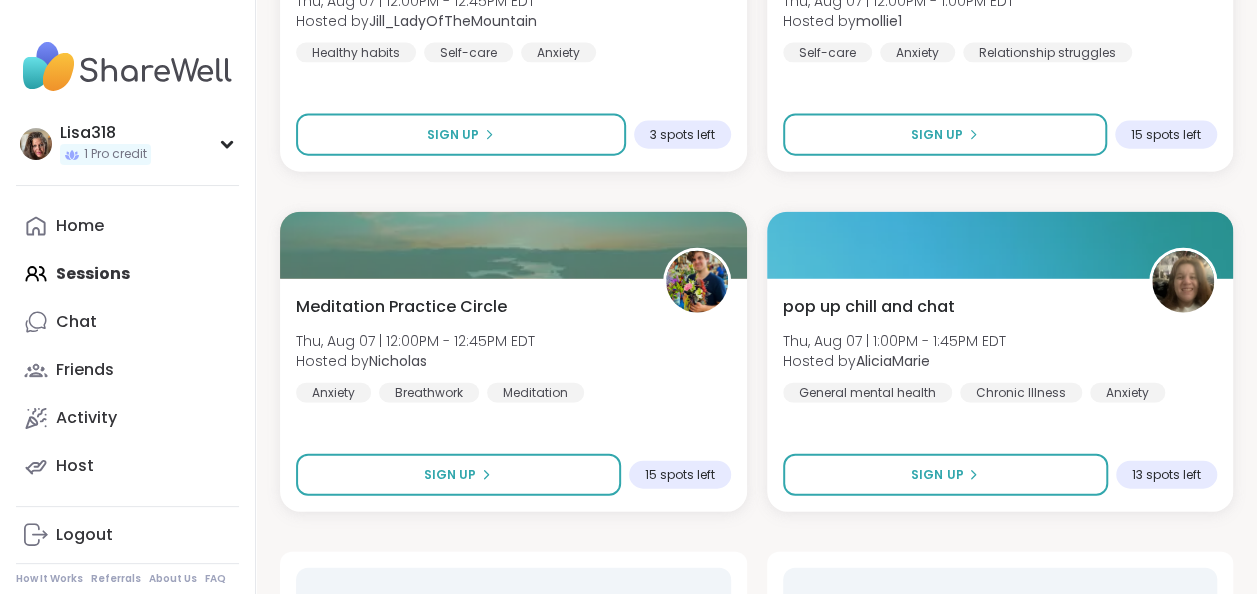 click at bounding box center (513, 698) 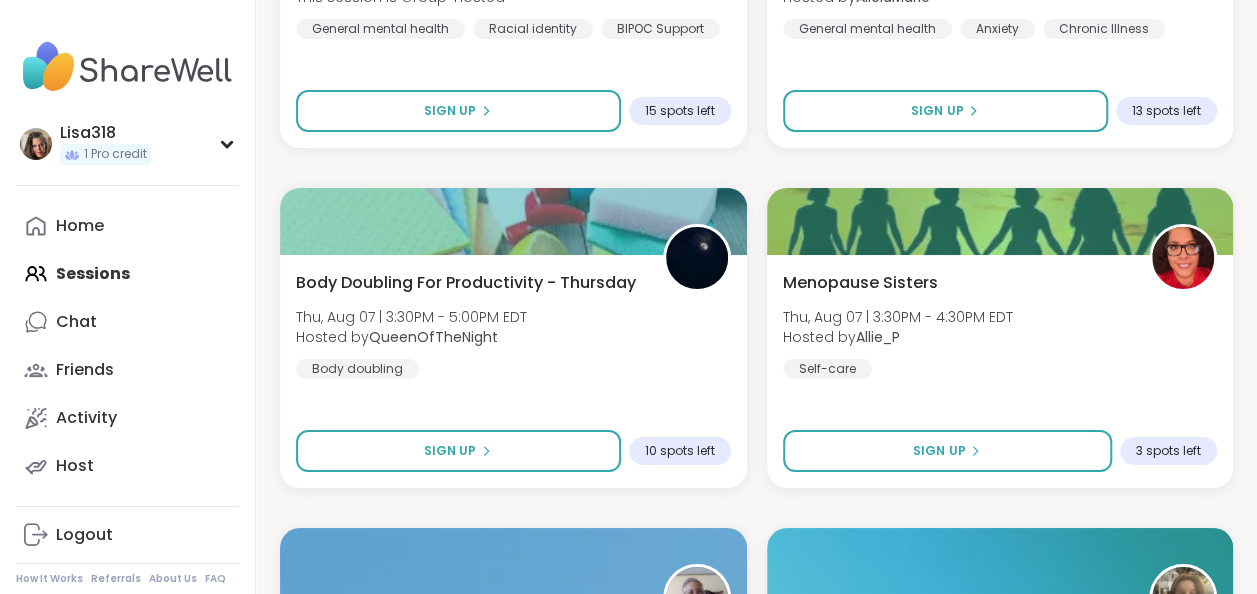 scroll, scrollTop: 7370, scrollLeft: 0, axis: vertical 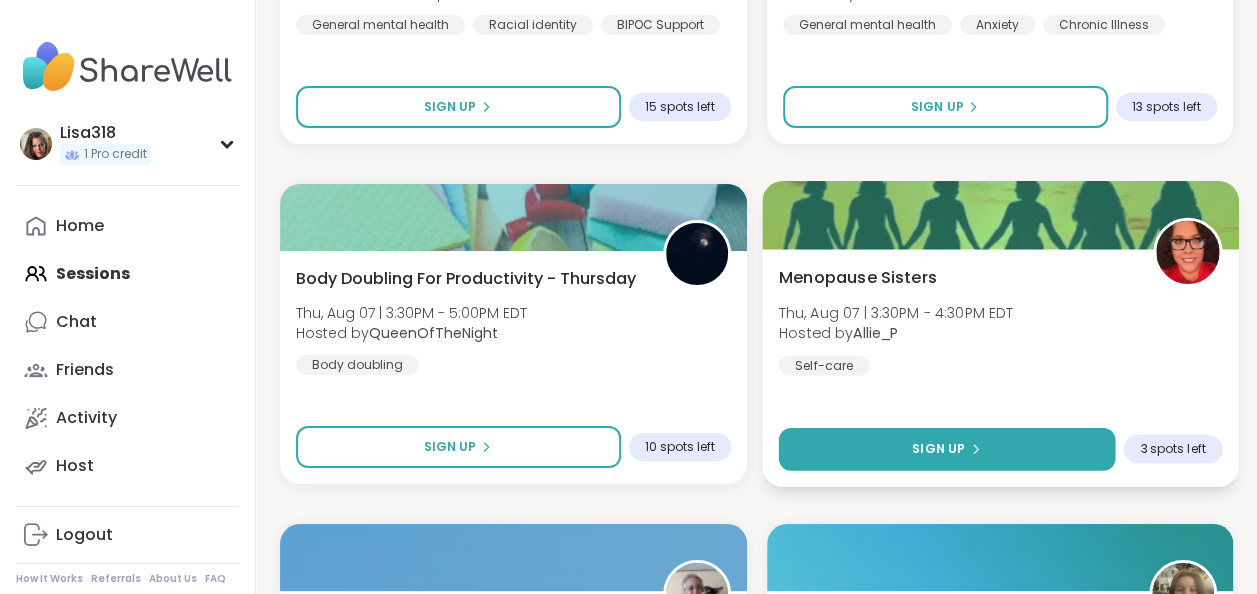 click 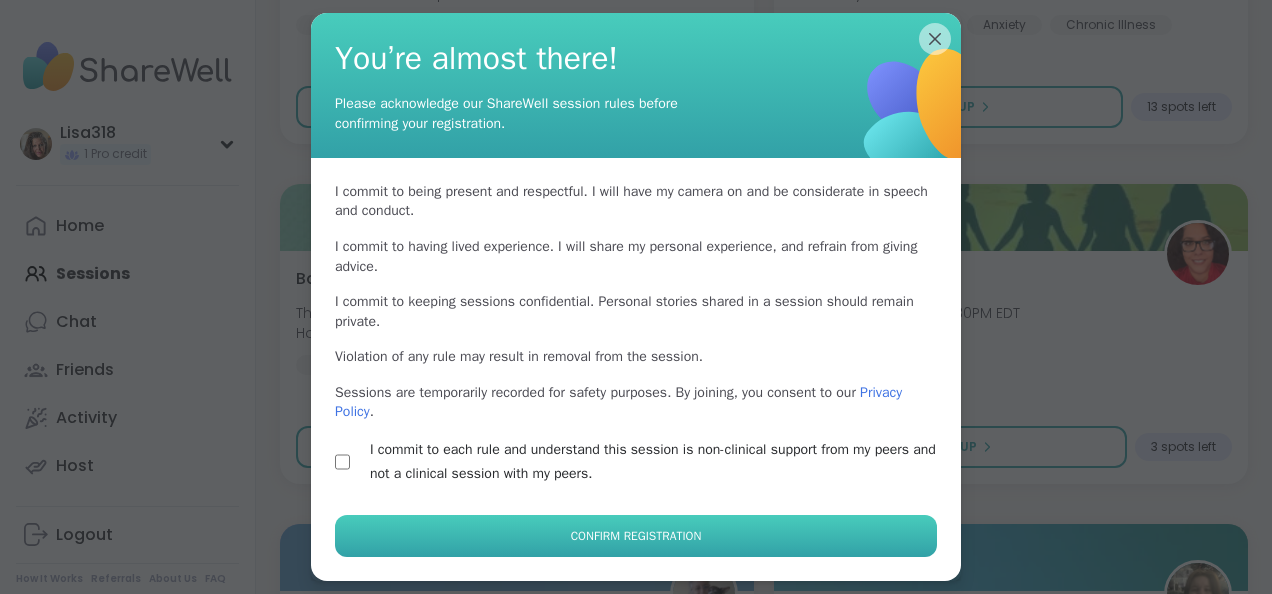 click on "Confirm Registration" at bounding box center [636, 536] 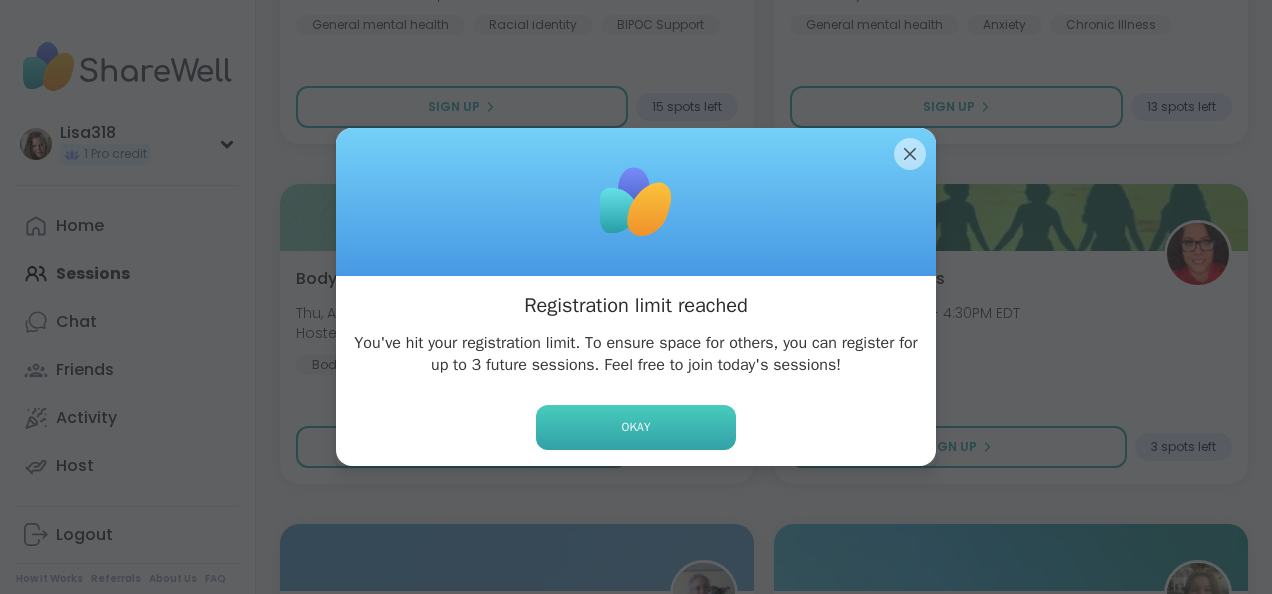 click on "Okay" at bounding box center [636, 427] 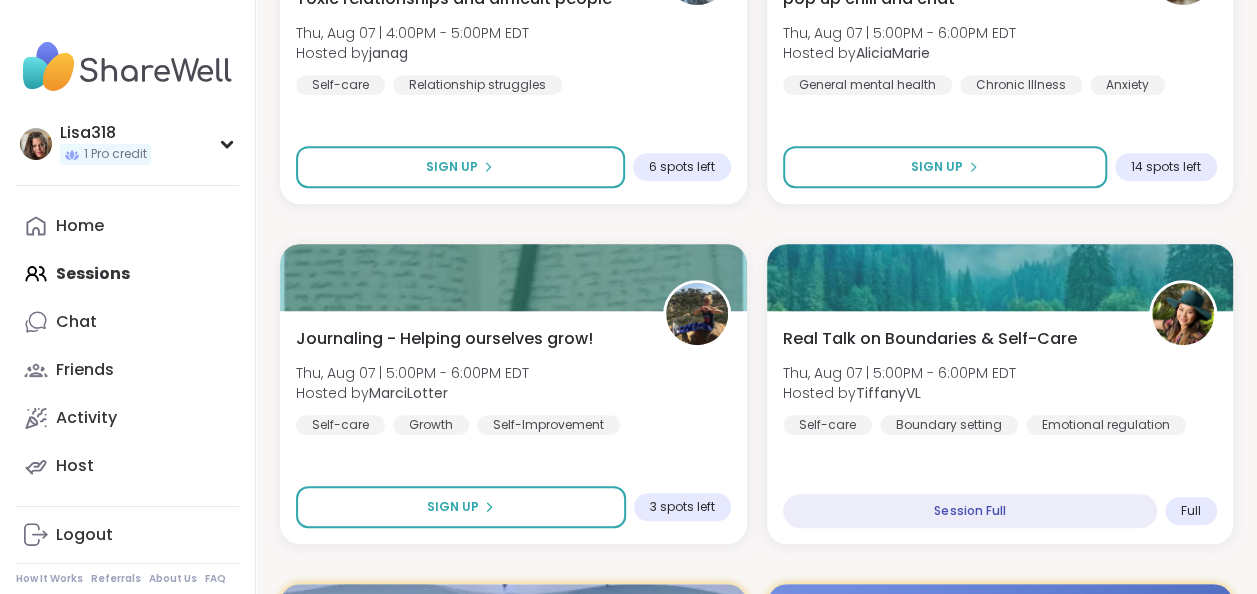 scroll, scrollTop: 7985, scrollLeft: 0, axis: vertical 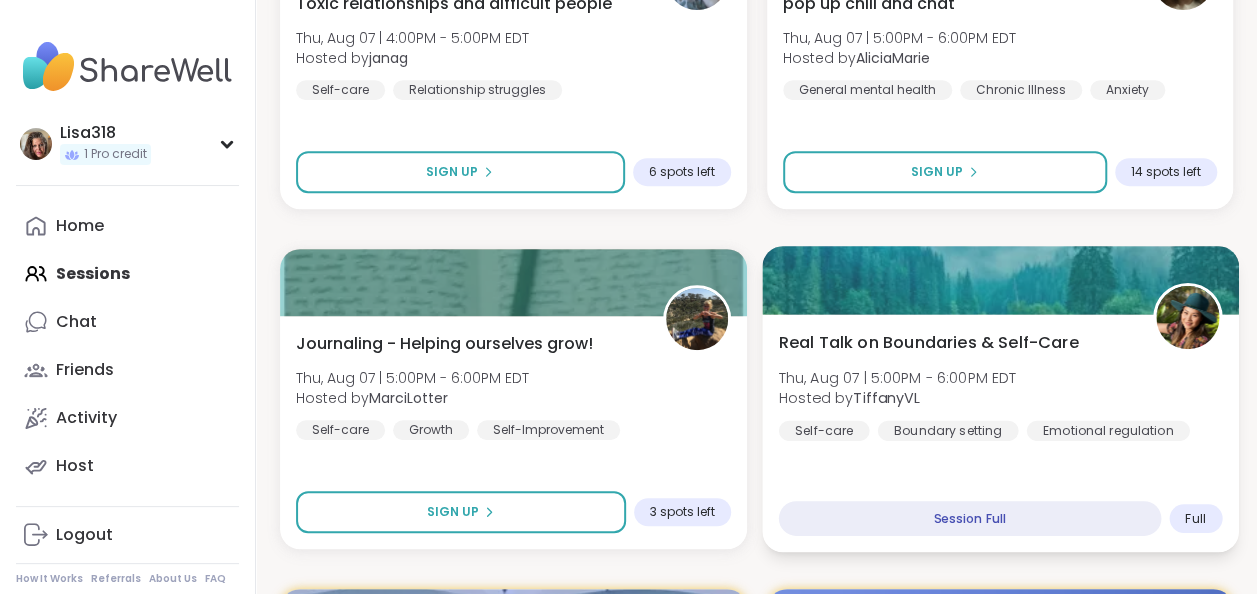 click on "Hosted by [USERNAME]" at bounding box center (897, 398) 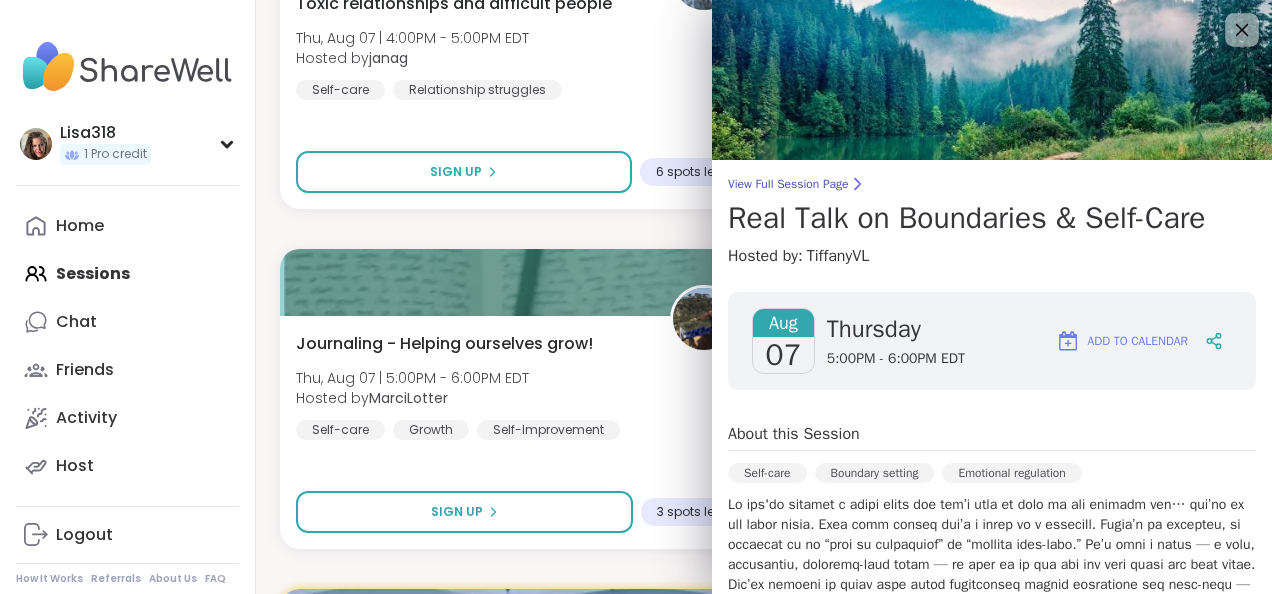 click 